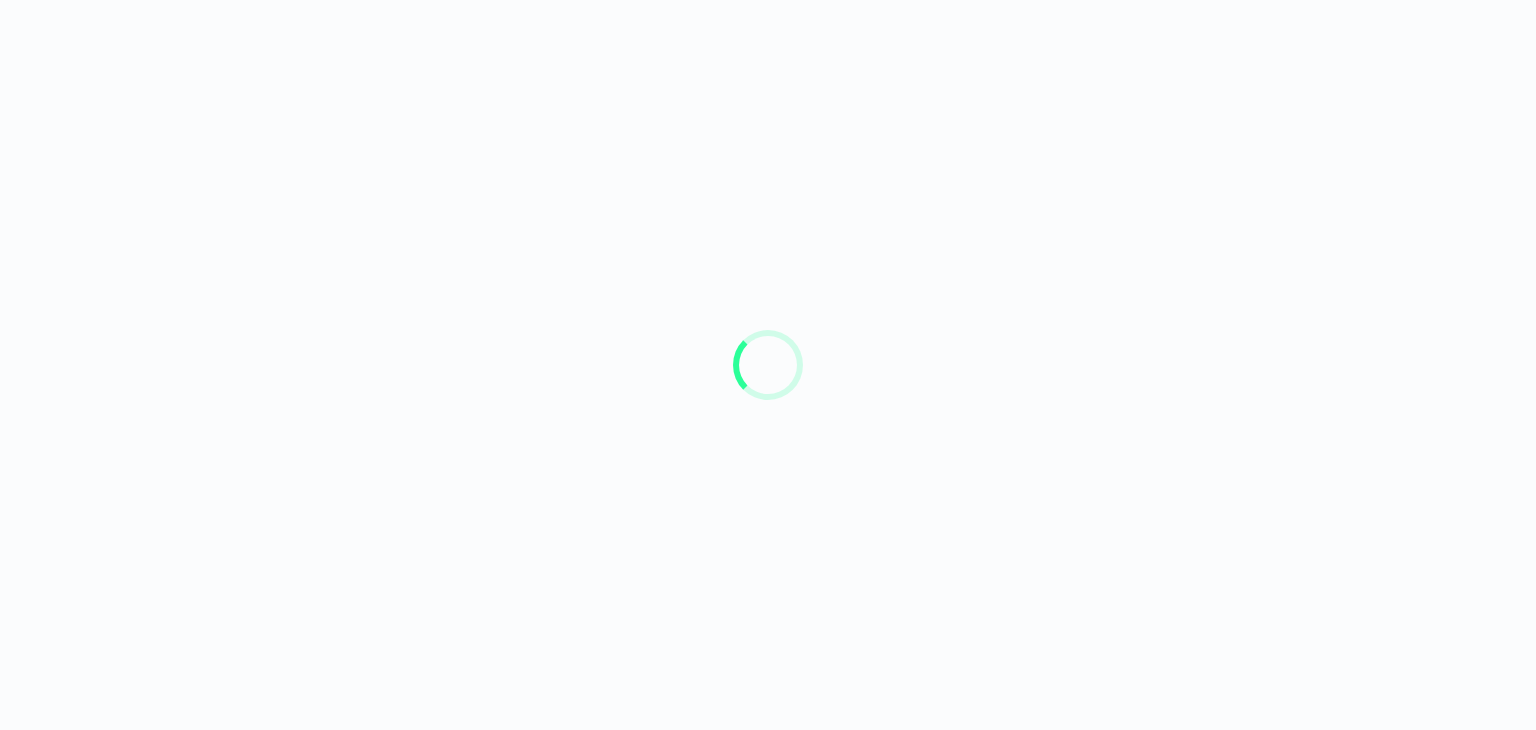 scroll, scrollTop: 0, scrollLeft: 0, axis: both 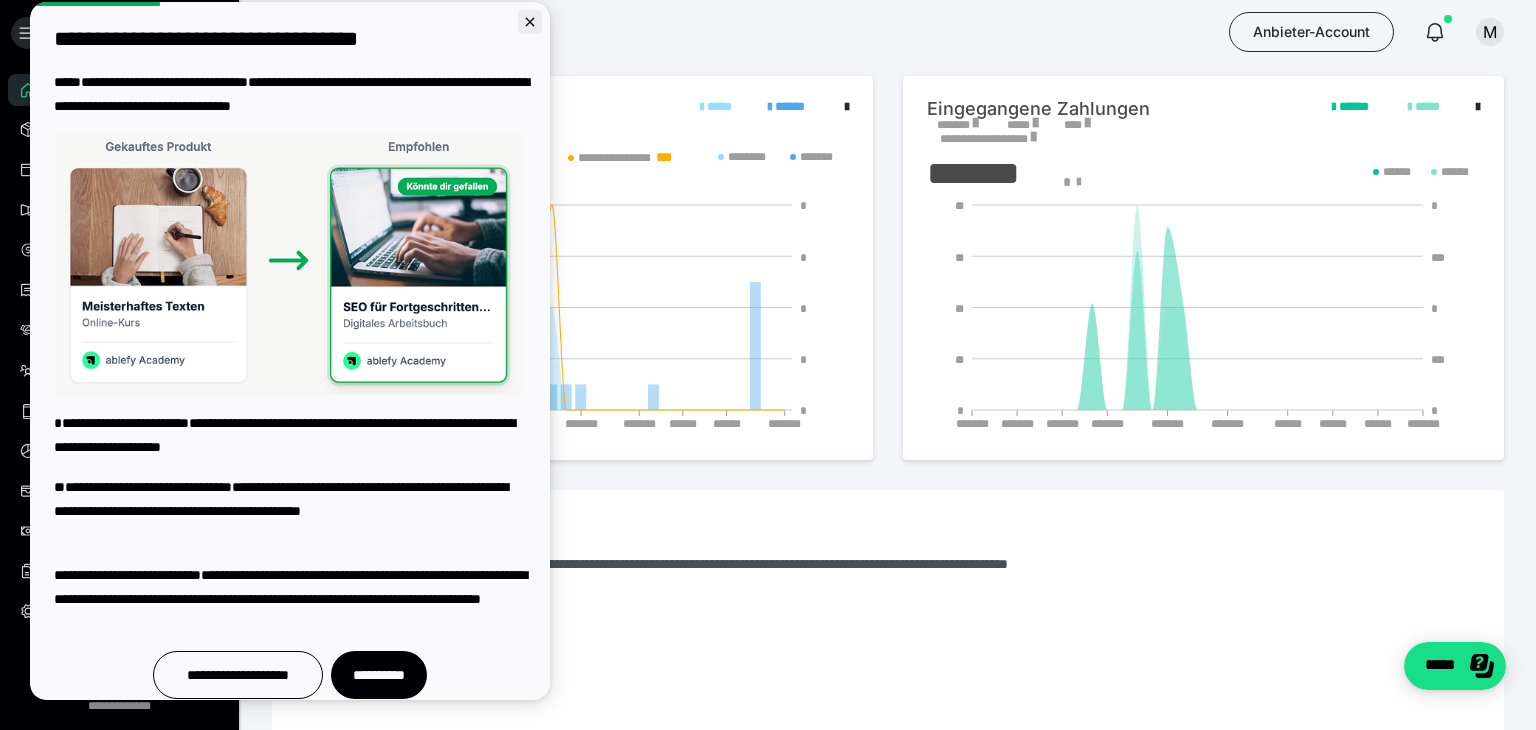 click 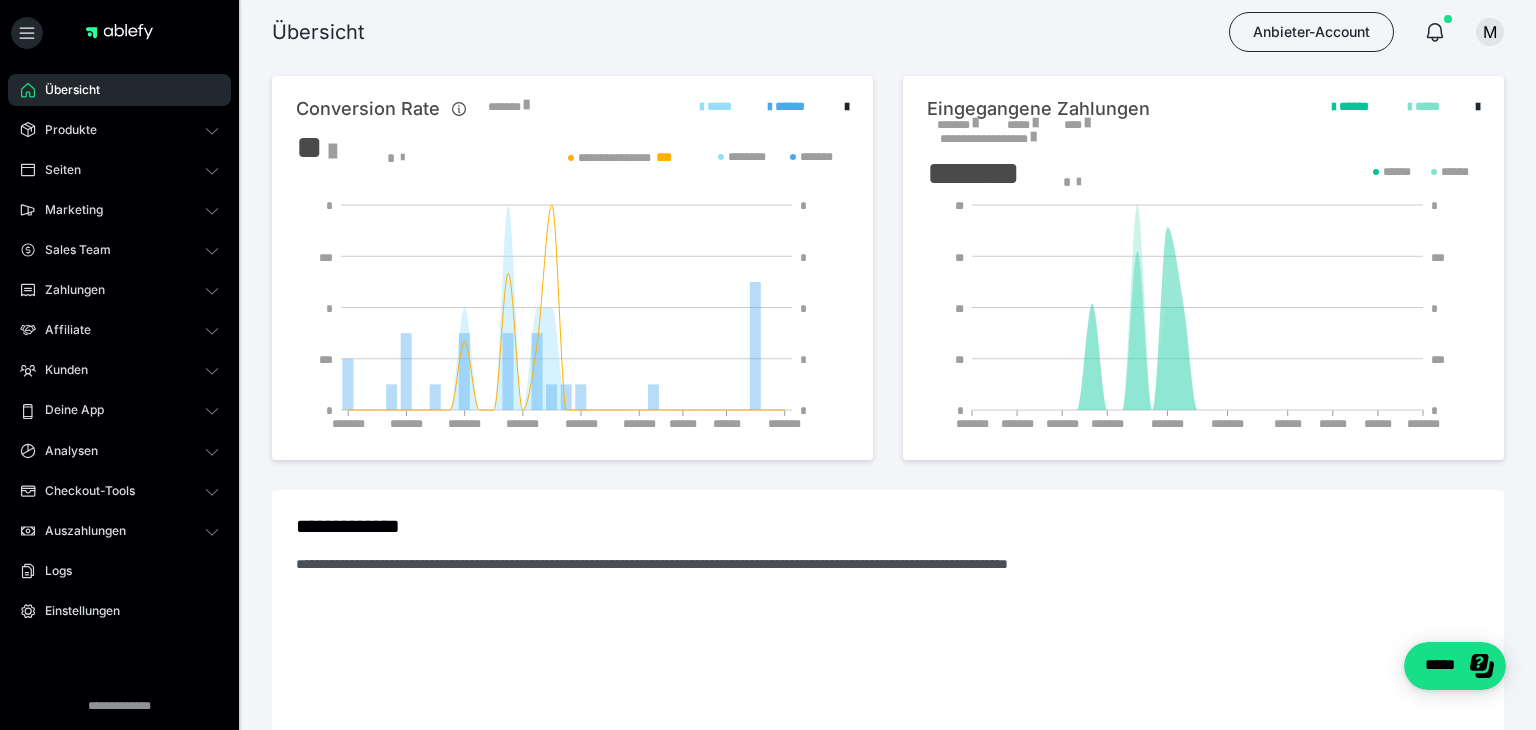 scroll, scrollTop: 0, scrollLeft: 0, axis: both 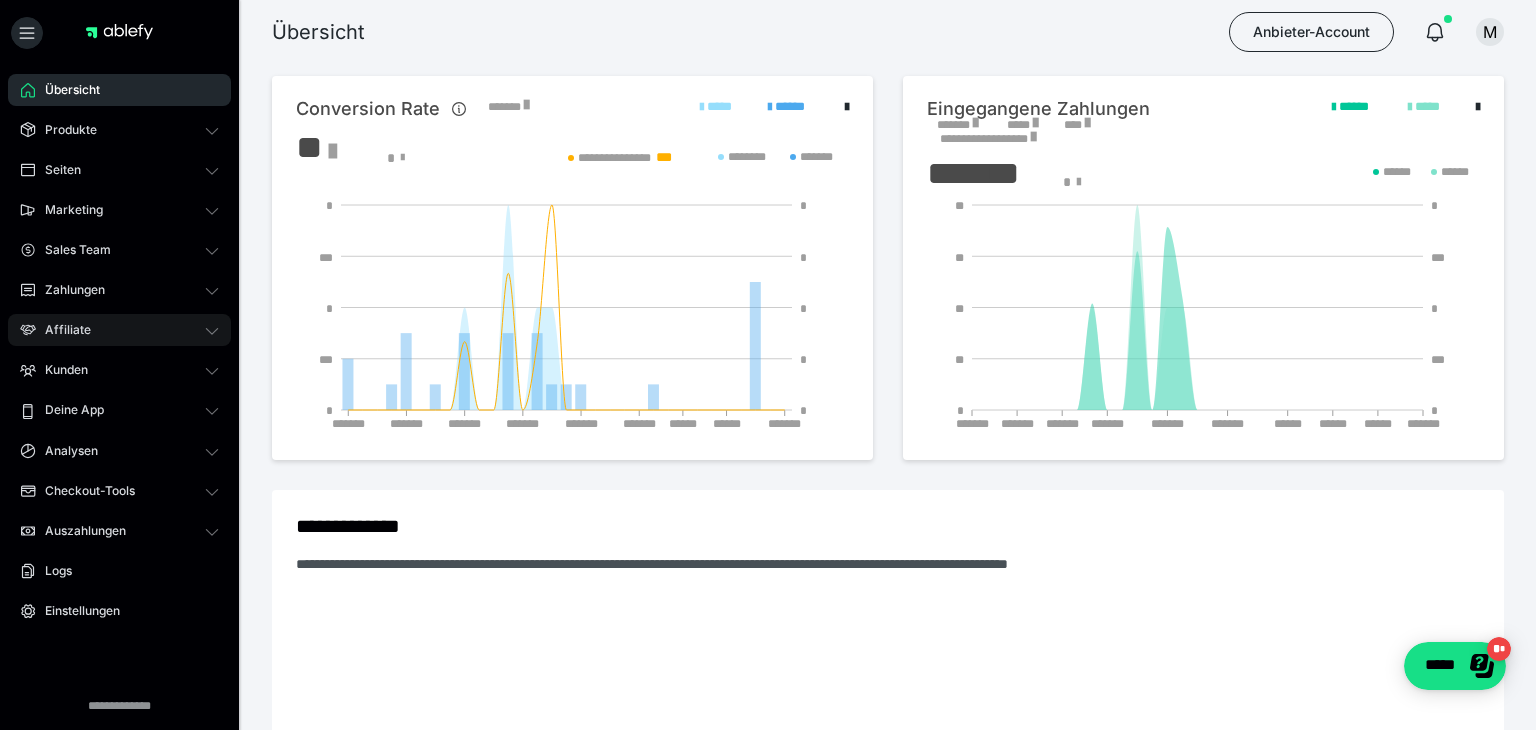 click on "Affiliate" at bounding box center [61, 330] 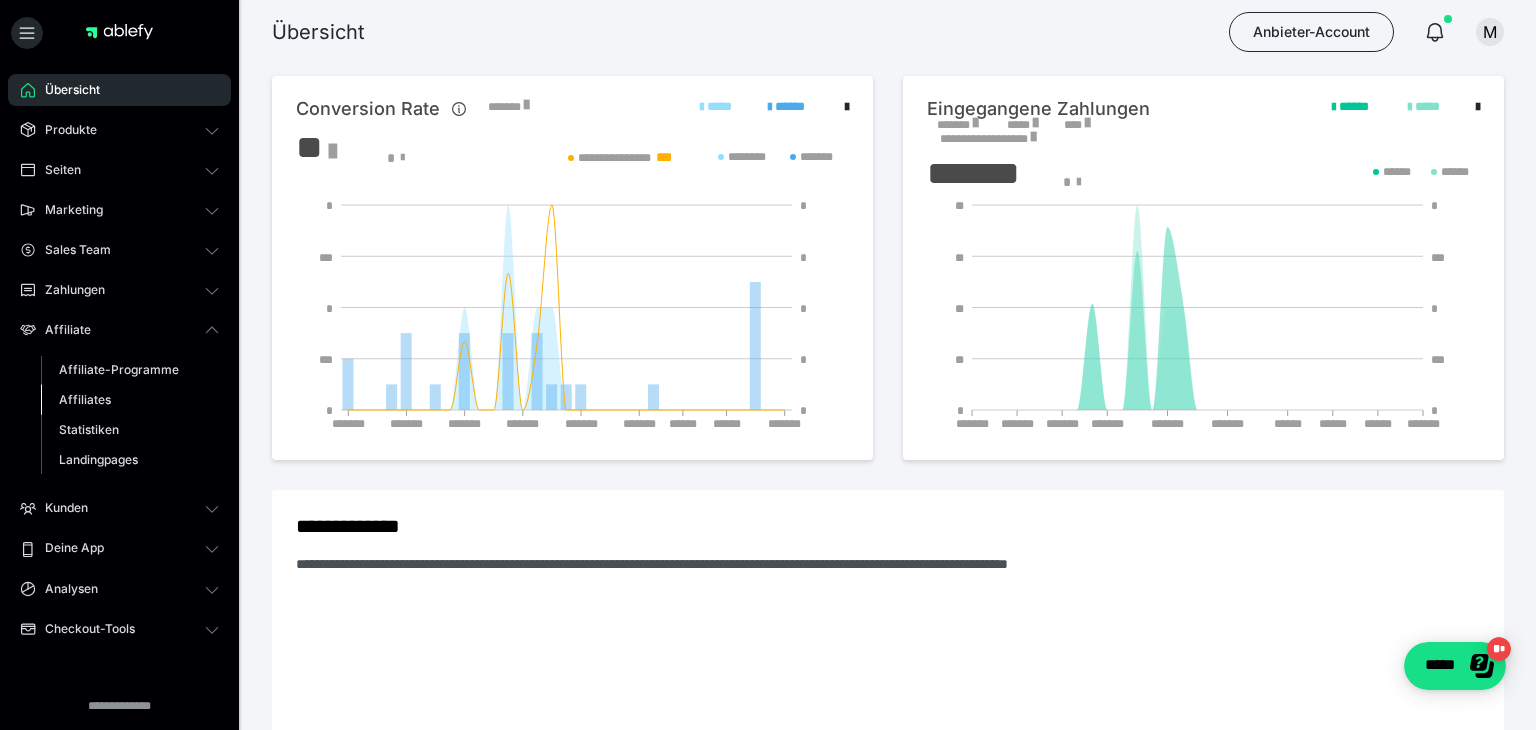 click on "Affiliates" at bounding box center (85, 399) 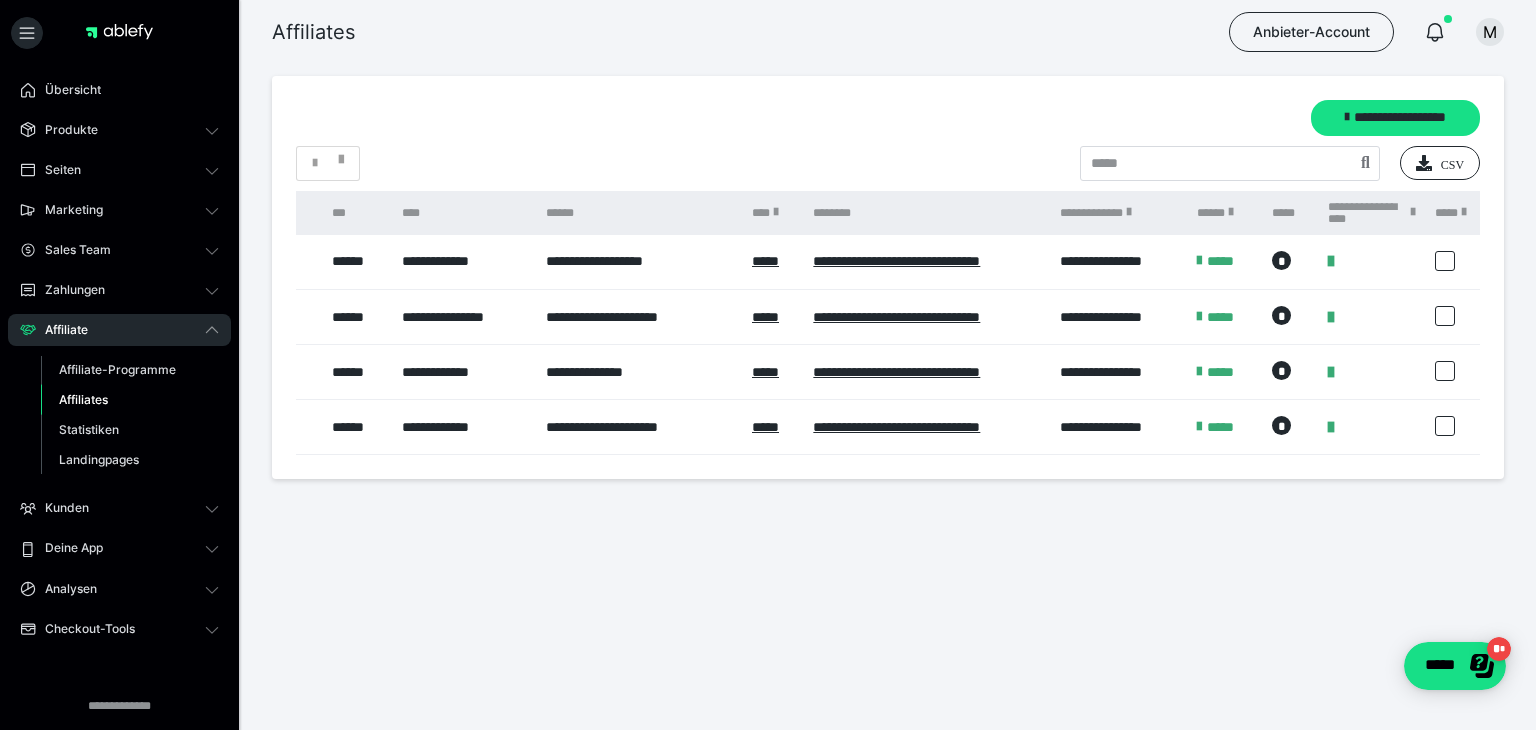 scroll, scrollTop: 0, scrollLeft: 0, axis: both 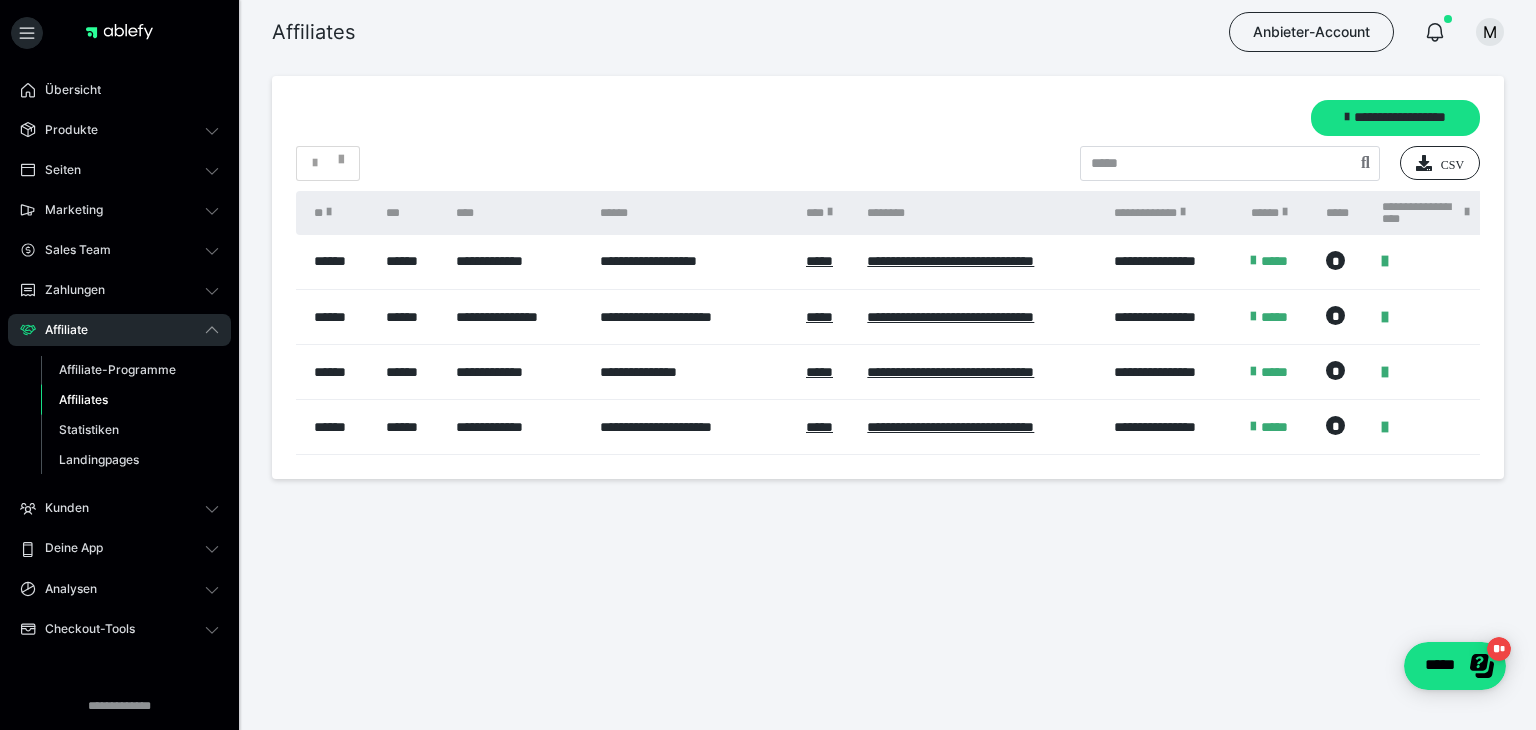 click on "**********" at bounding box center [517, 262] 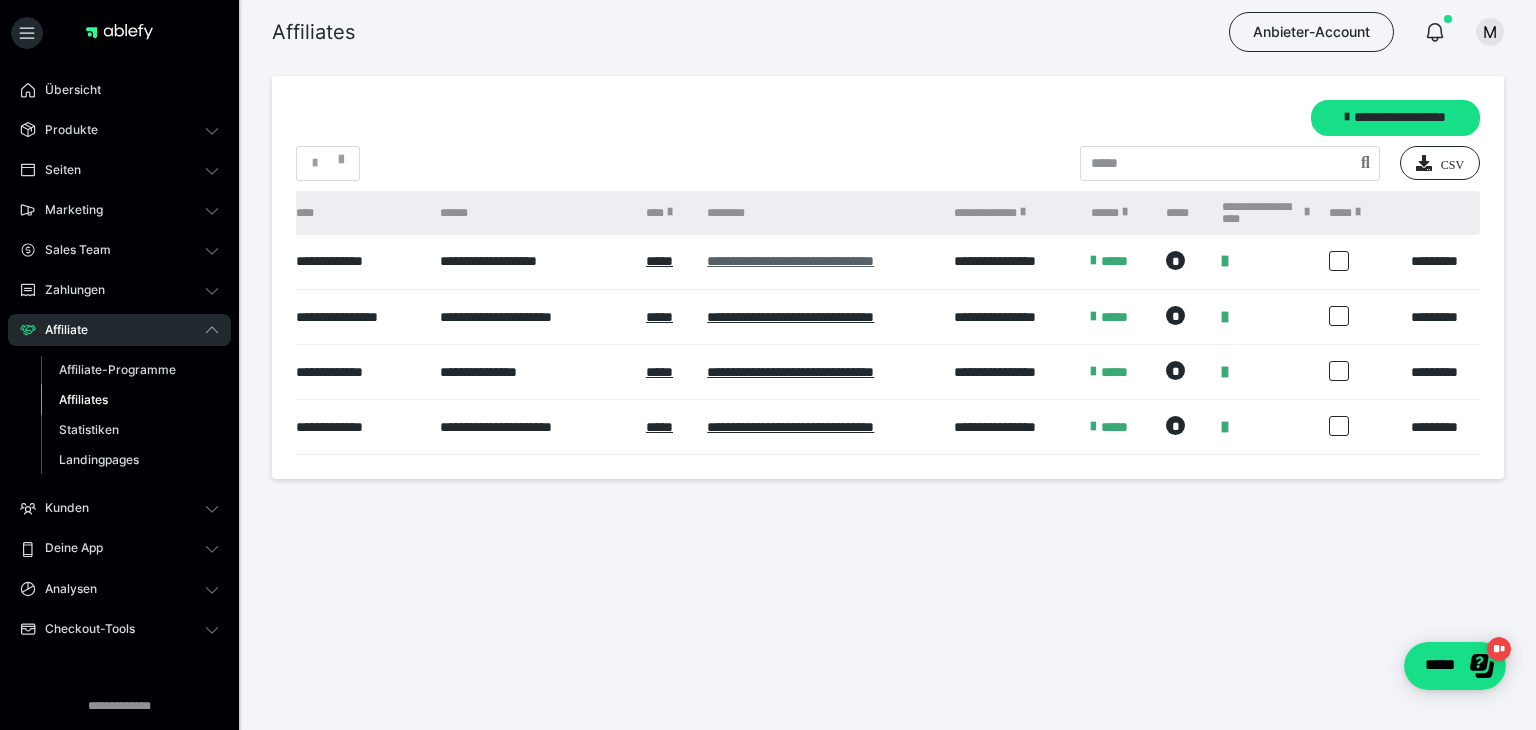 scroll, scrollTop: 0, scrollLeft: 0, axis: both 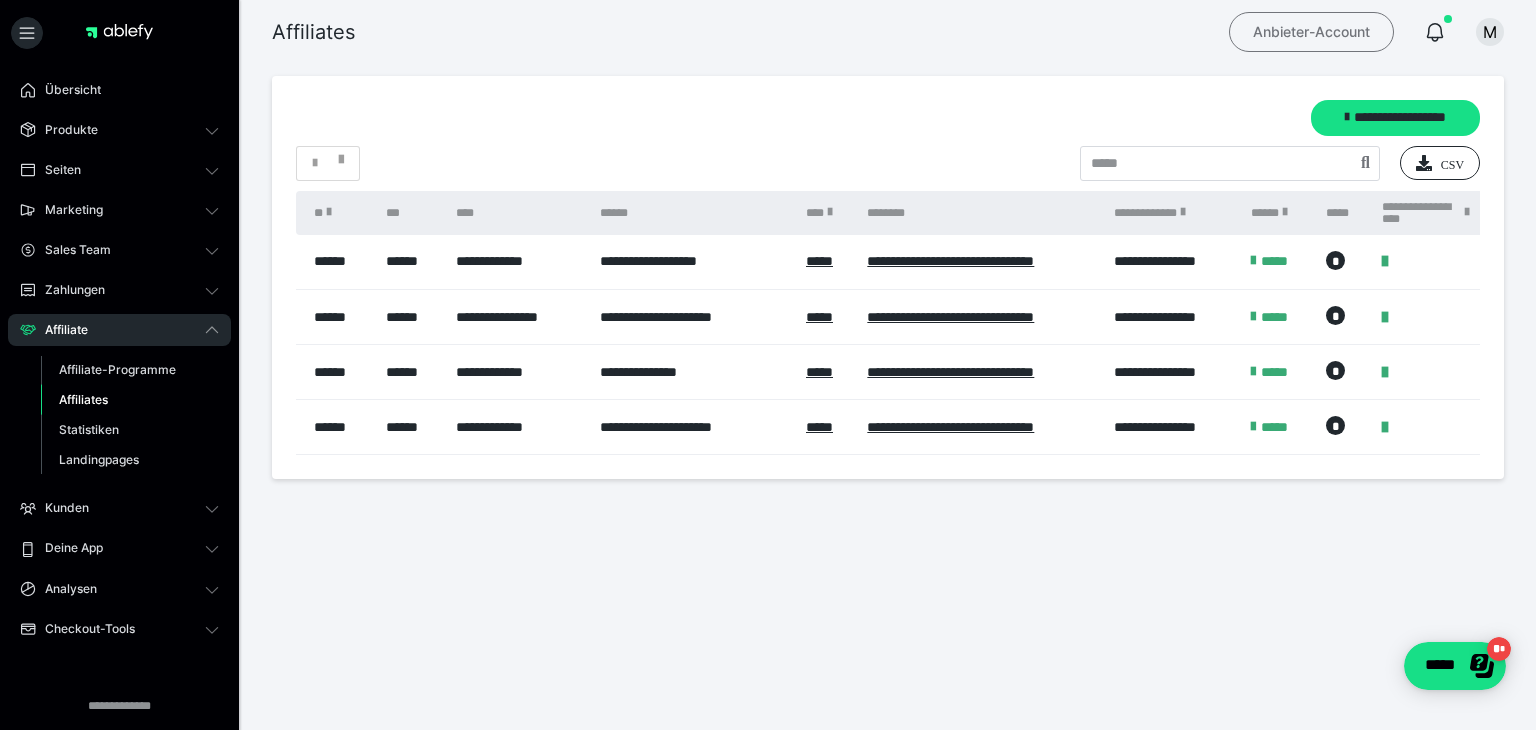 click on "Anbieter-Account" at bounding box center (1311, 32) 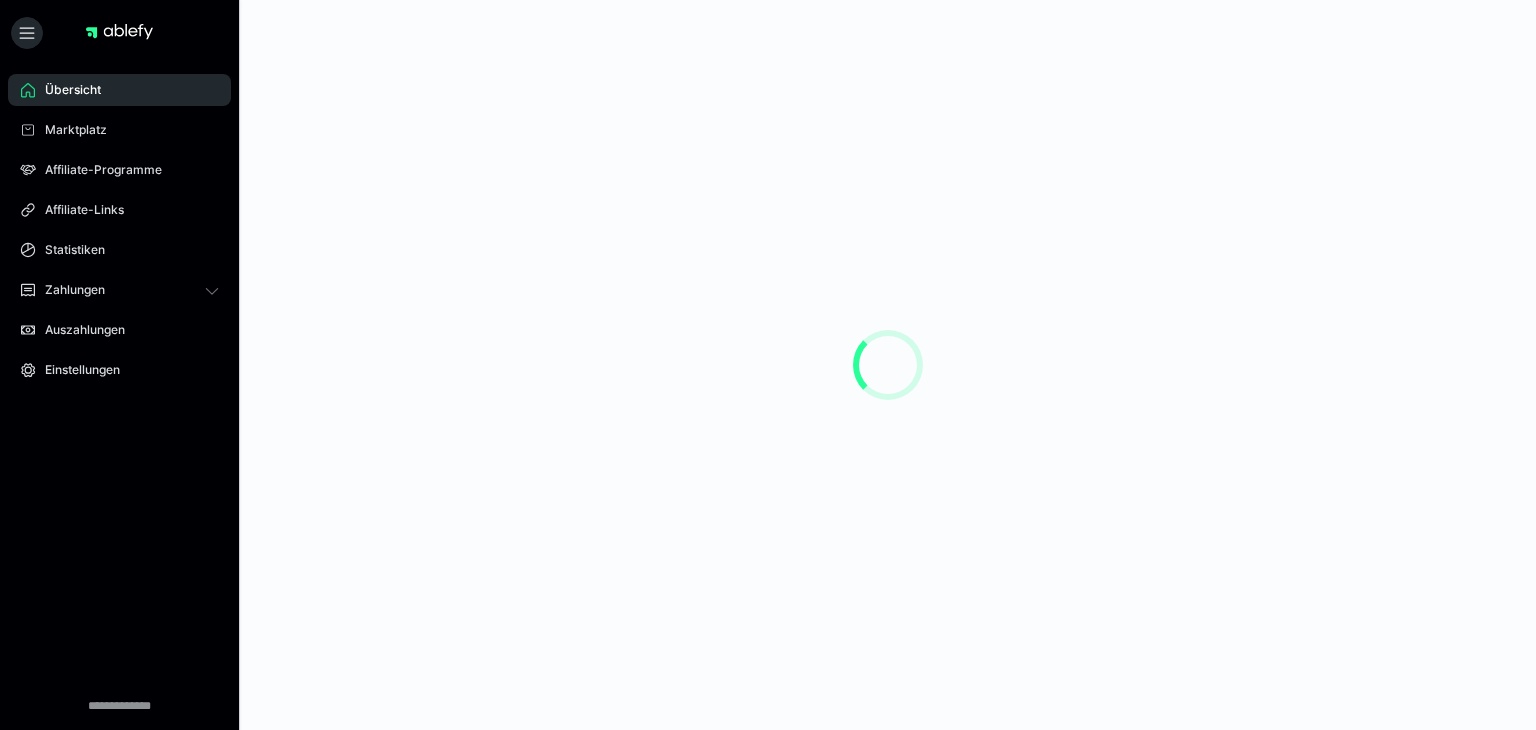 scroll, scrollTop: 0, scrollLeft: 0, axis: both 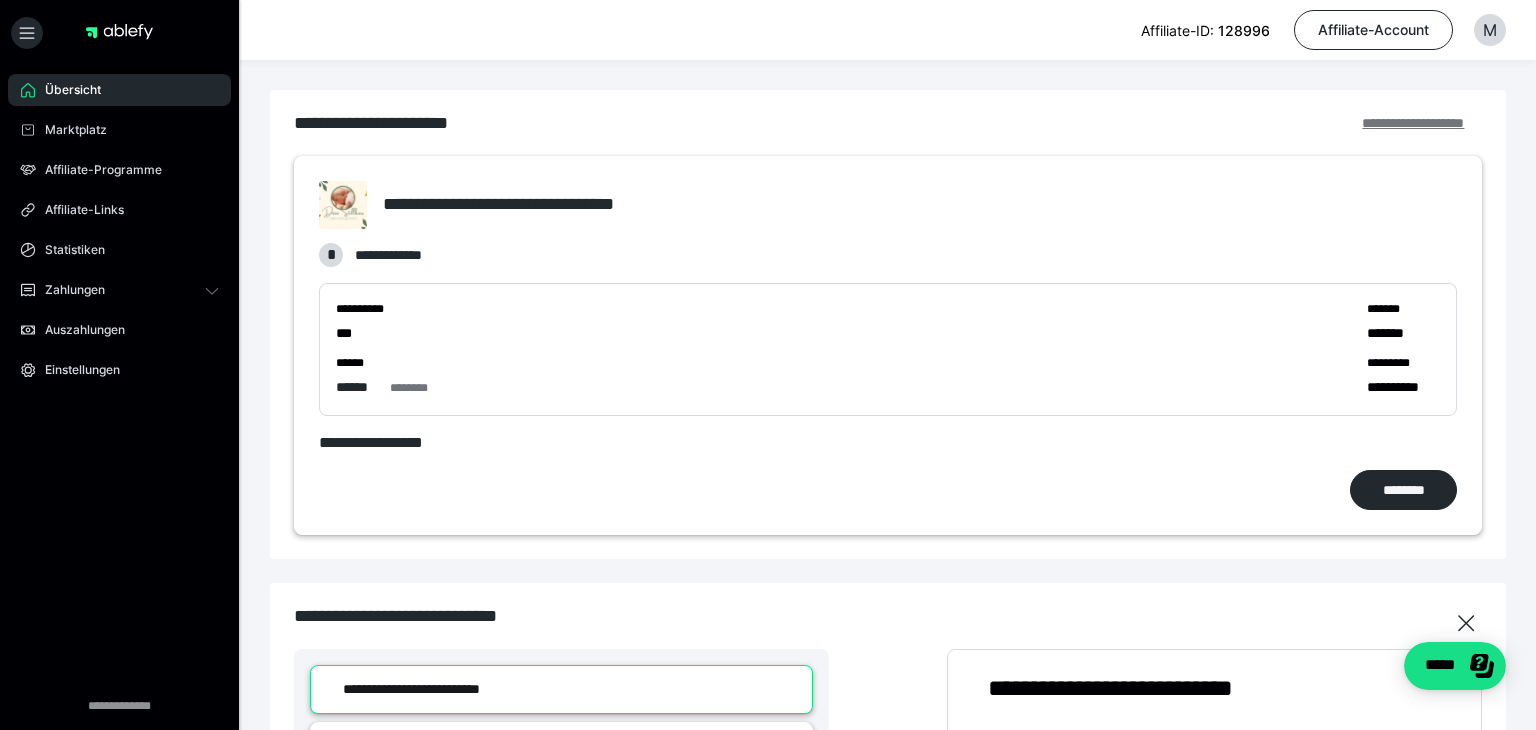 click on "**********" at bounding box center (1422, 123) 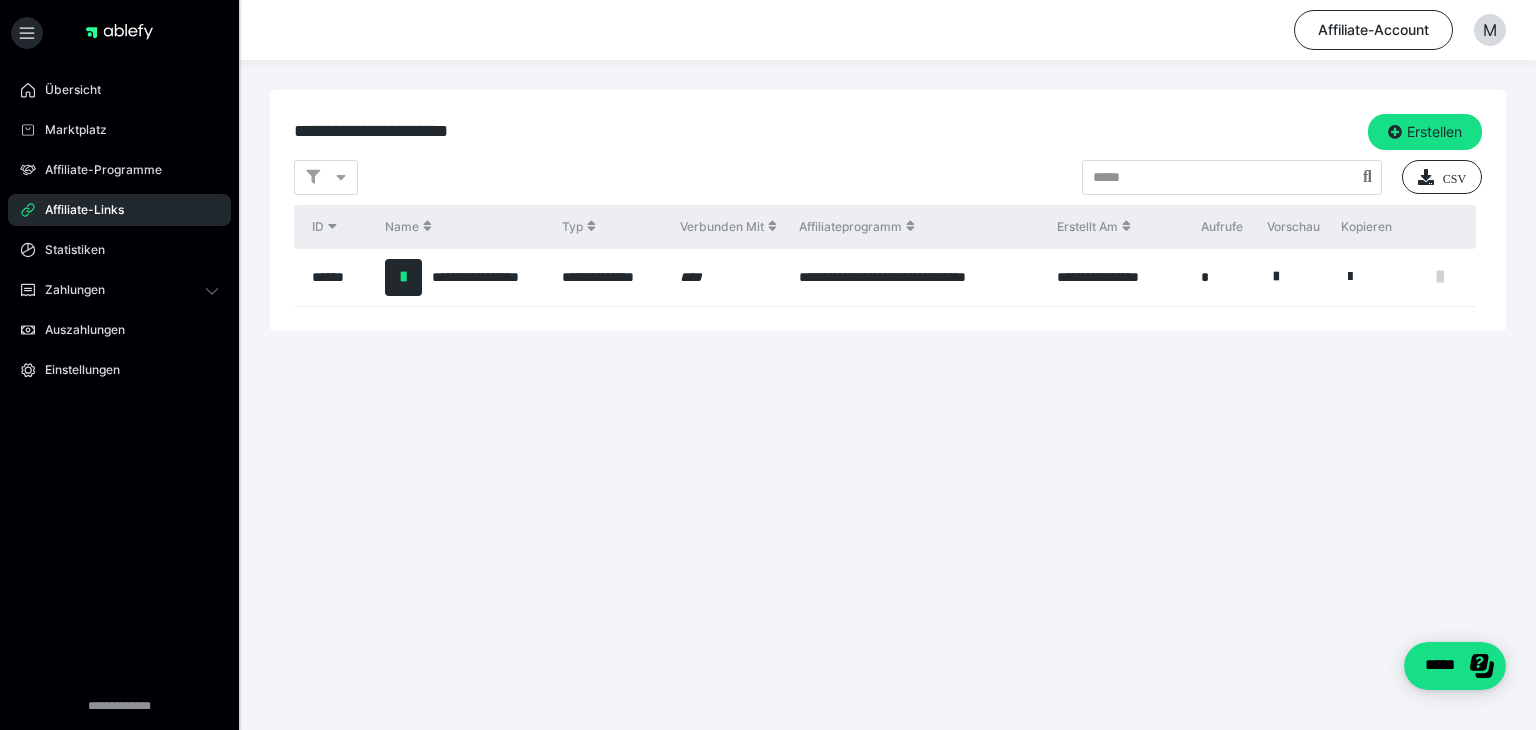 click at bounding box center [1440, 277] 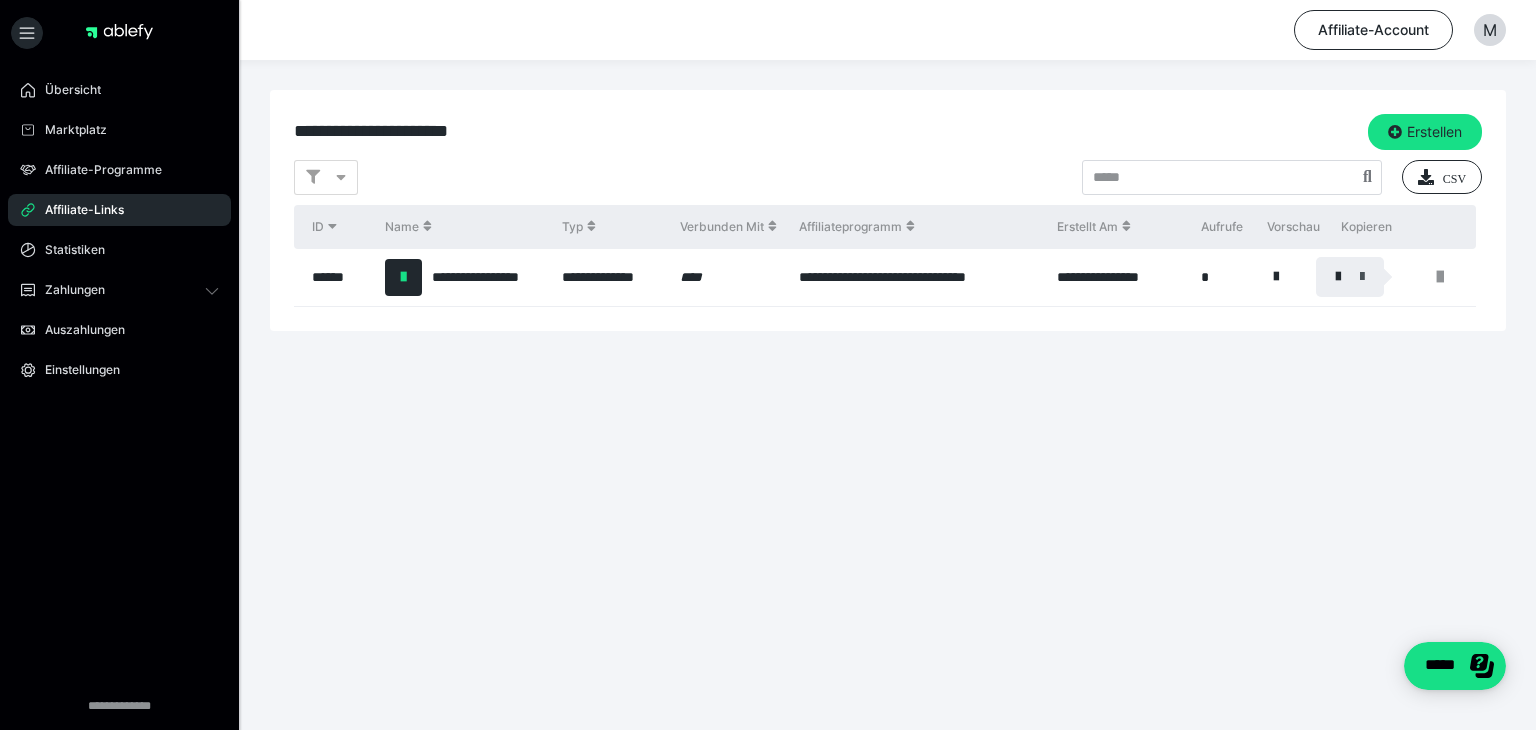 click at bounding box center [1362, 277] 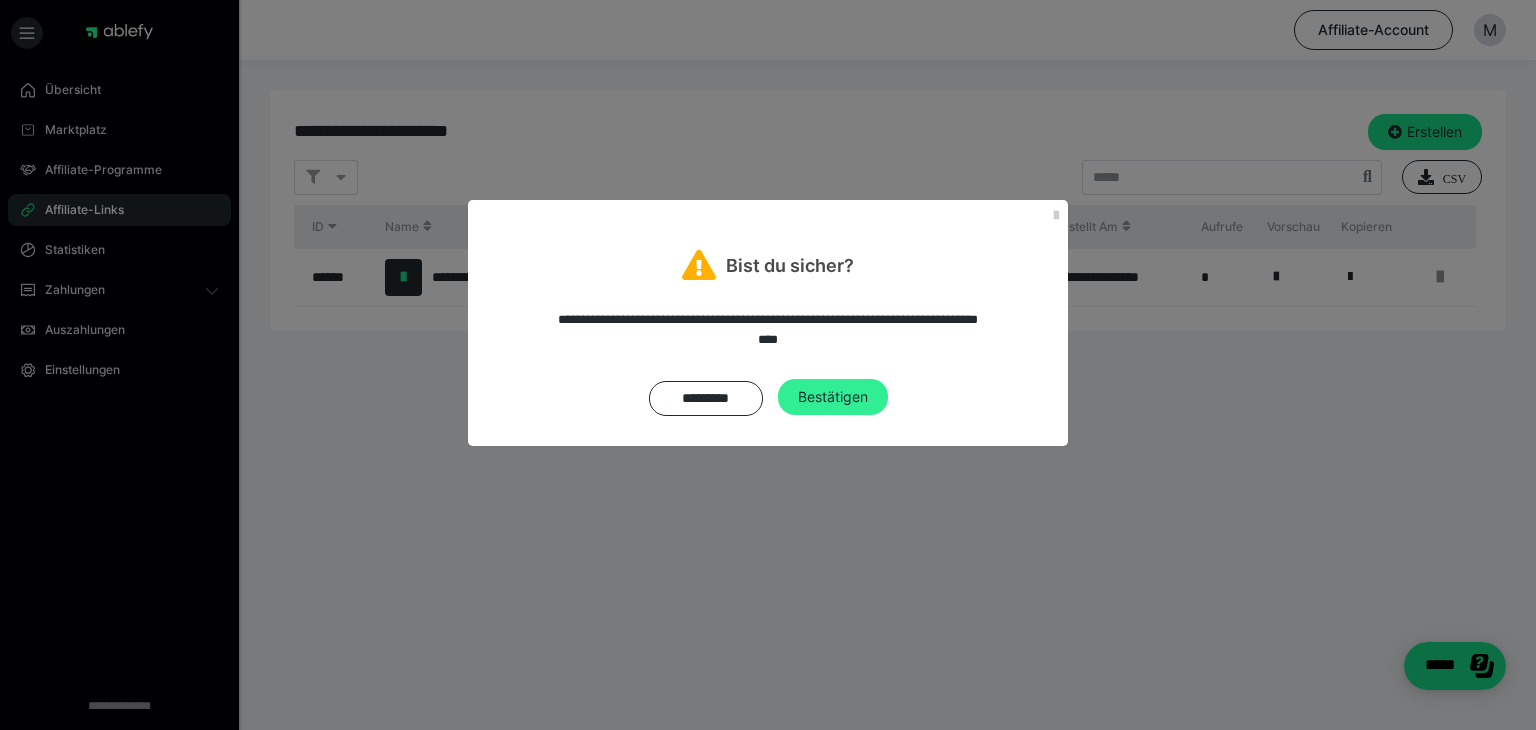 click on "Bestätigen" at bounding box center [833, 397] 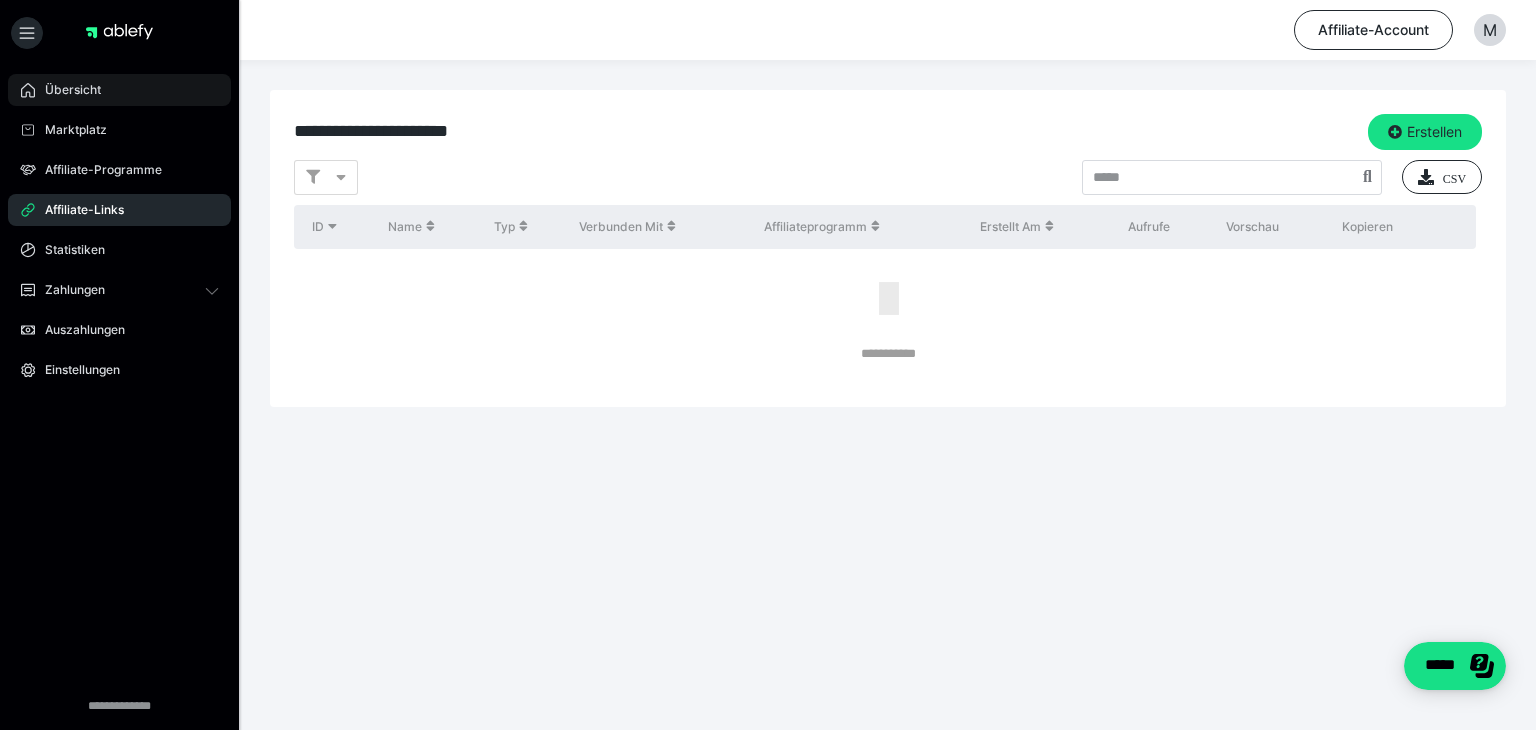 click on "Übersicht" at bounding box center (119, 90) 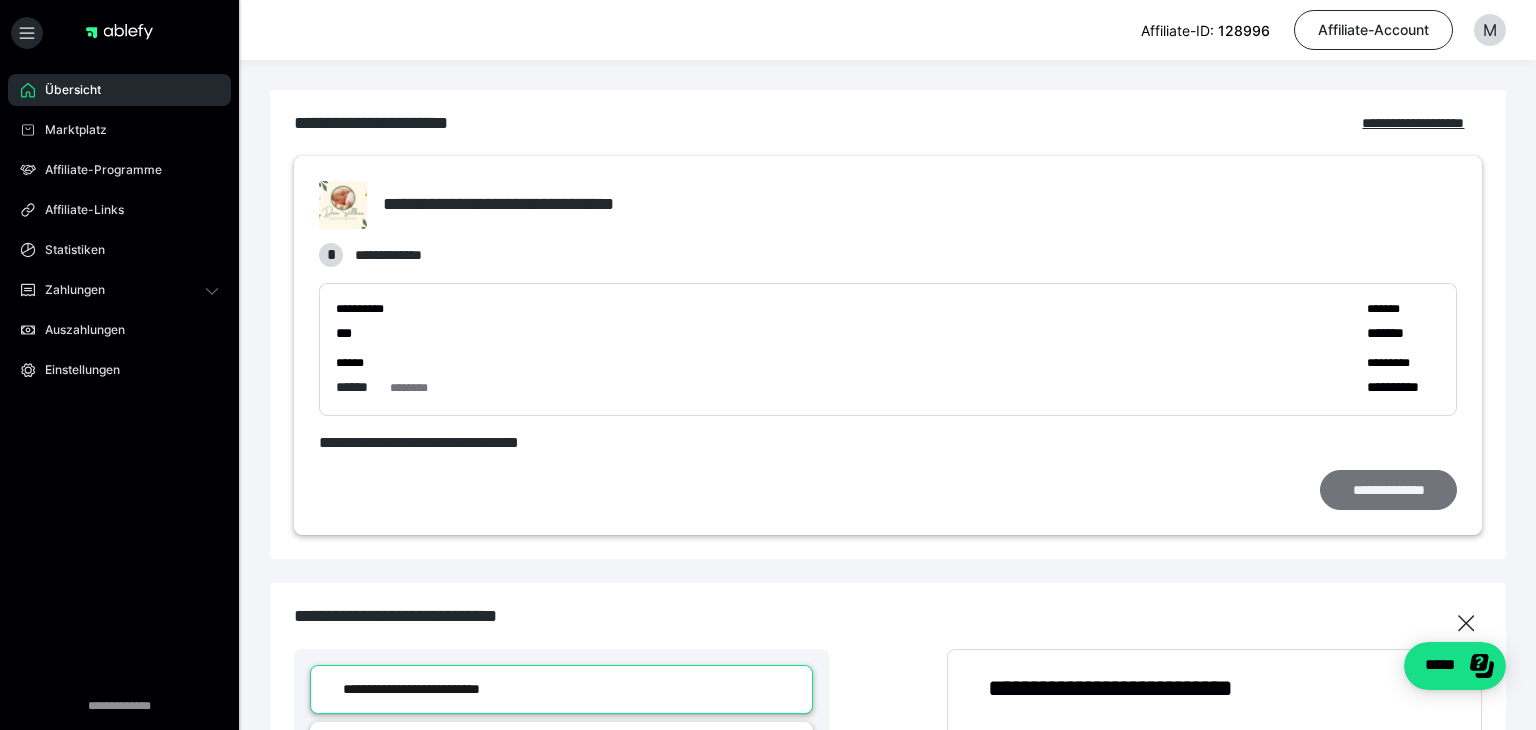 click on "**********" at bounding box center [1388, 490] 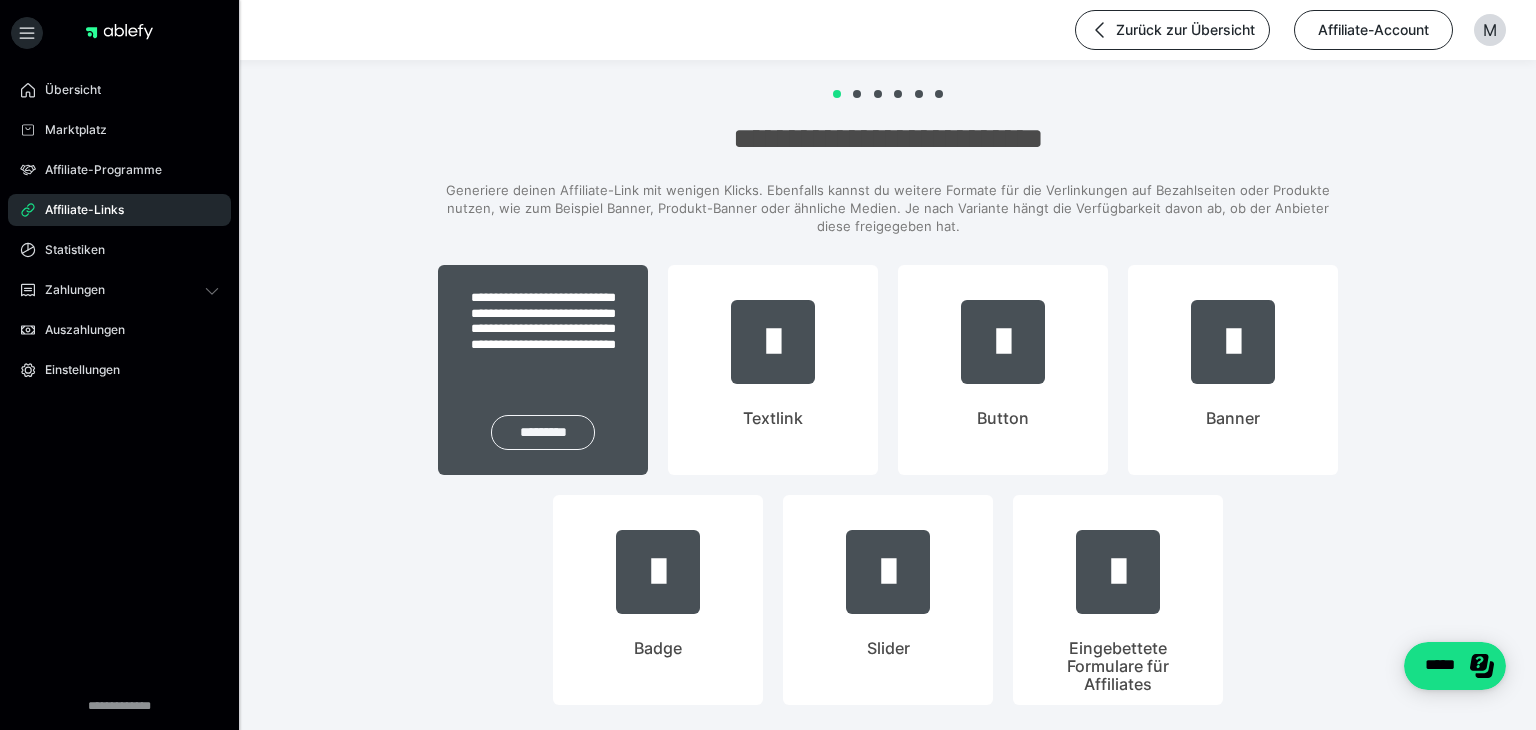 click on "*********" at bounding box center [543, 432] 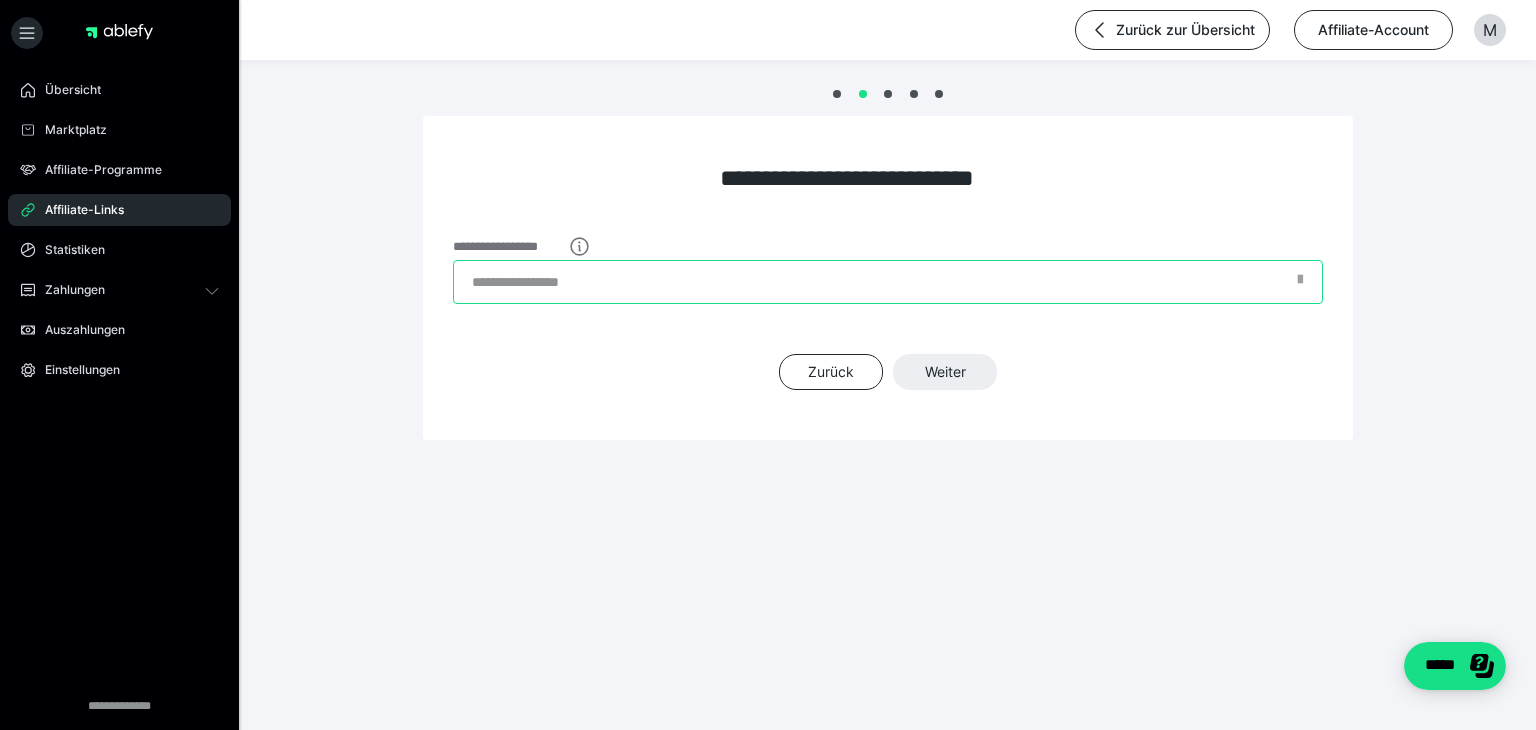 click on "**********" at bounding box center [888, 282] 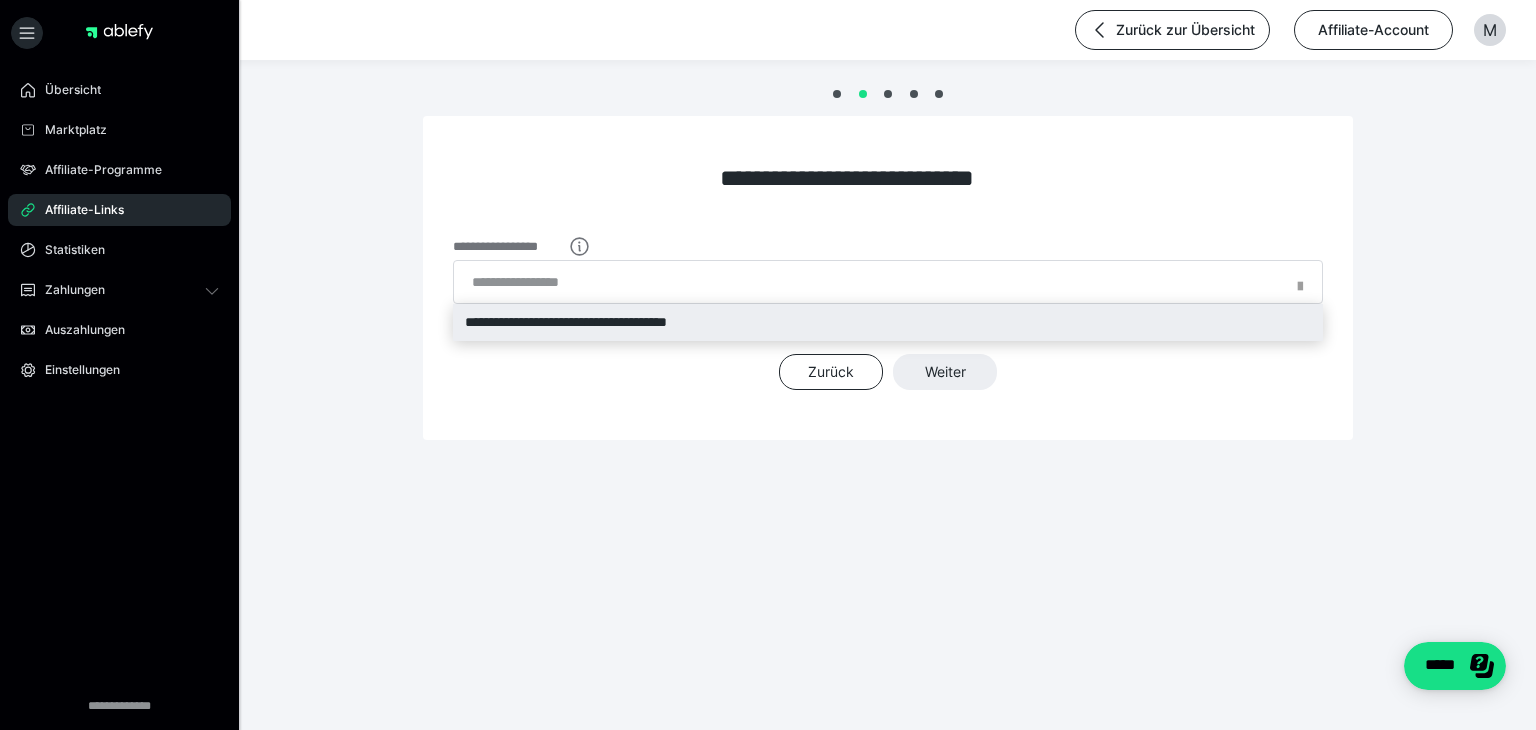 click on "**********" at bounding box center (888, 322) 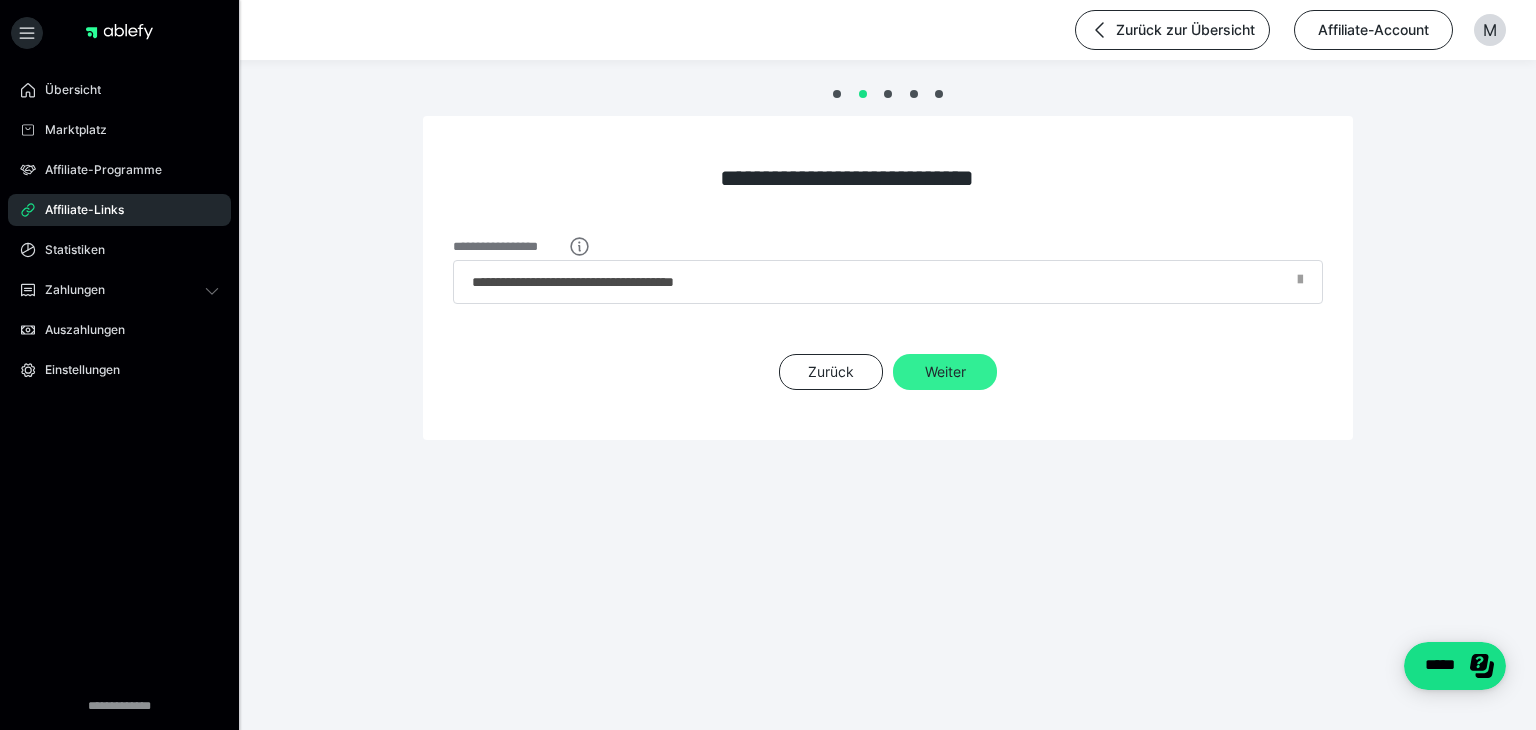click on "Weiter" at bounding box center (945, 372) 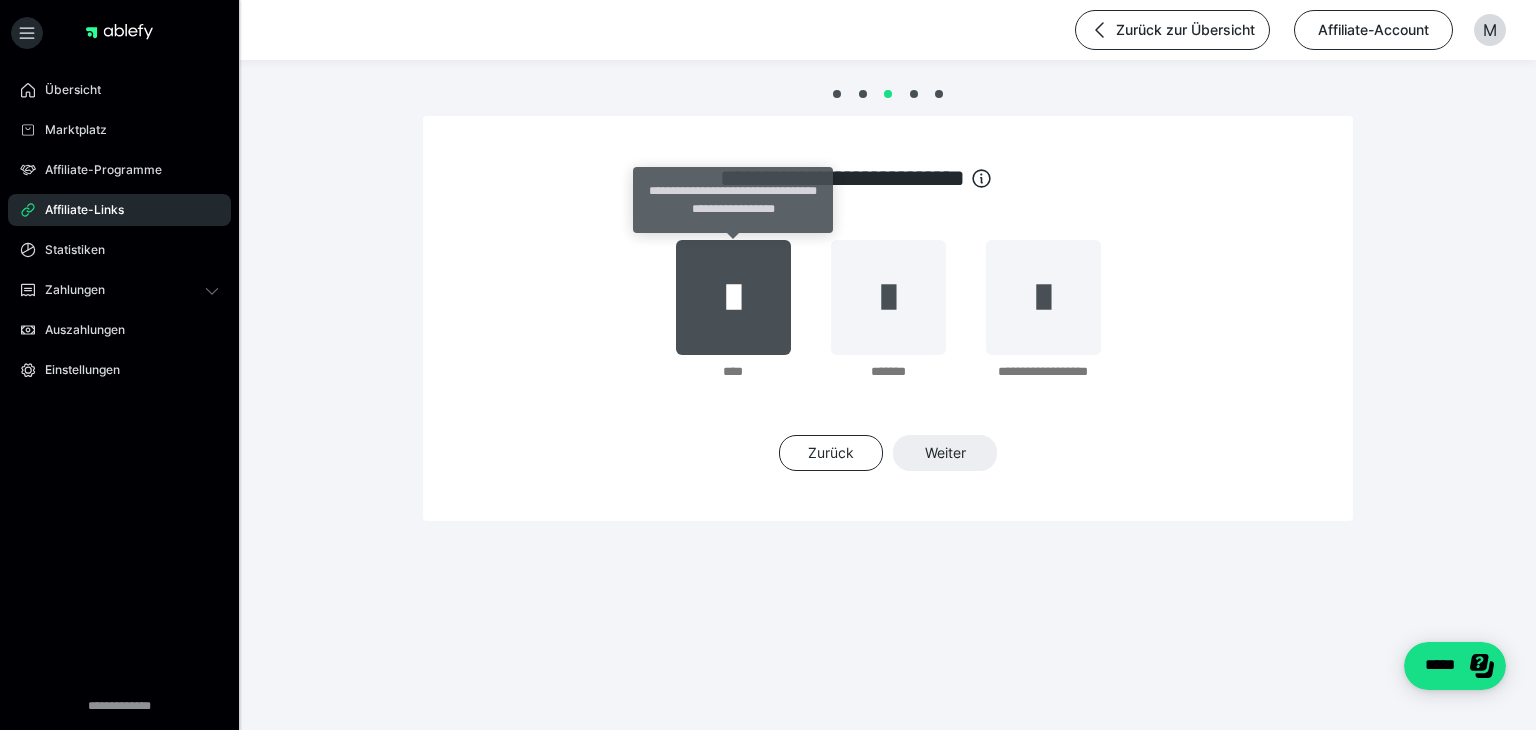 click at bounding box center (733, 297) 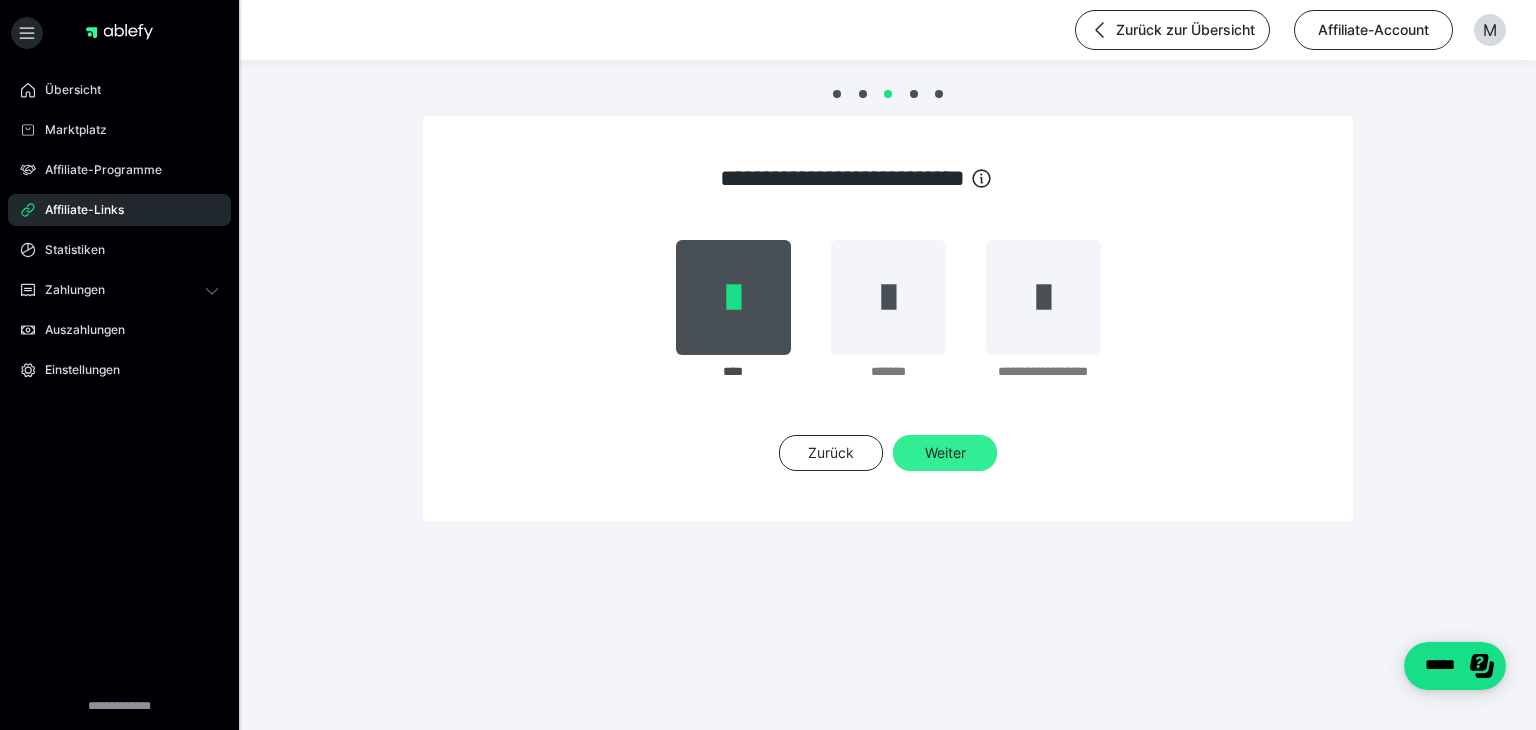 click on "Weiter" at bounding box center [945, 453] 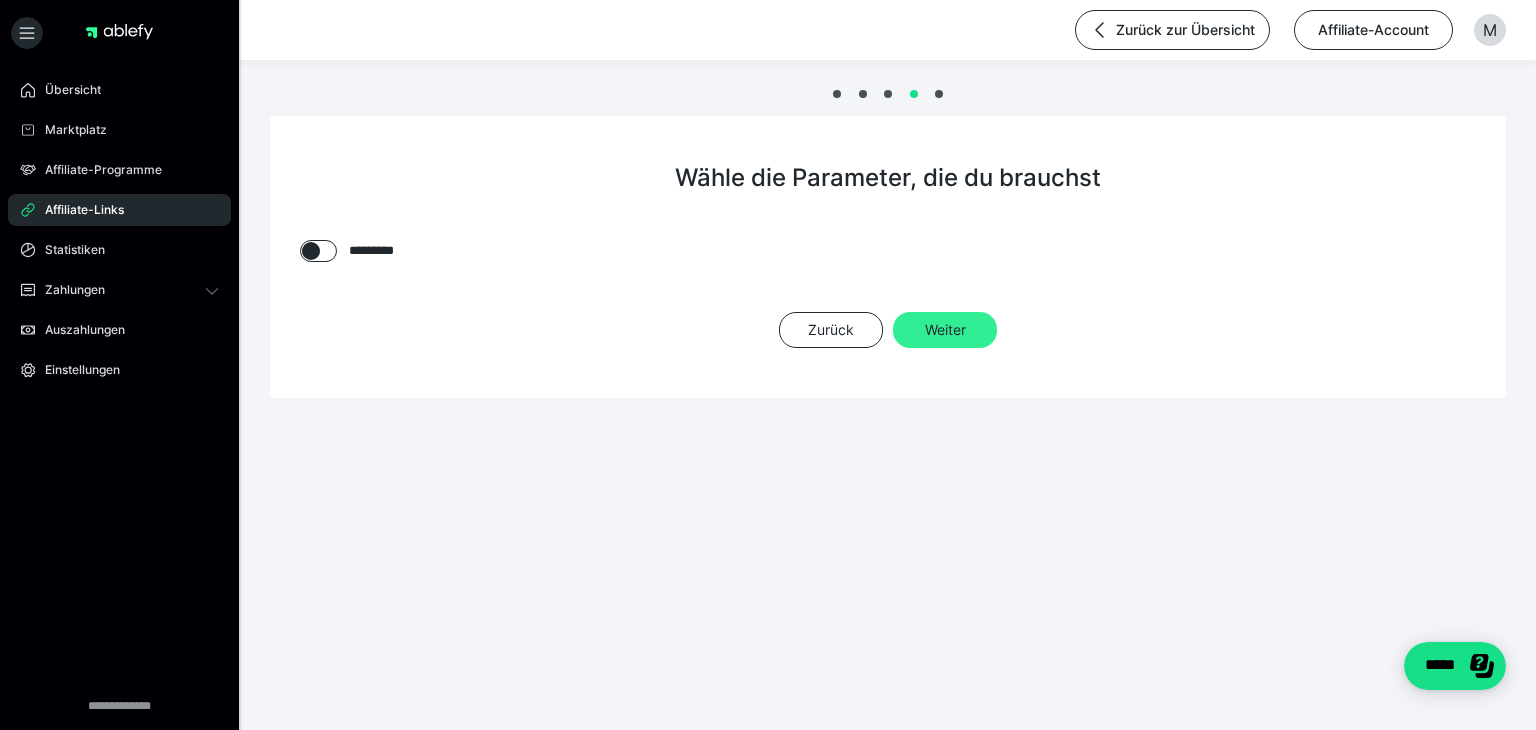 click on "Weiter" at bounding box center (945, 330) 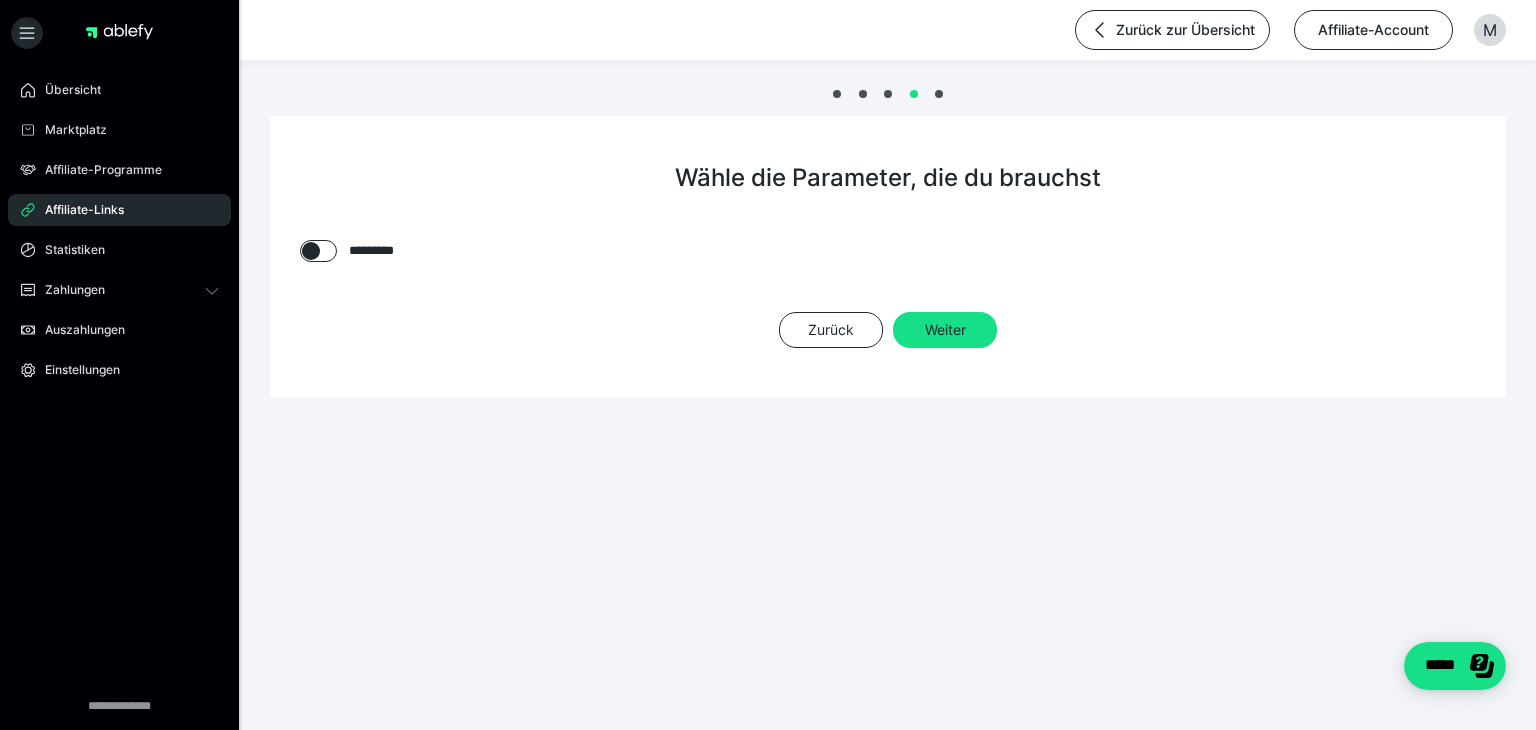 click at bounding box center [311, 251] 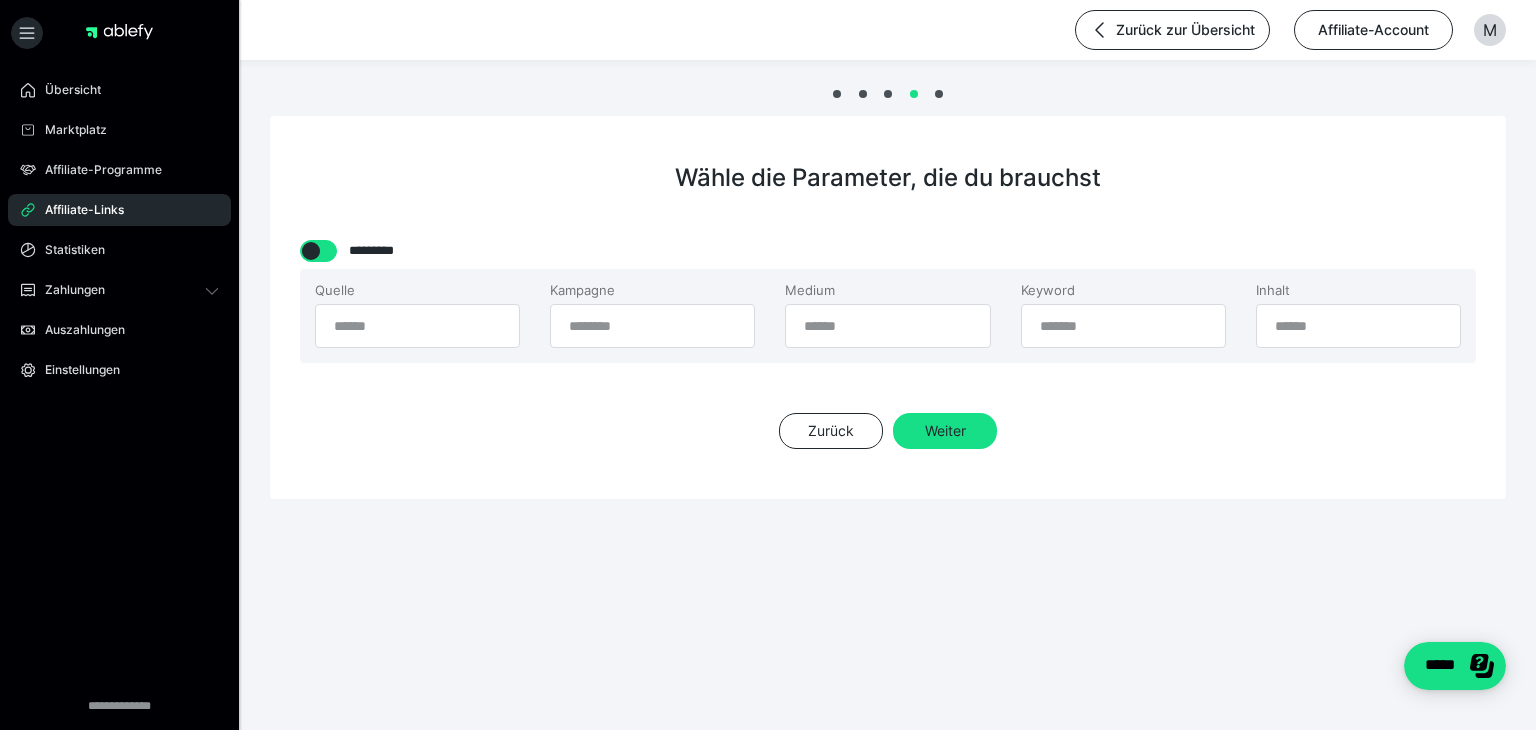 click at bounding box center [311, 251] 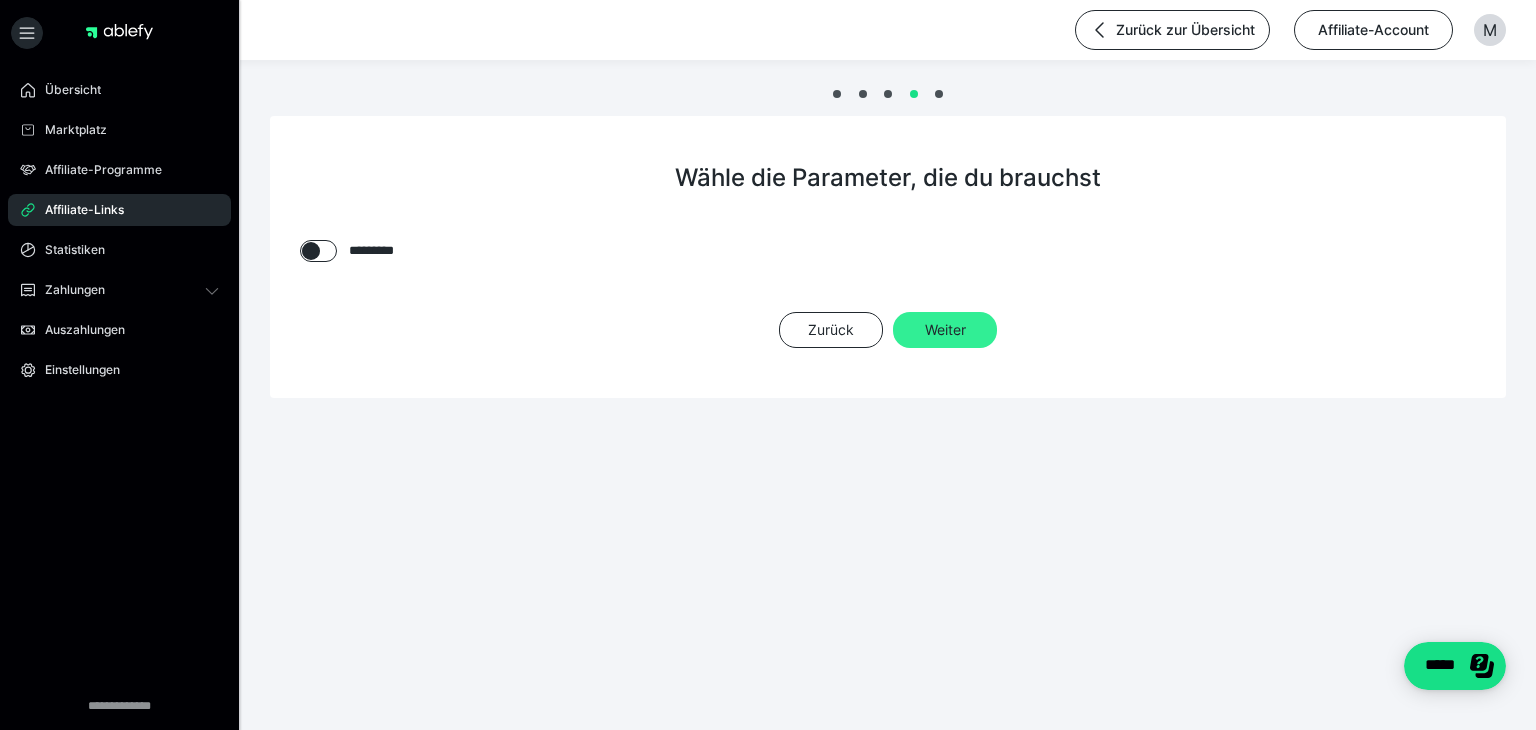 click on "Weiter" at bounding box center (945, 330) 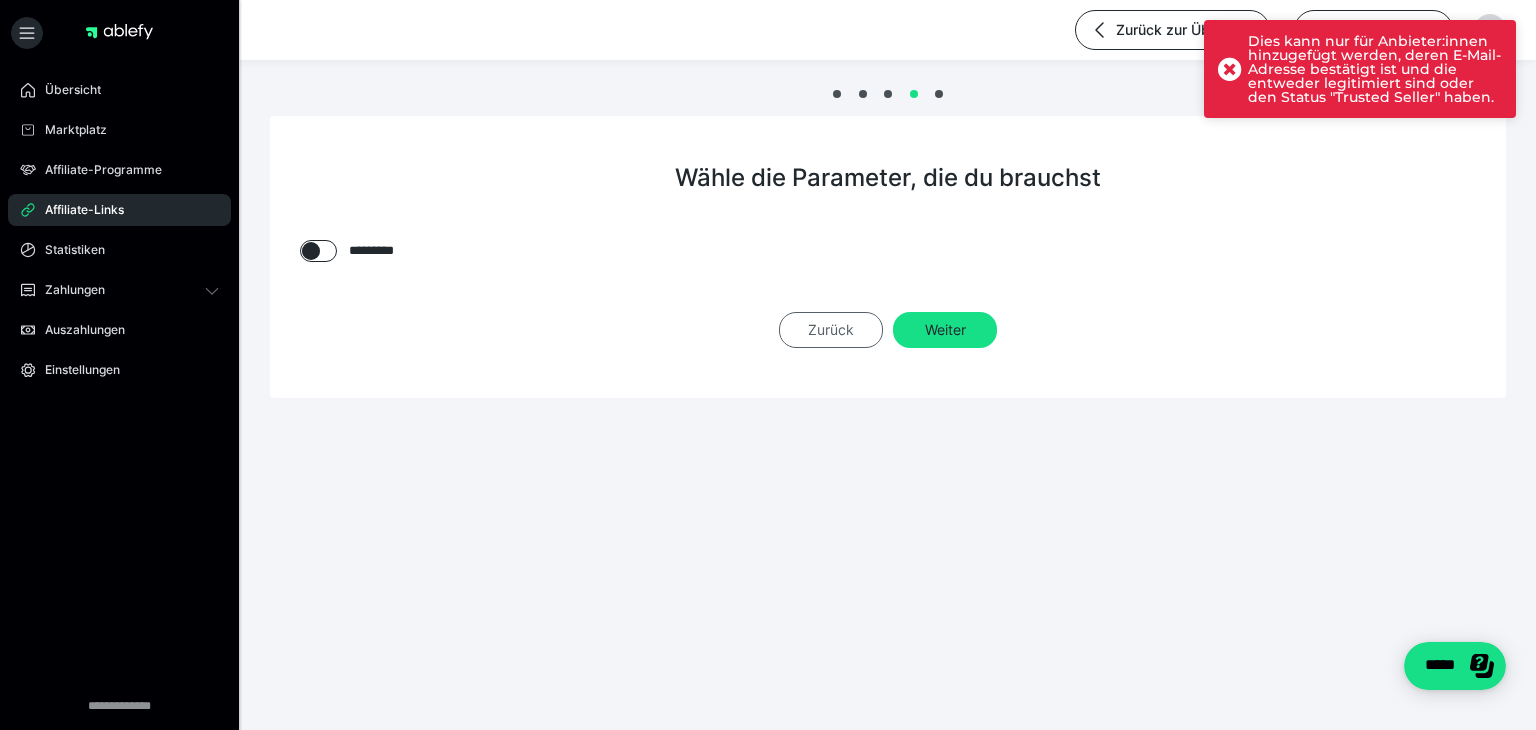 click on "Zurück" at bounding box center [831, 330] 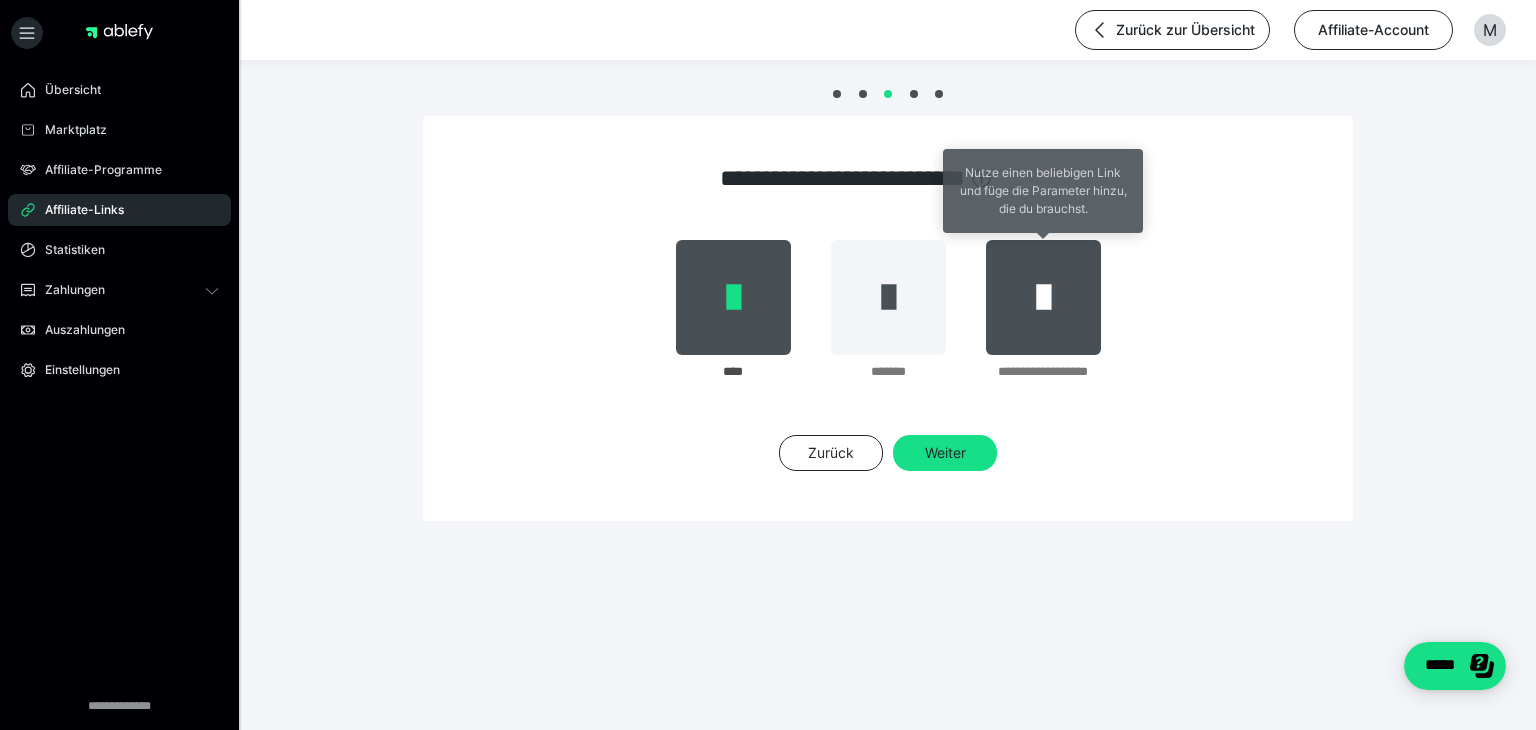 click at bounding box center (1043, 297) 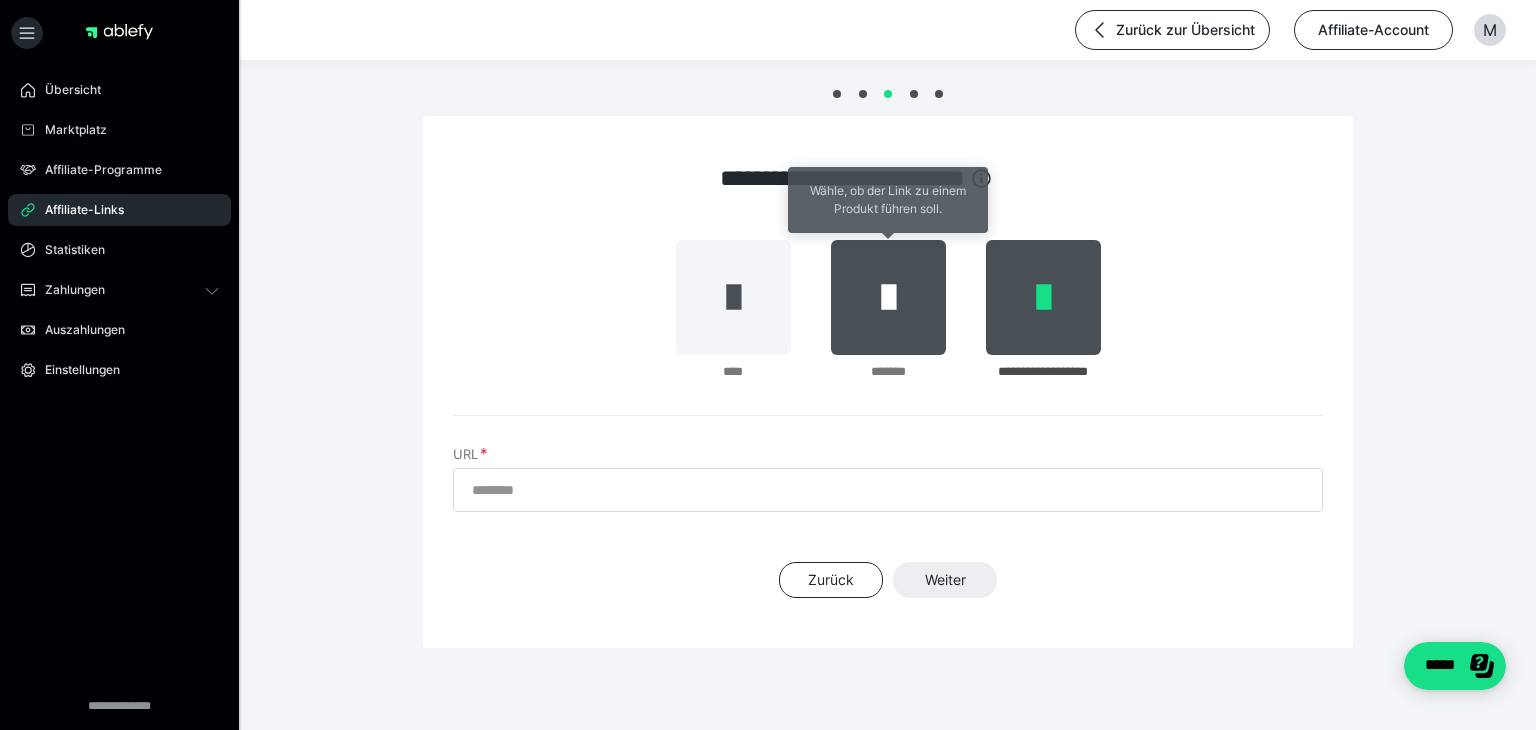 click at bounding box center [888, 297] 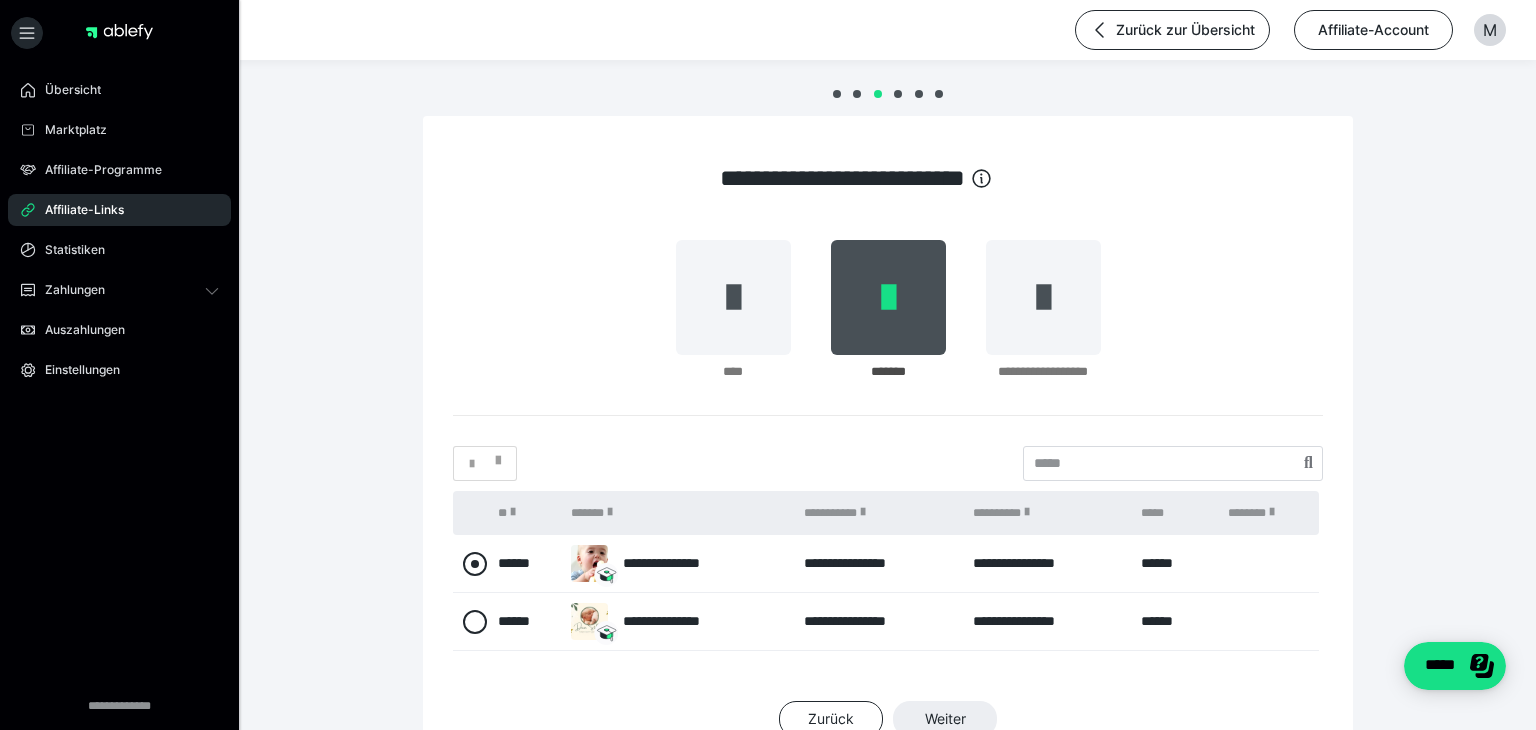 click at bounding box center (475, 564) 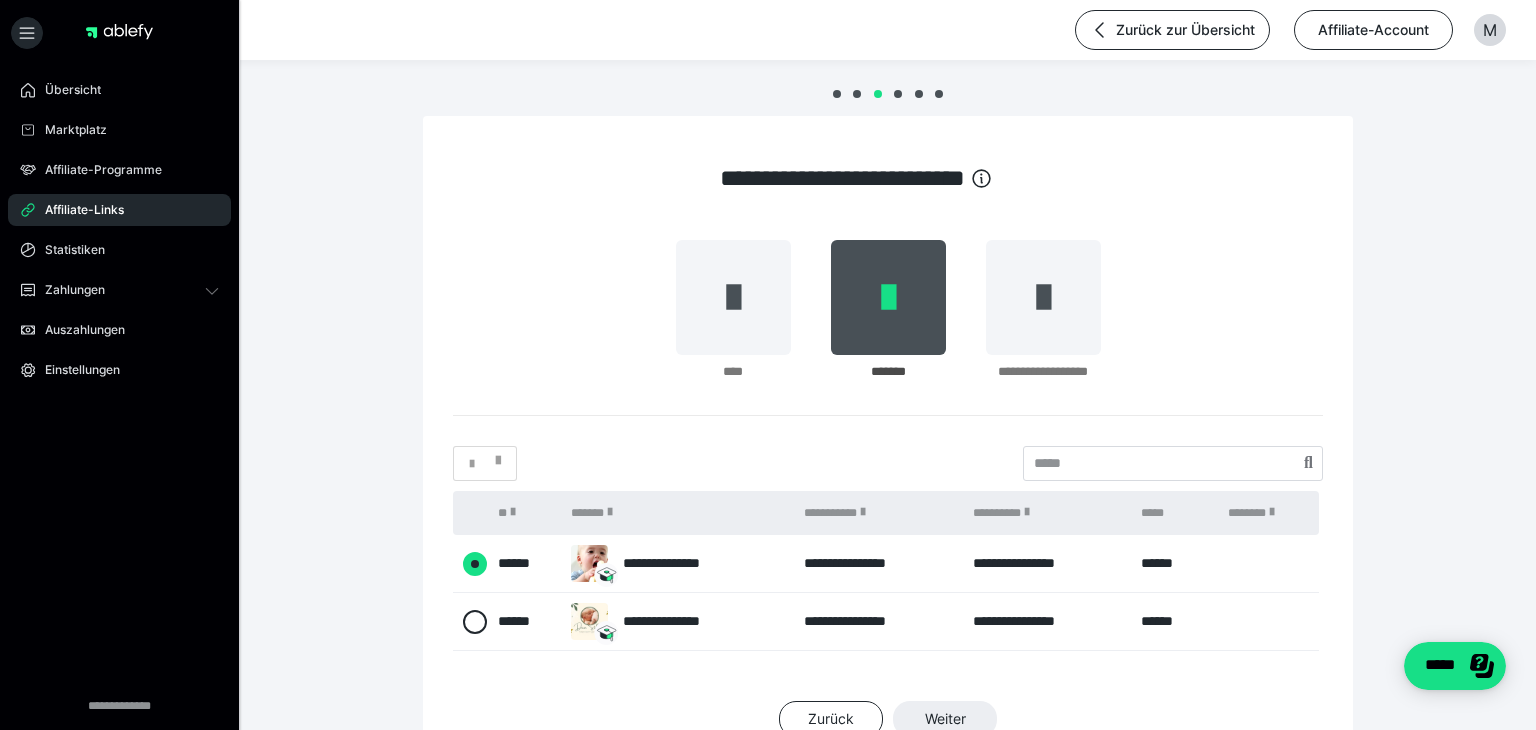 radio on "****" 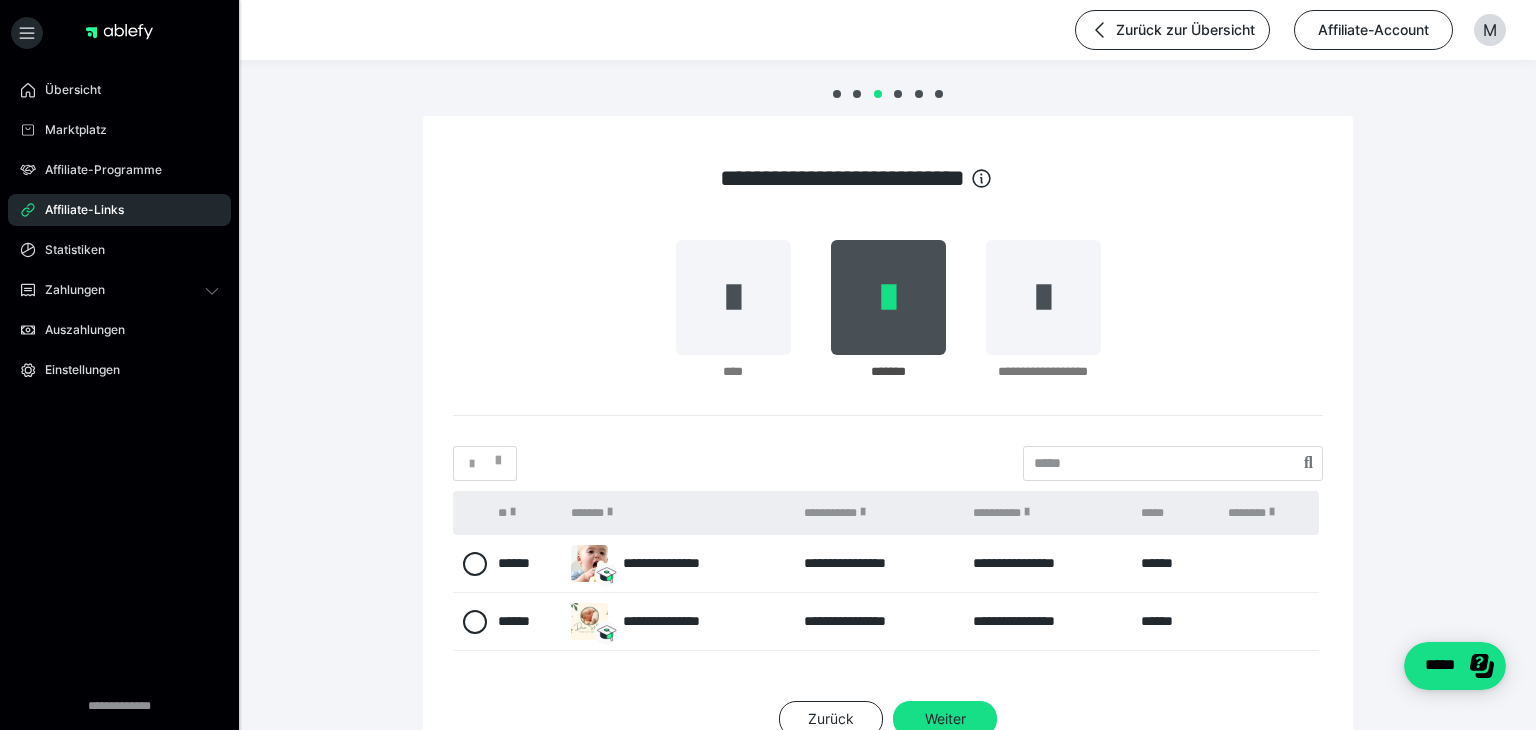 scroll, scrollTop: 156, scrollLeft: 0, axis: vertical 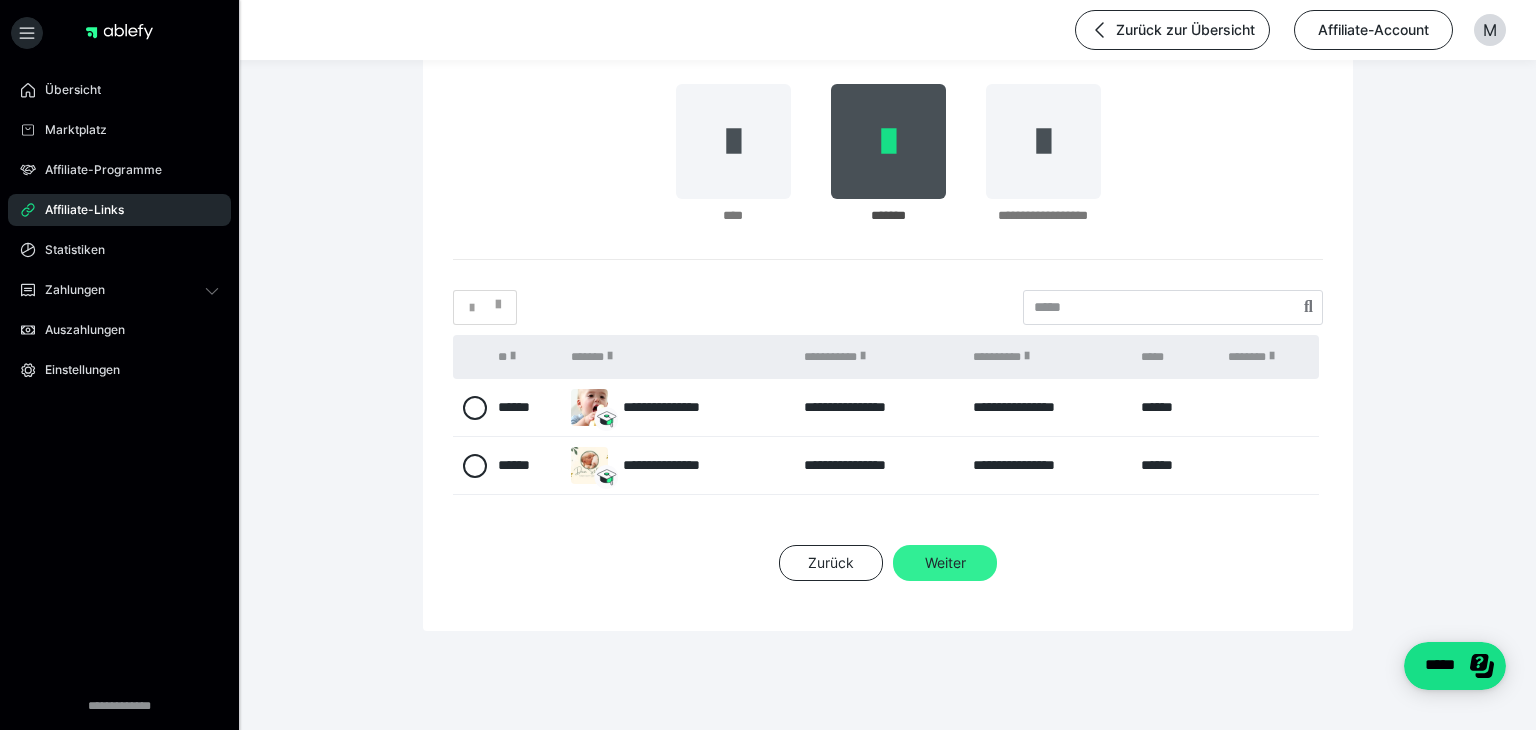 click on "Weiter" at bounding box center (945, 563) 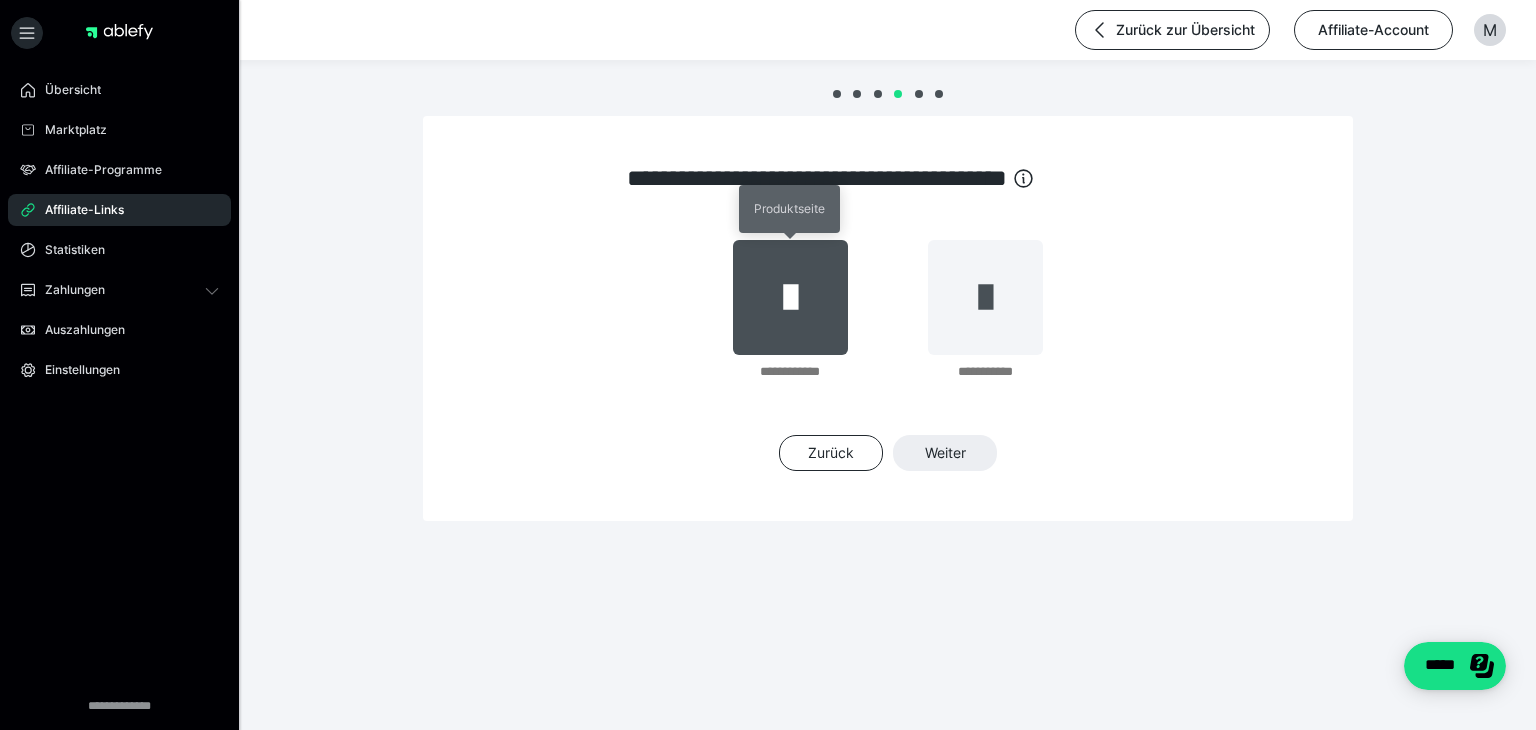 click at bounding box center (790, 297) 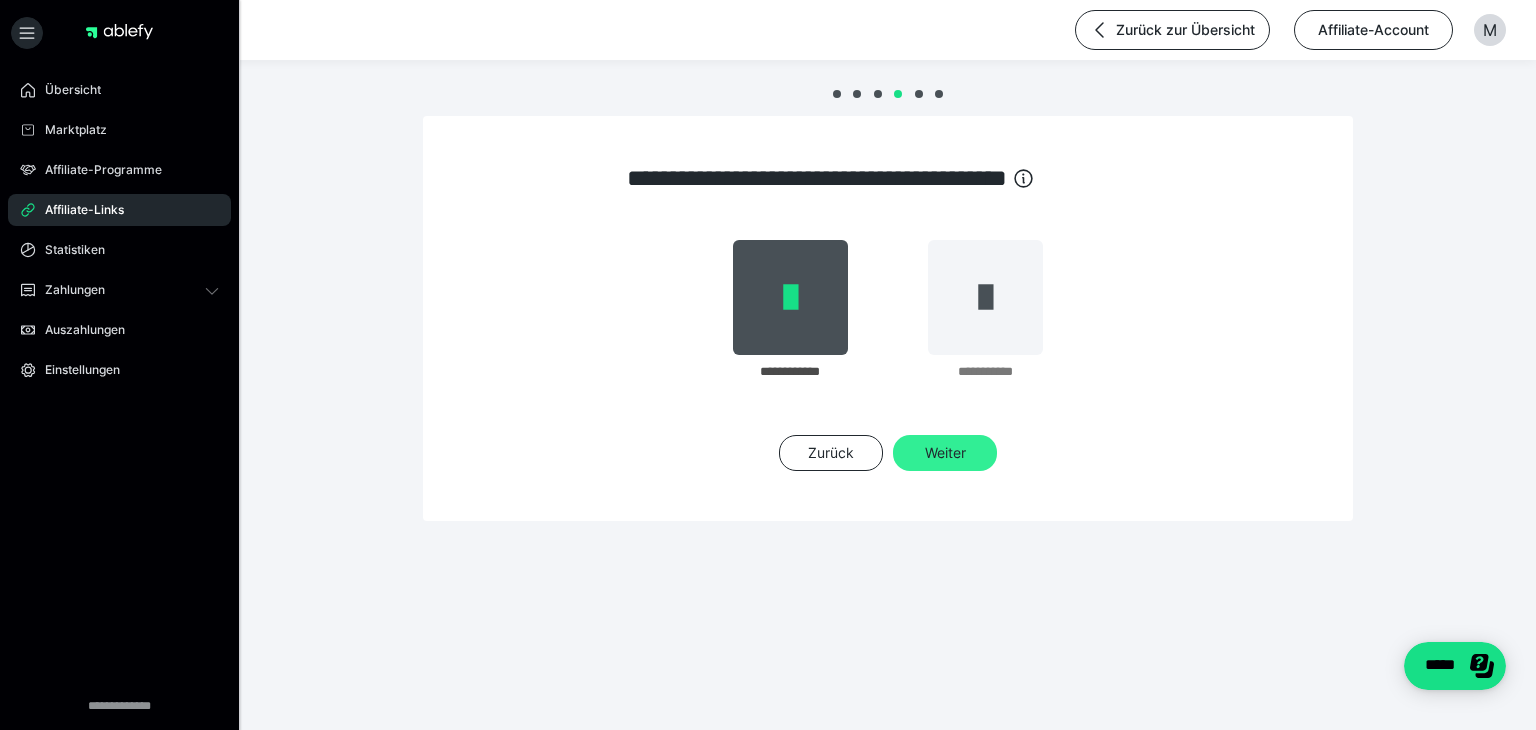 click on "Weiter" at bounding box center [945, 453] 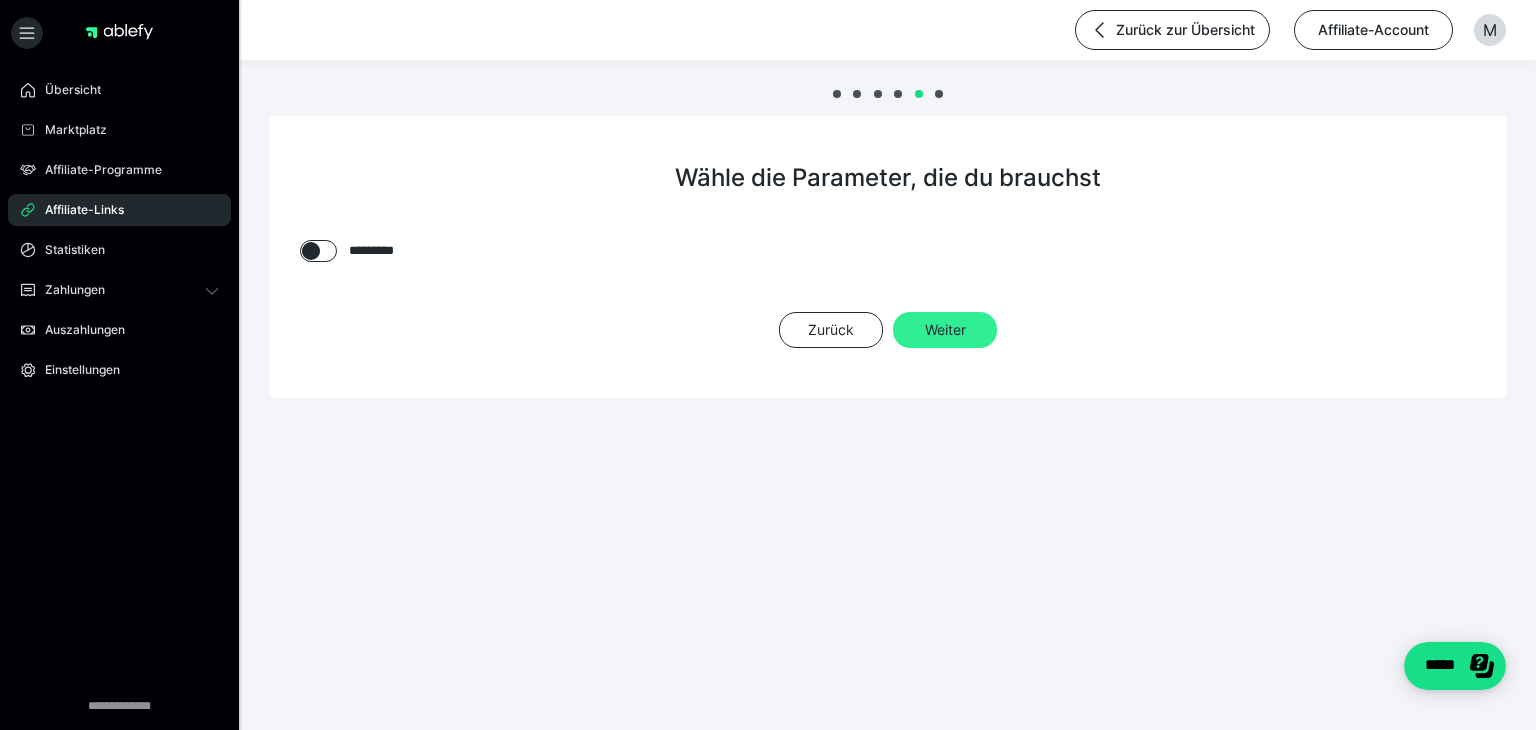 click on "Weiter" at bounding box center (945, 330) 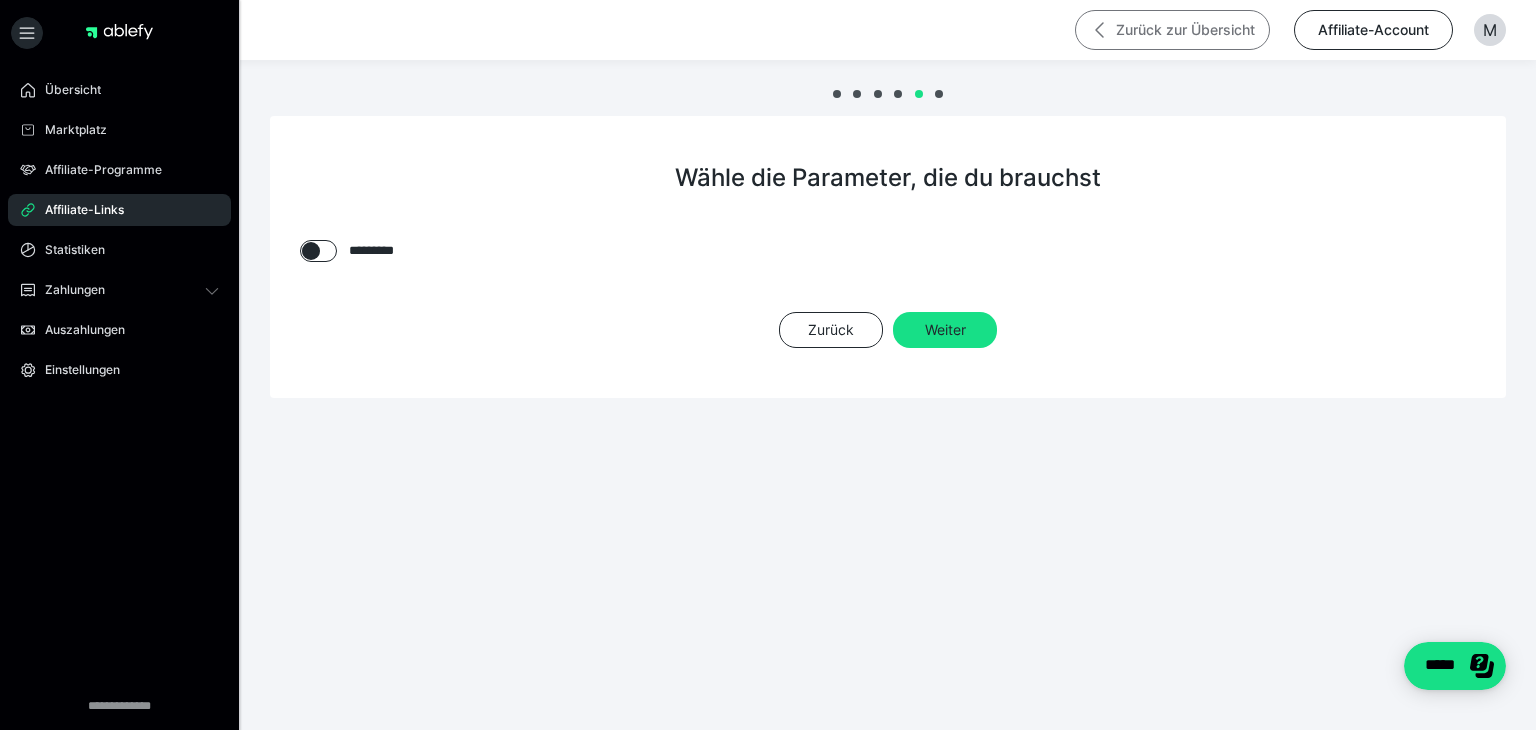 click on "Zurück zur Übersicht" at bounding box center [1172, 30] 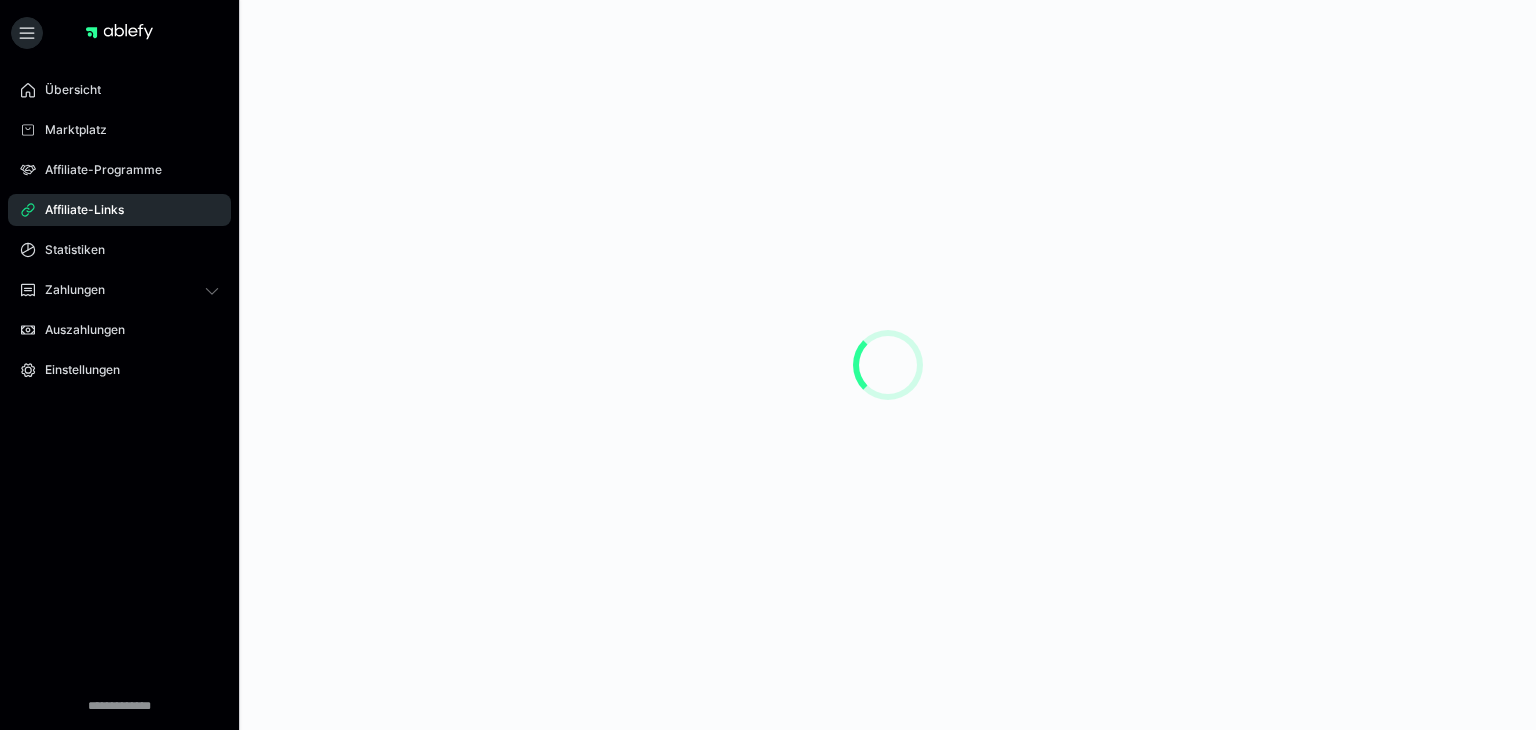 scroll, scrollTop: 0, scrollLeft: 0, axis: both 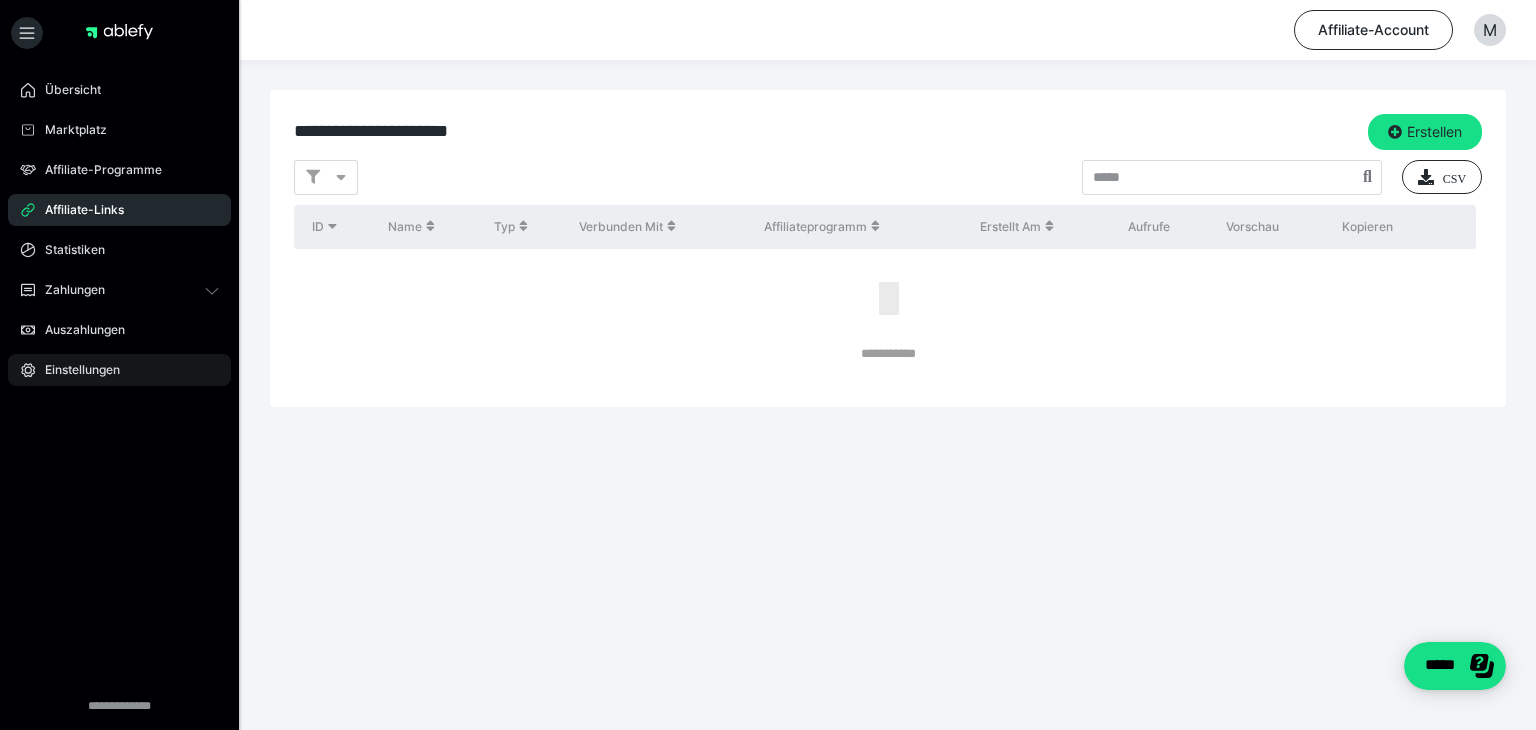 click on "Einstellungen" at bounding box center (75, 370) 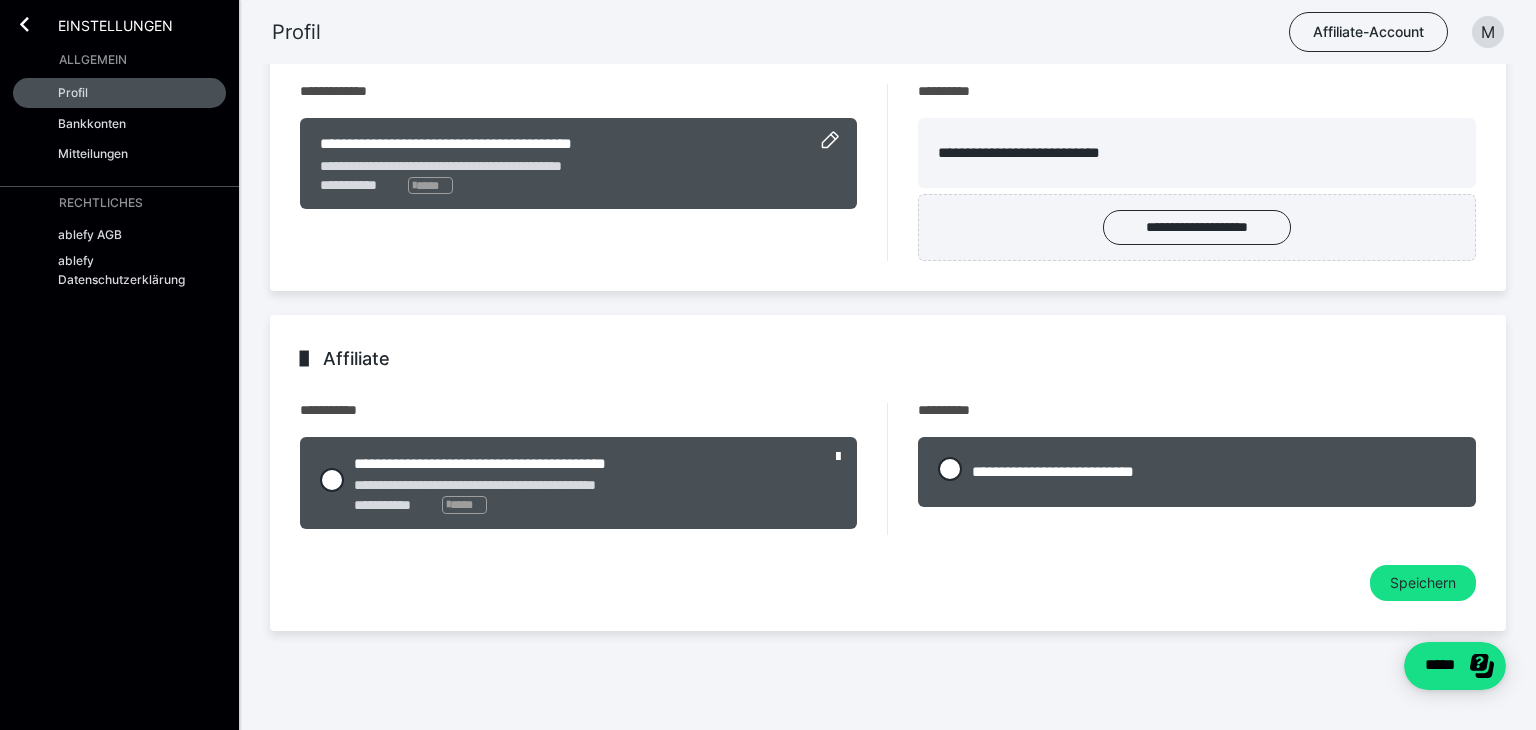 scroll, scrollTop: 0, scrollLeft: 0, axis: both 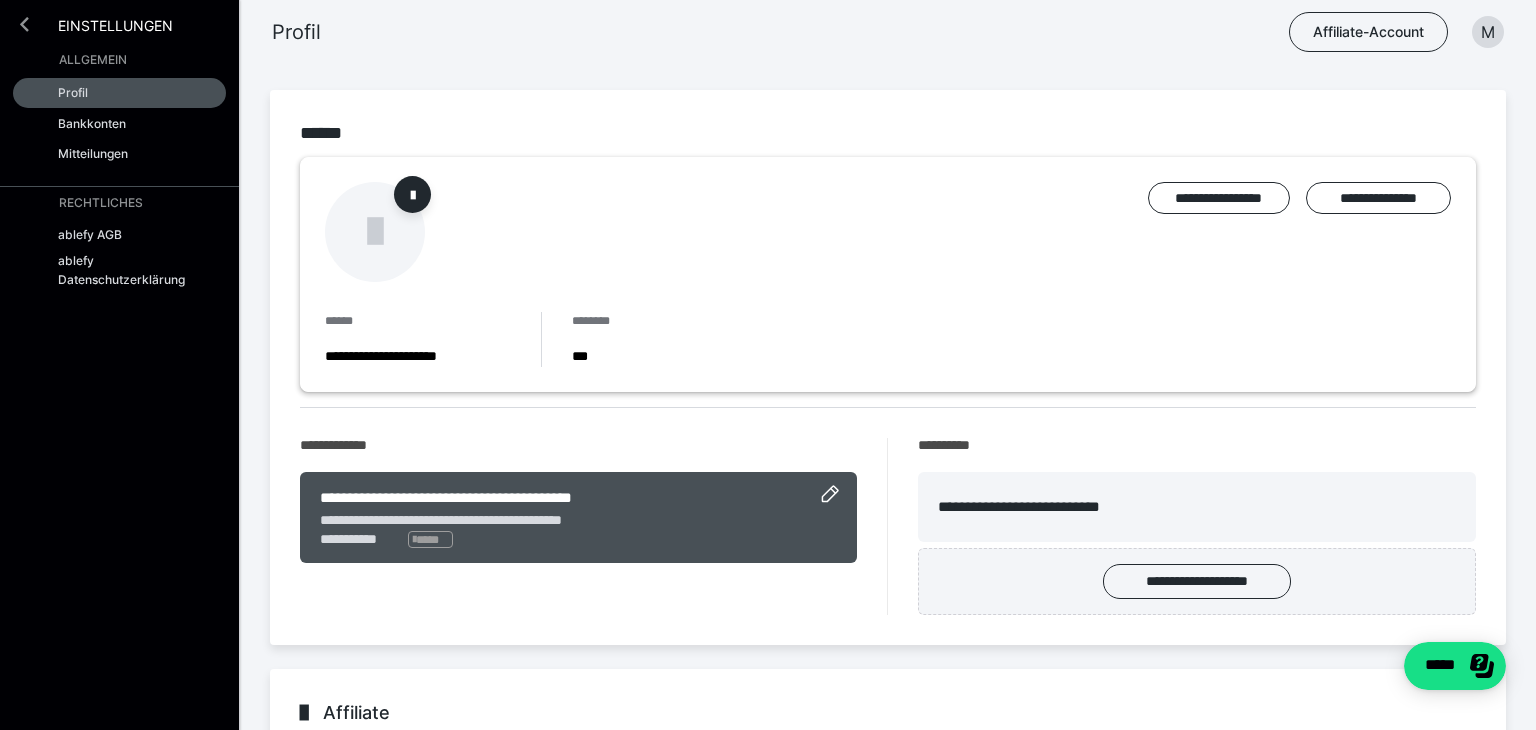 click at bounding box center (24, 24) 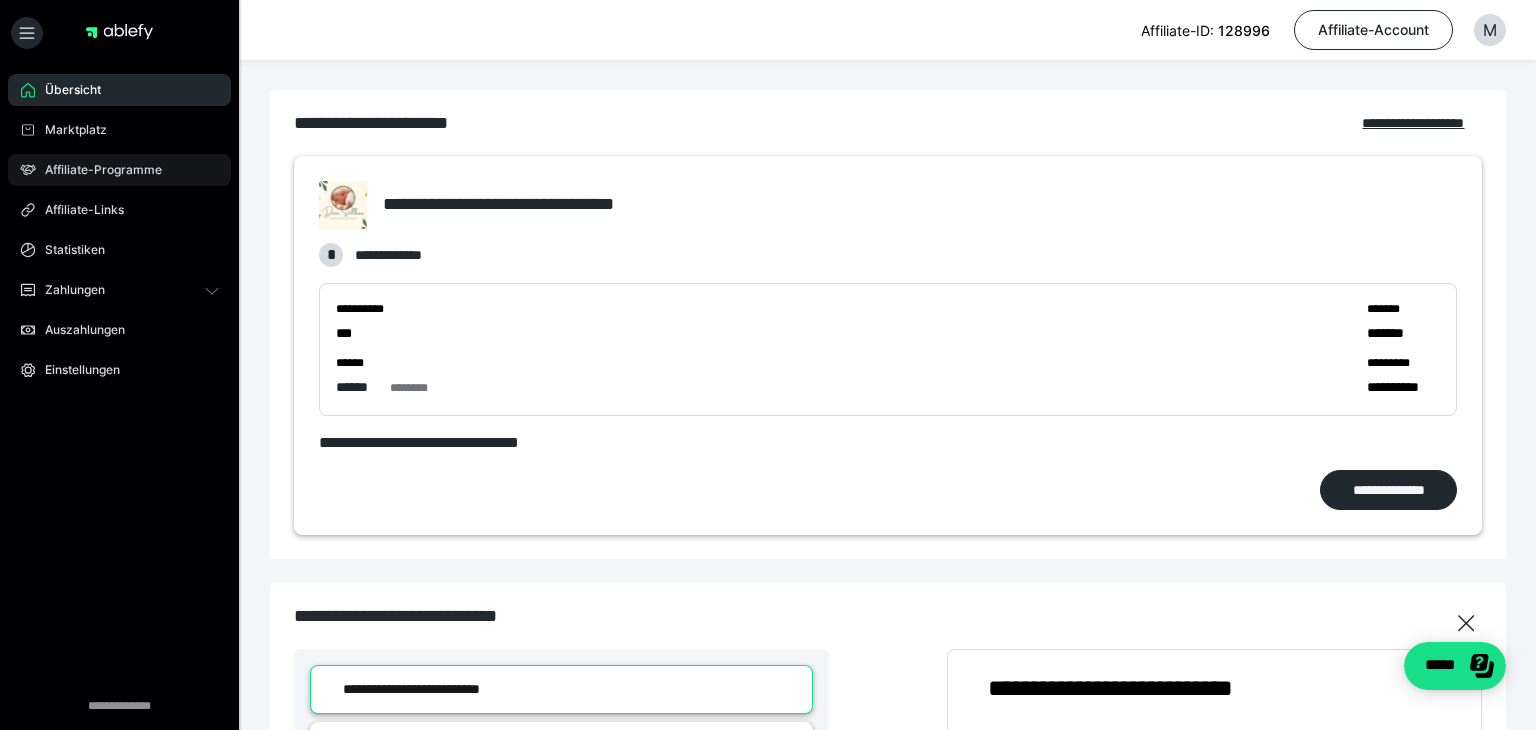click on "Affiliate-Programme" at bounding box center [119, 170] 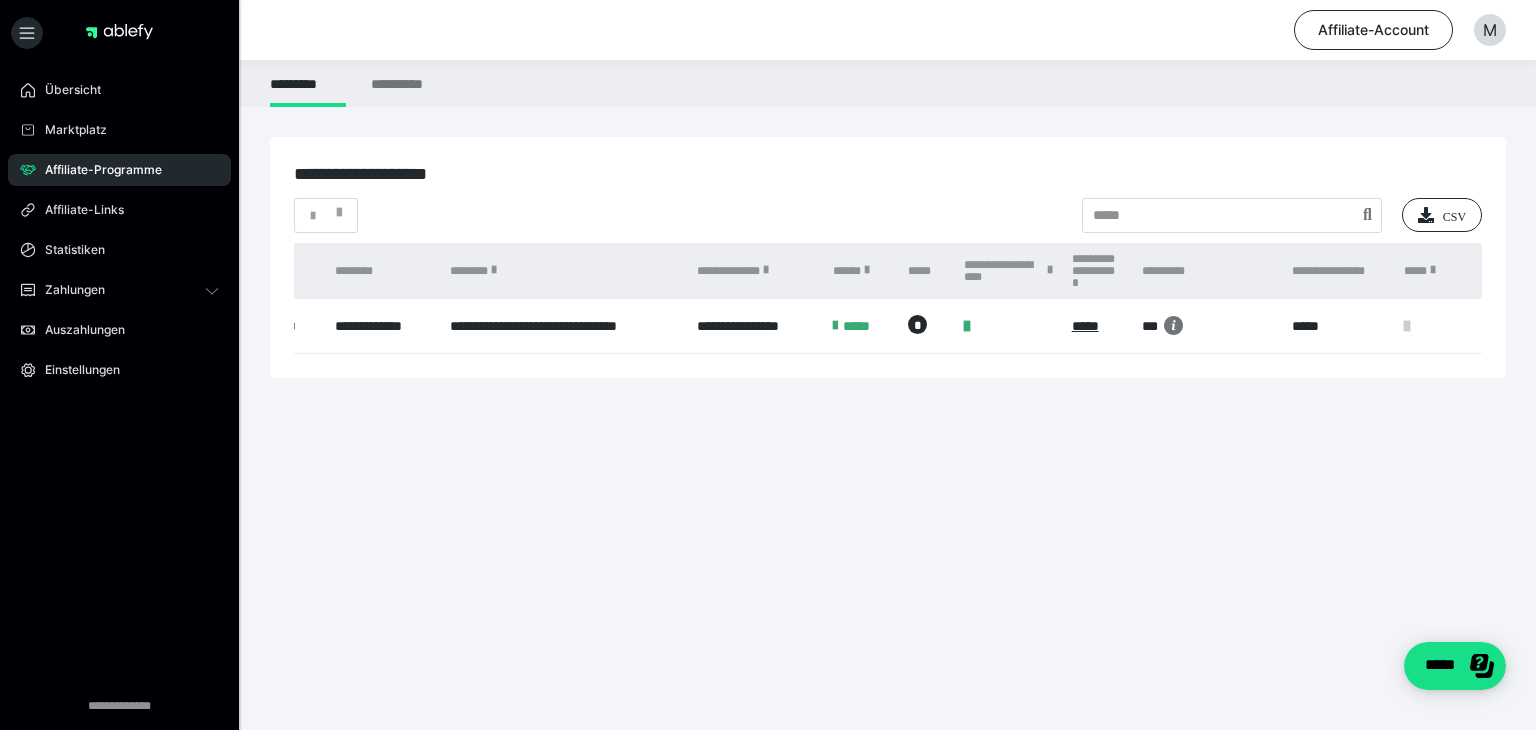 scroll, scrollTop: 0, scrollLeft: 0, axis: both 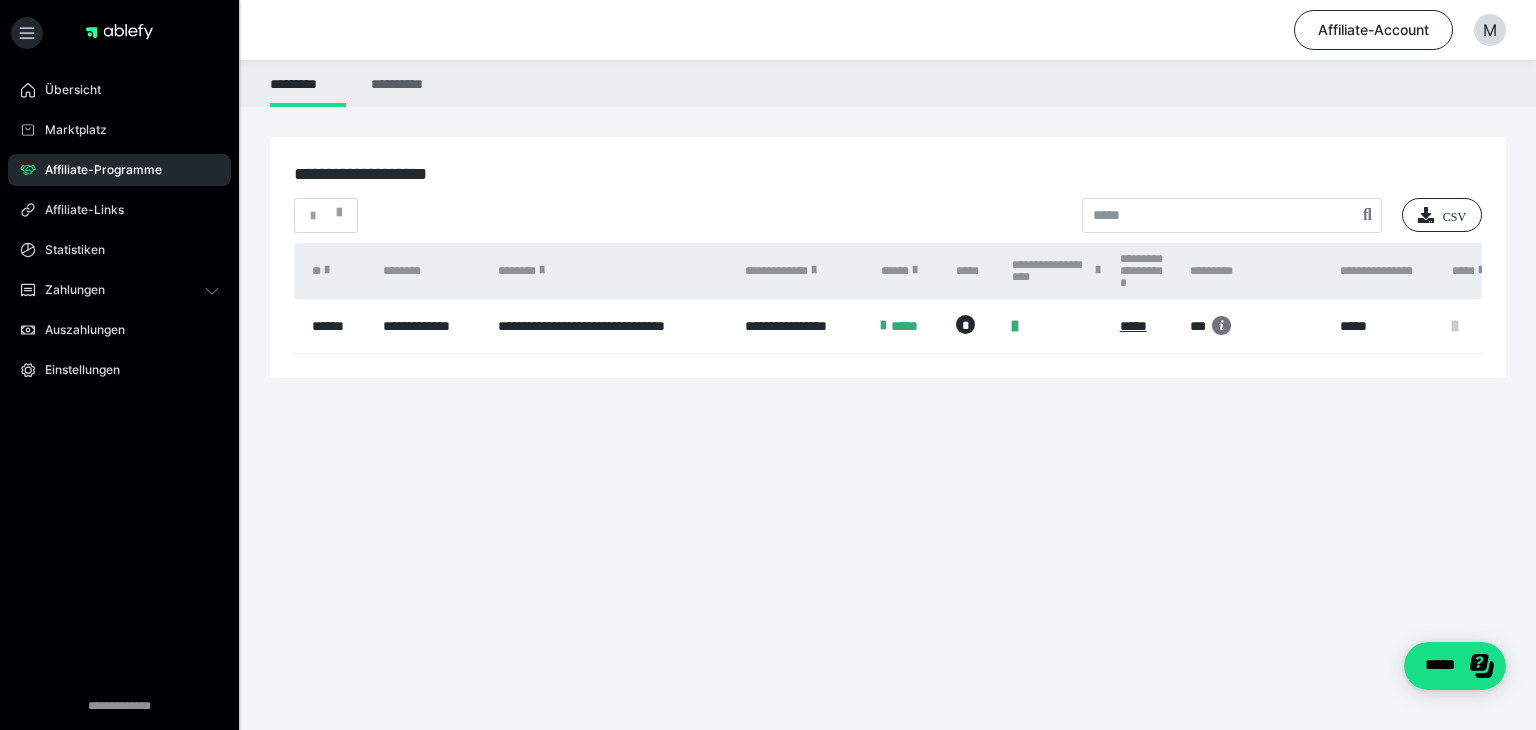 click on "**********" at bounding box center (400, 83) 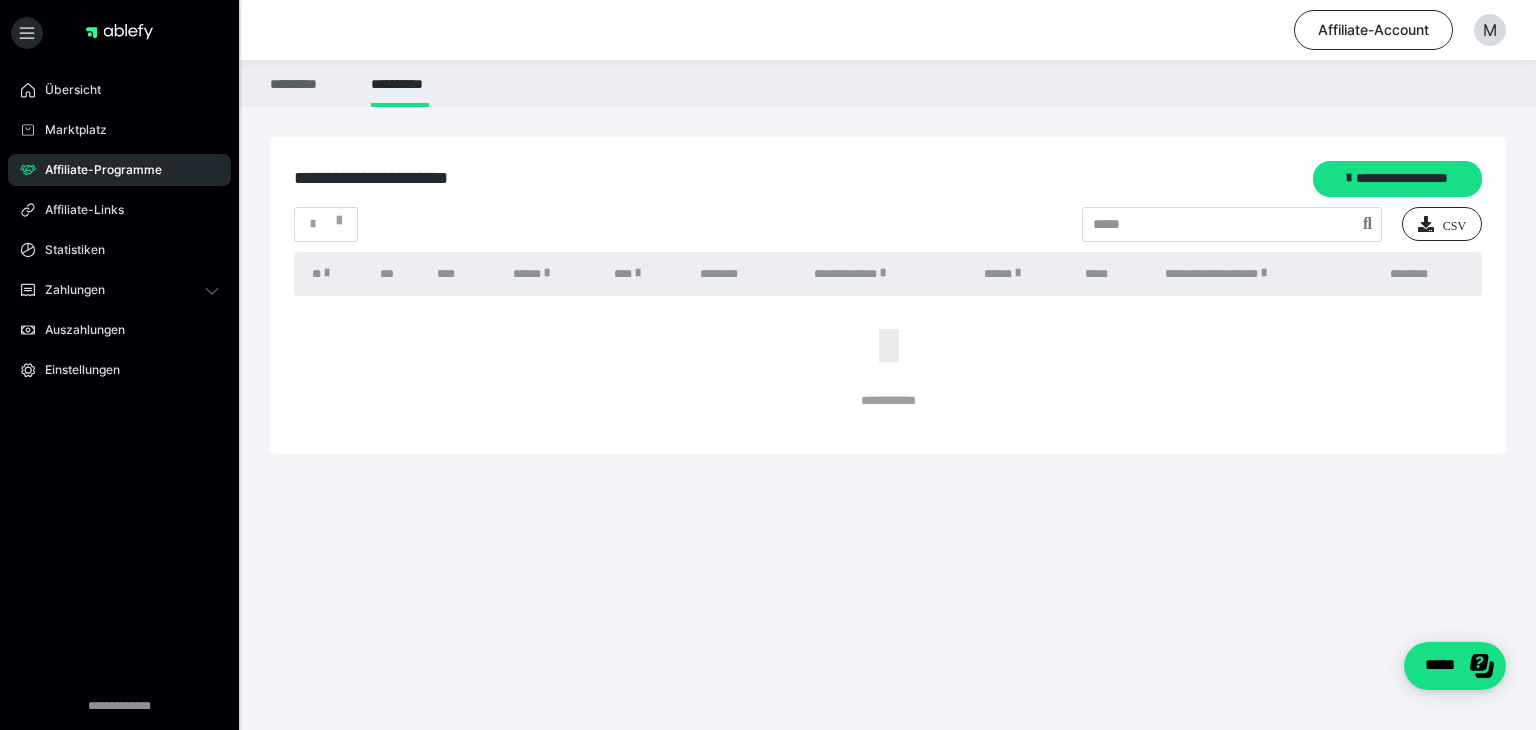 click on "*********" at bounding box center (308, 83) 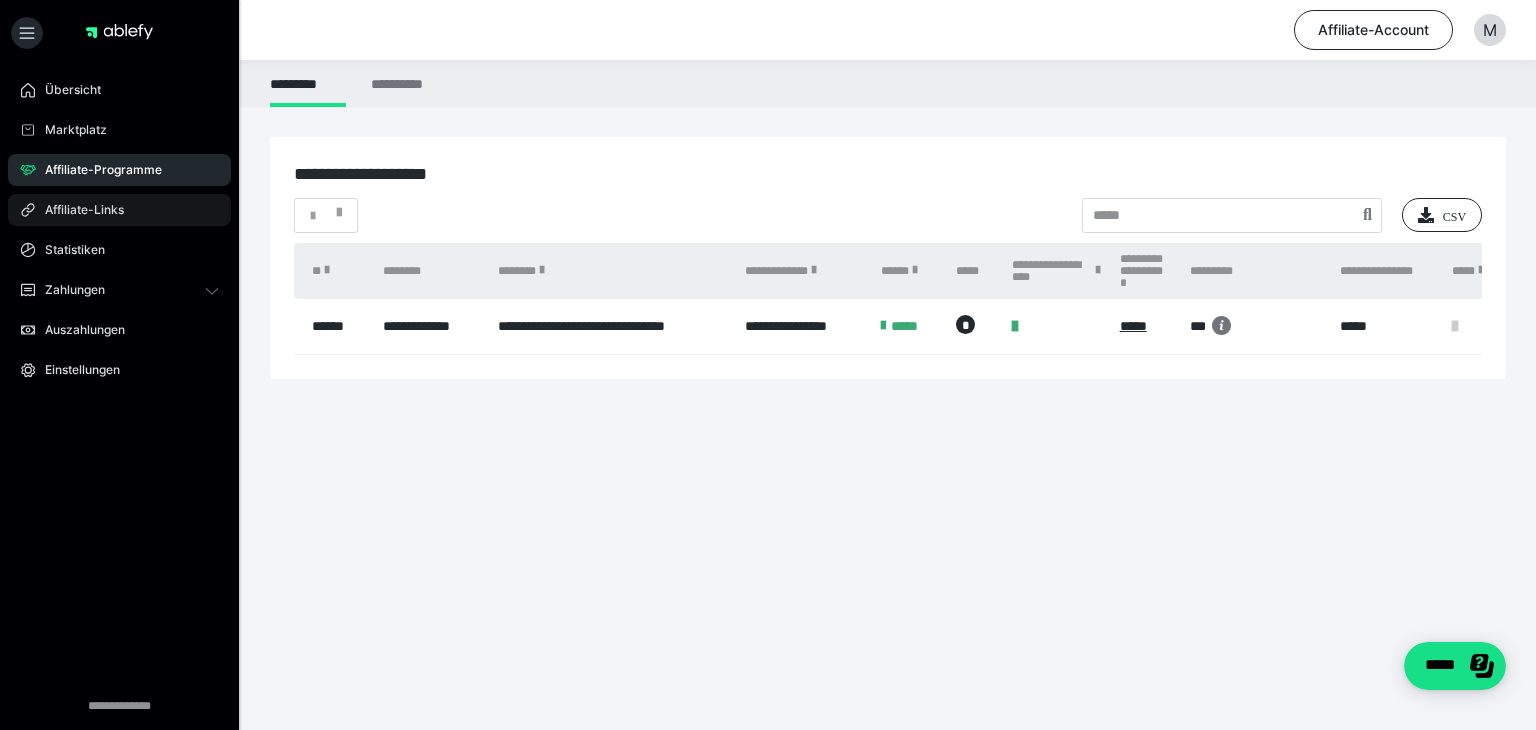 click on "Affiliate-Links" at bounding box center [77, 210] 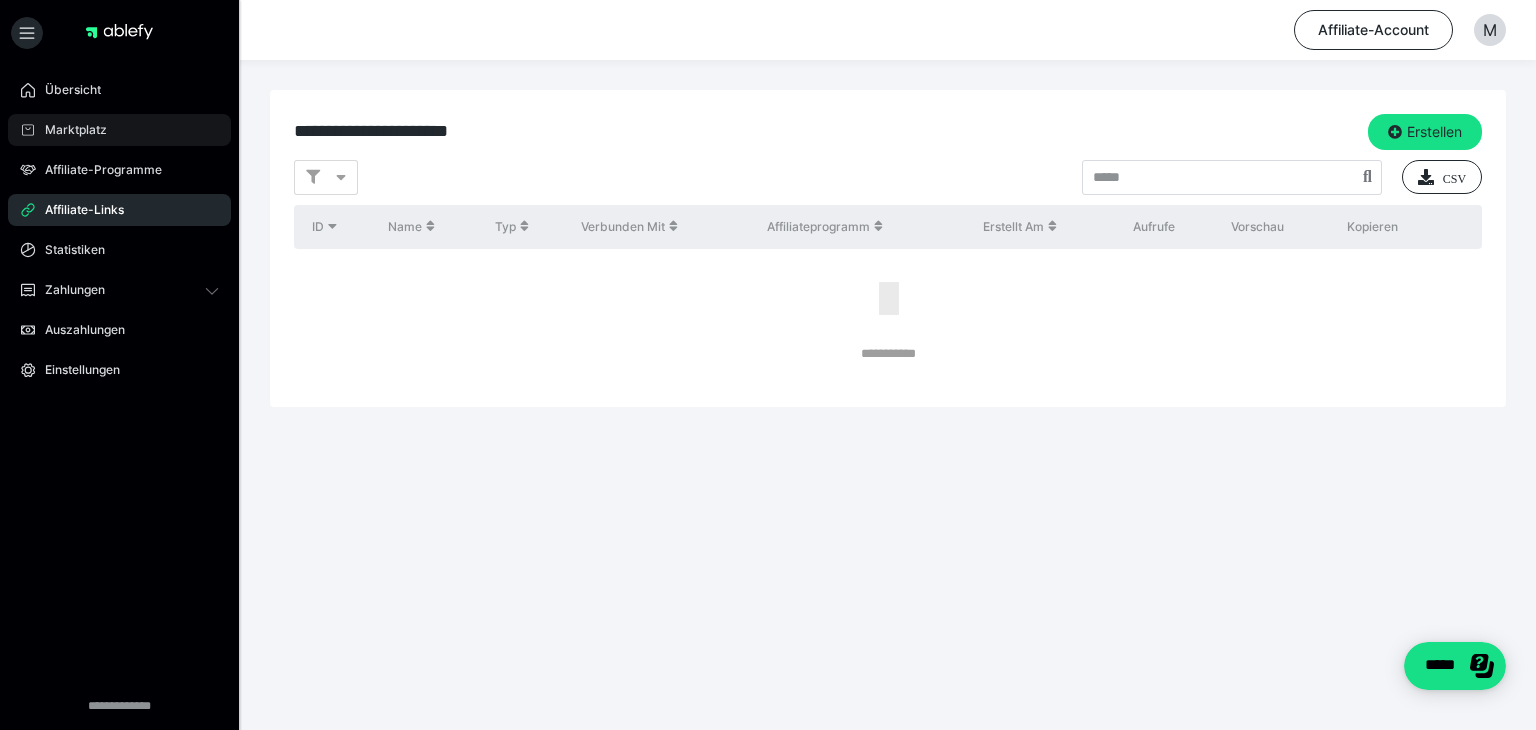 click on "Marktplatz" at bounding box center [69, 130] 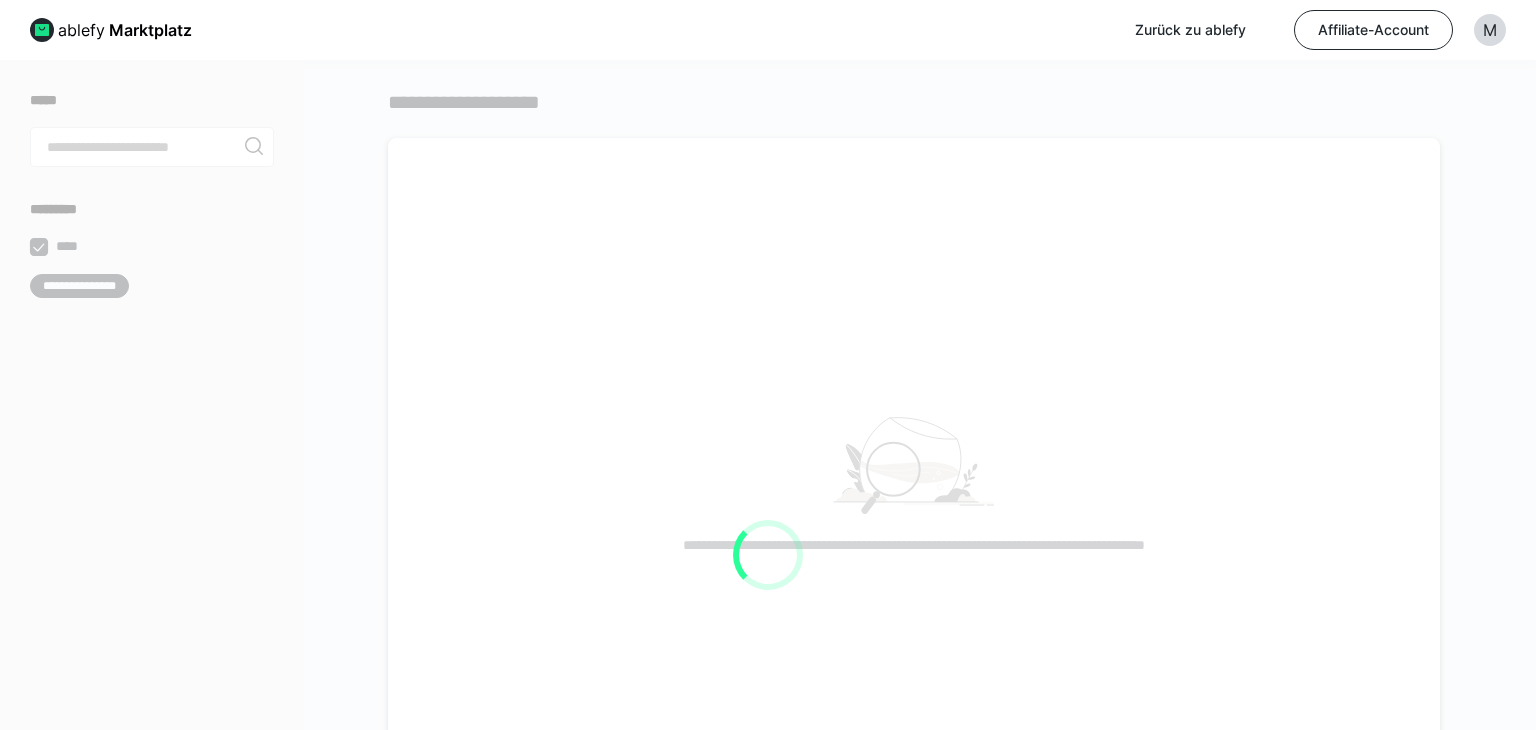 scroll, scrollTop: 0, scrollLeft: 0, axis: both 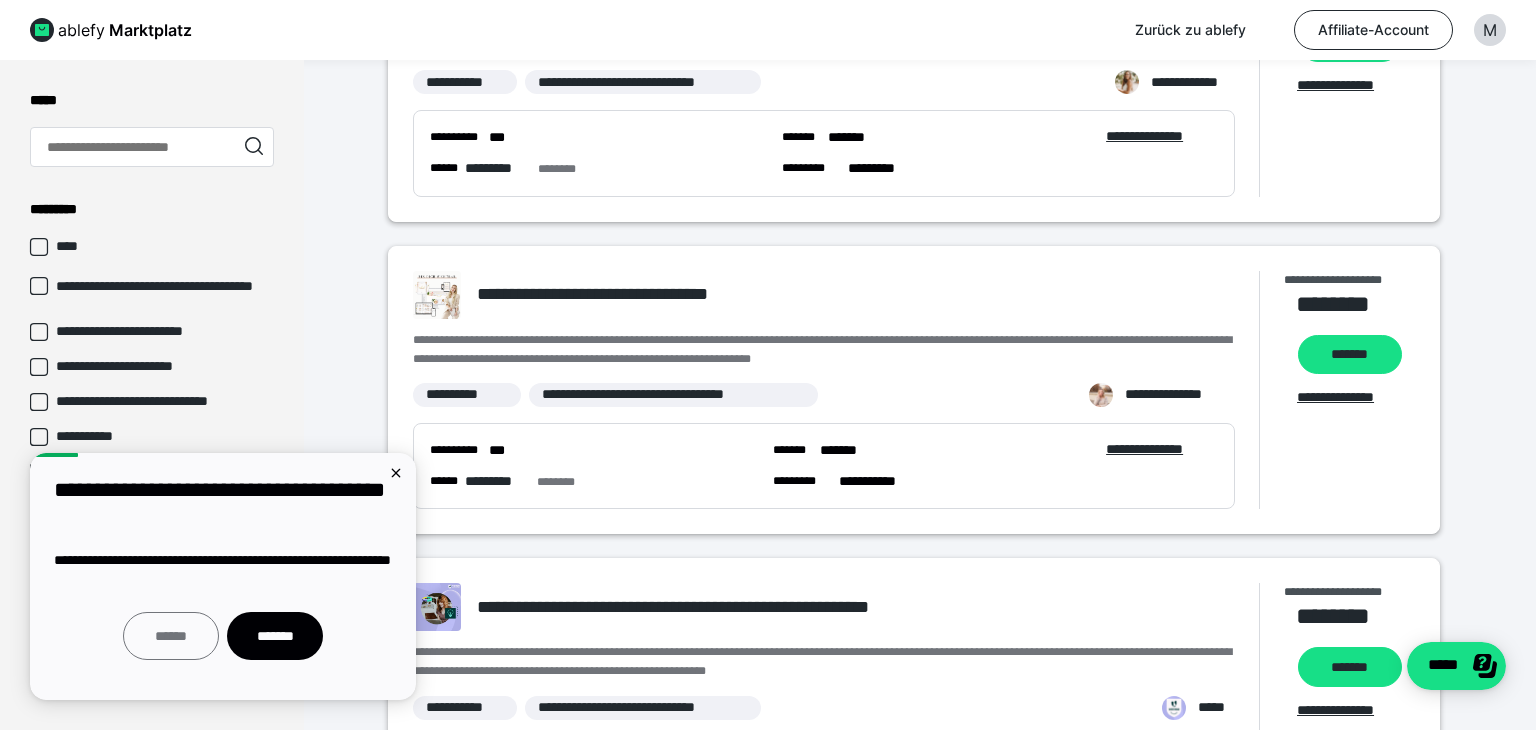 click on "******" at bounding box center (171, 636) 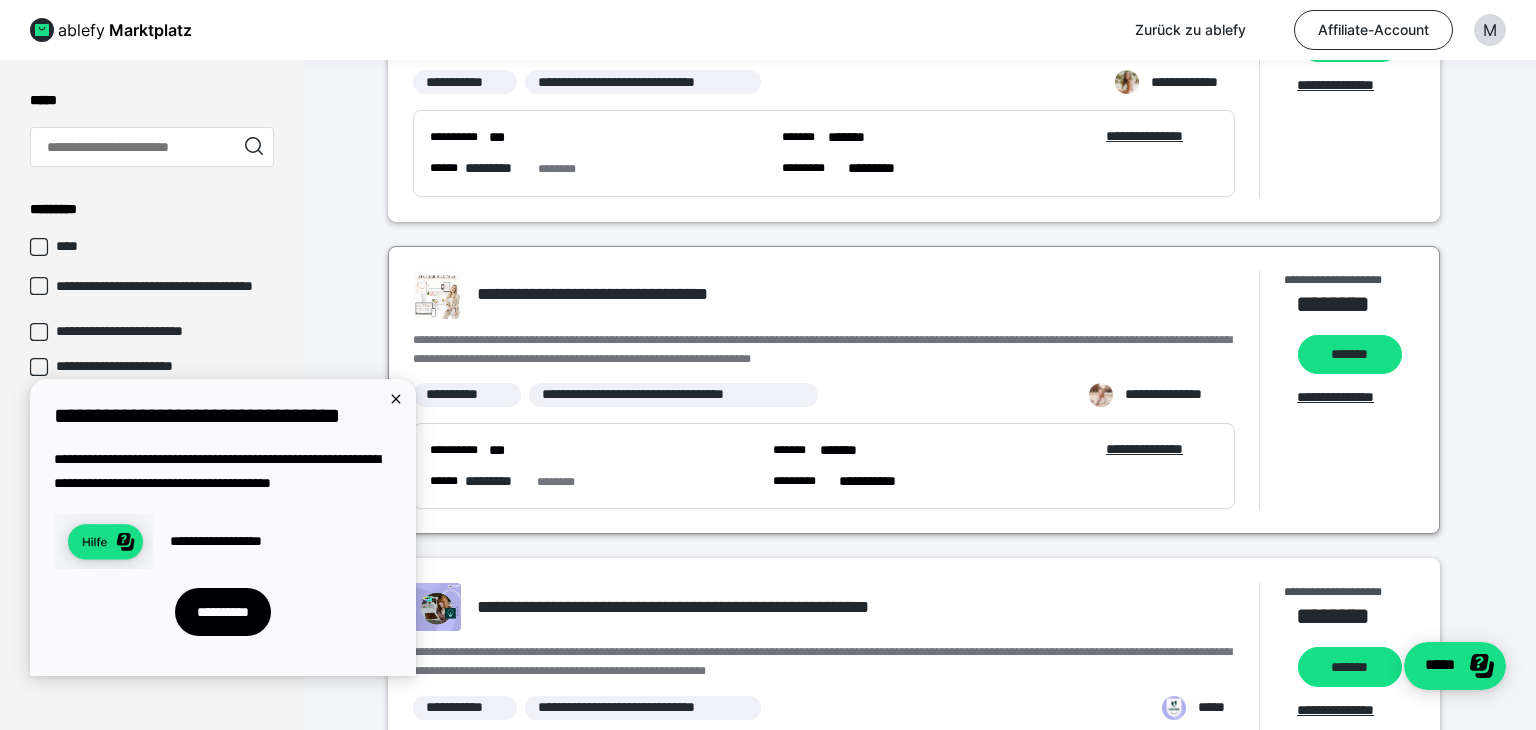 scroll, scrollTop: 0, scrollLeft: 0, axis: both 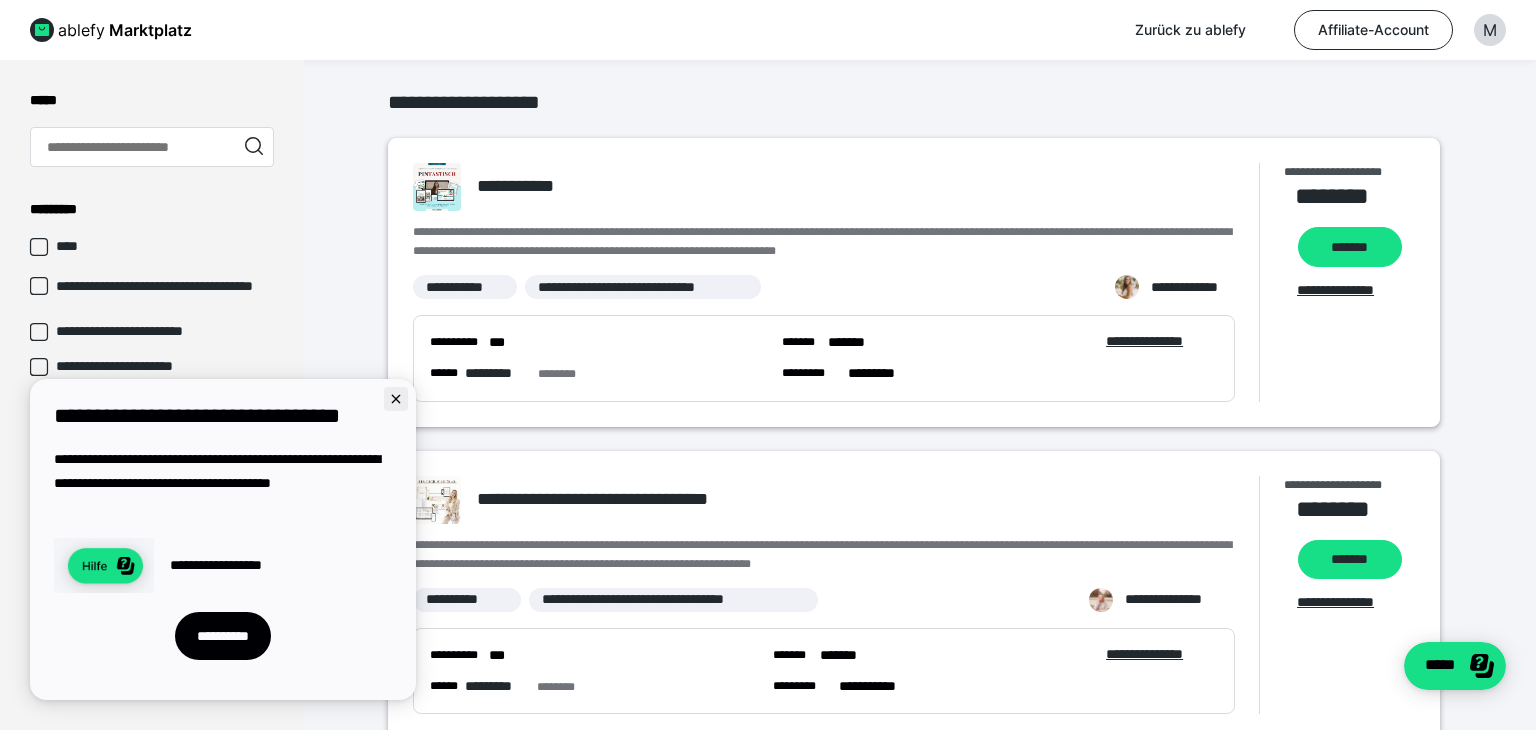 click 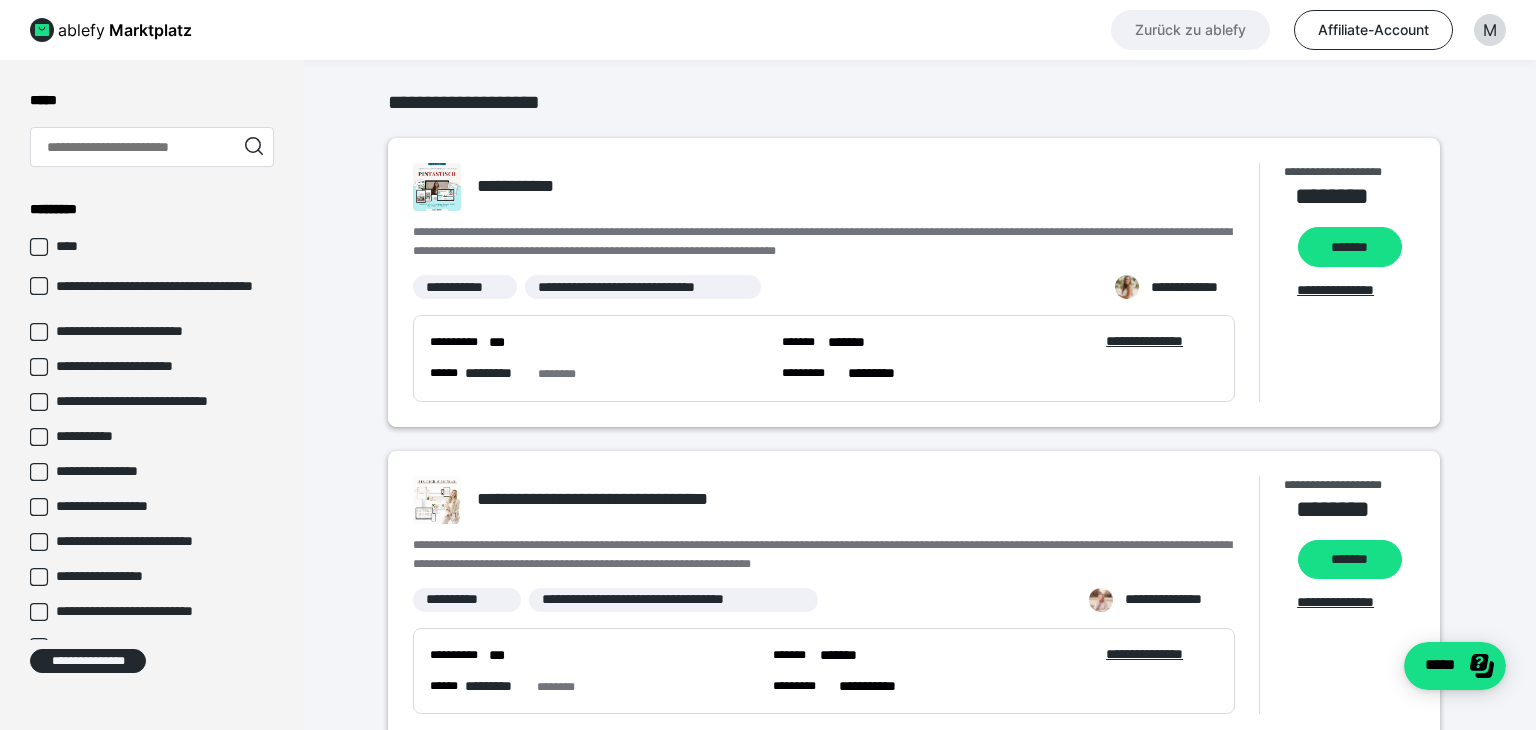 click on "Zurück zu ablefy" at bounding box center [1190, 30] 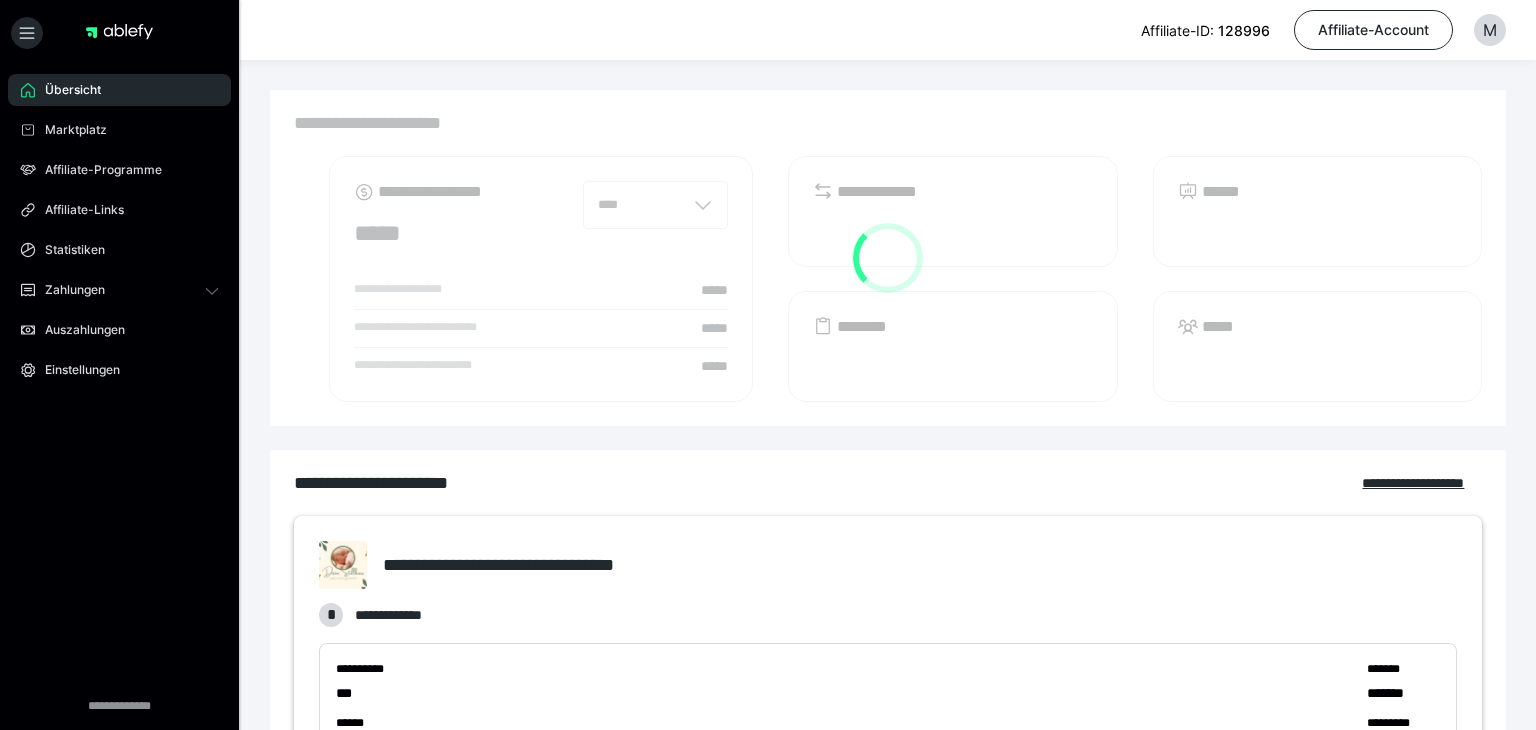scroll, scrollTop: 0, scrollLeft: 0, axis: both 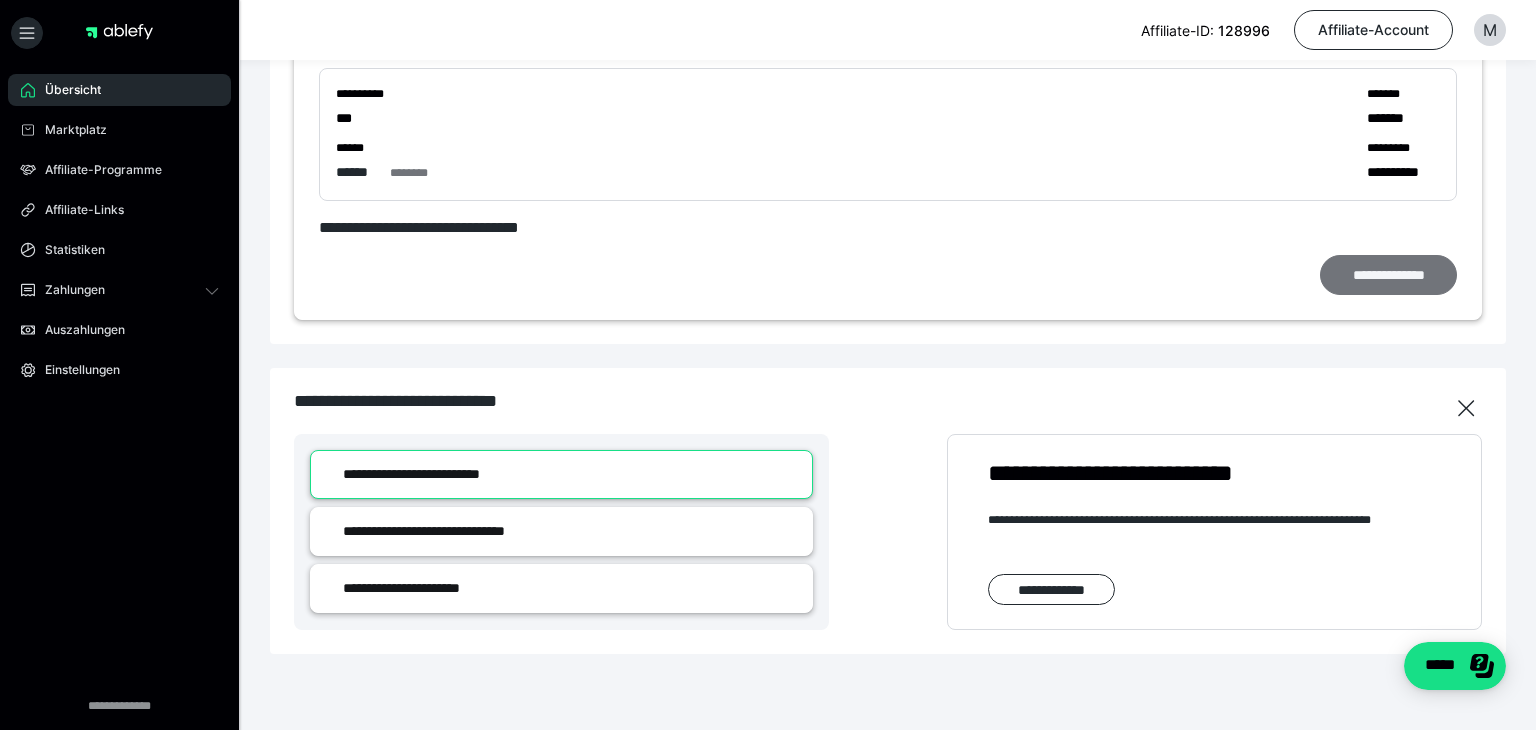 click on "**********" at bounding box center [1388, 275] 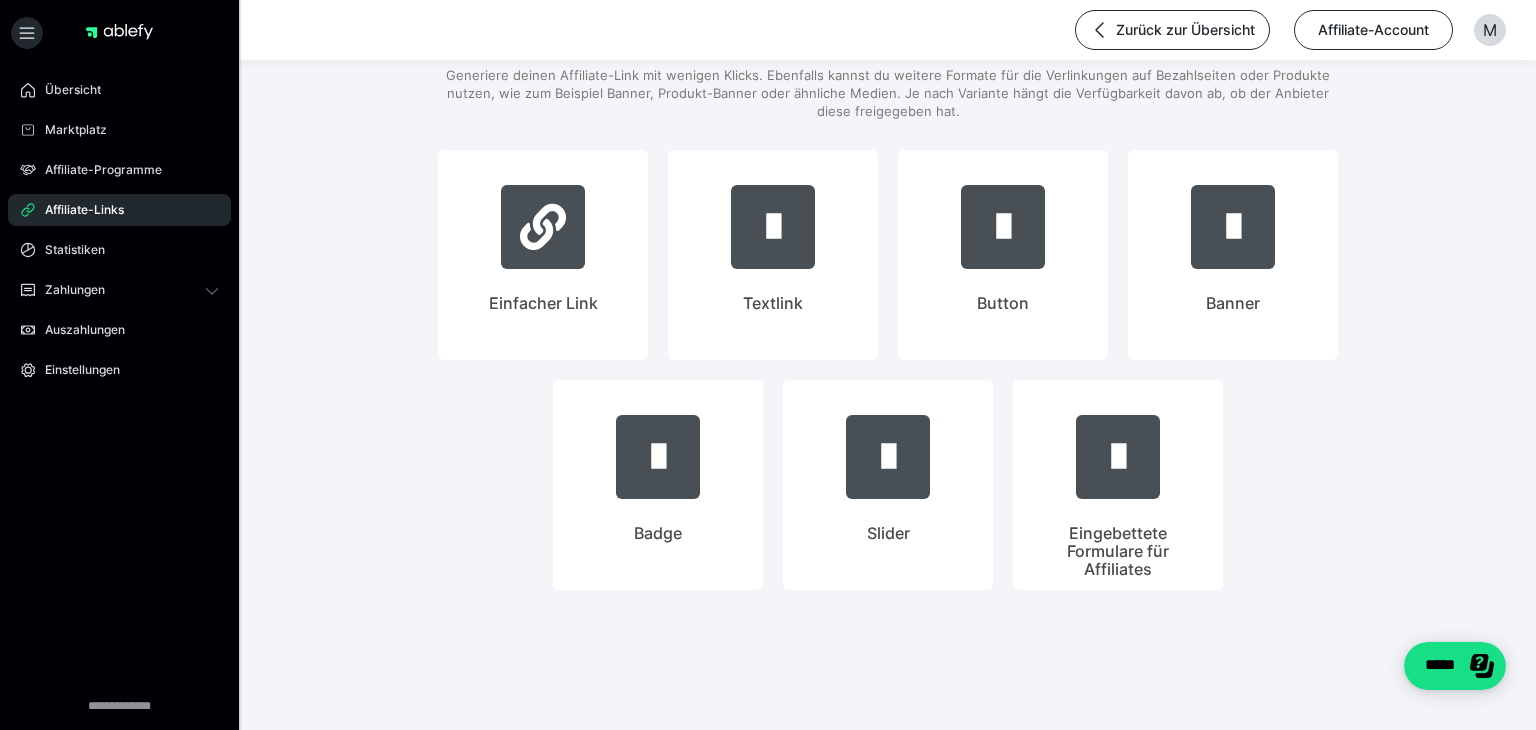scroll, scrollTop: 0, scrollLeft: 0, axis: both 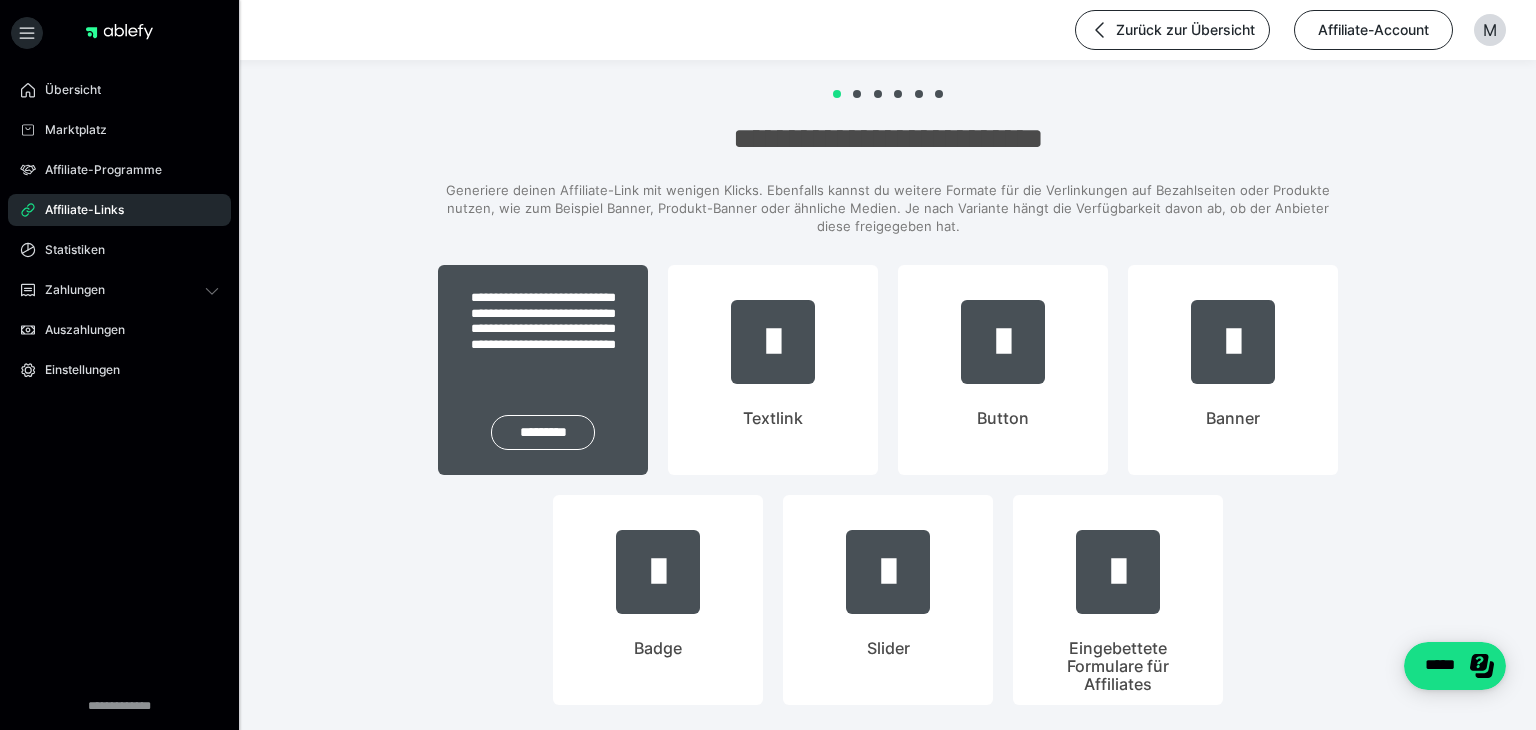 click on "**********" at bounding box center (543, 370) 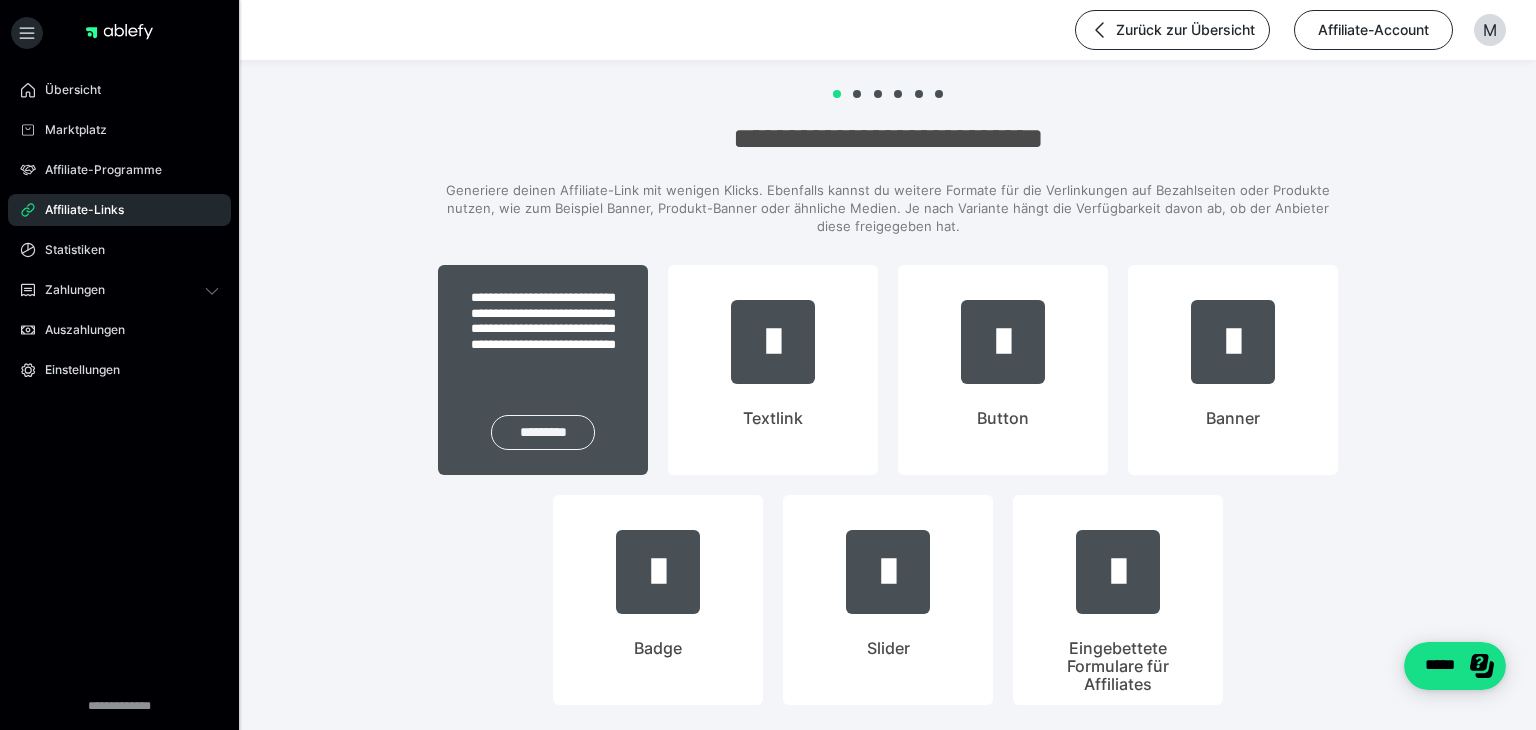 click on "*********" at bounding box center [543, 432] 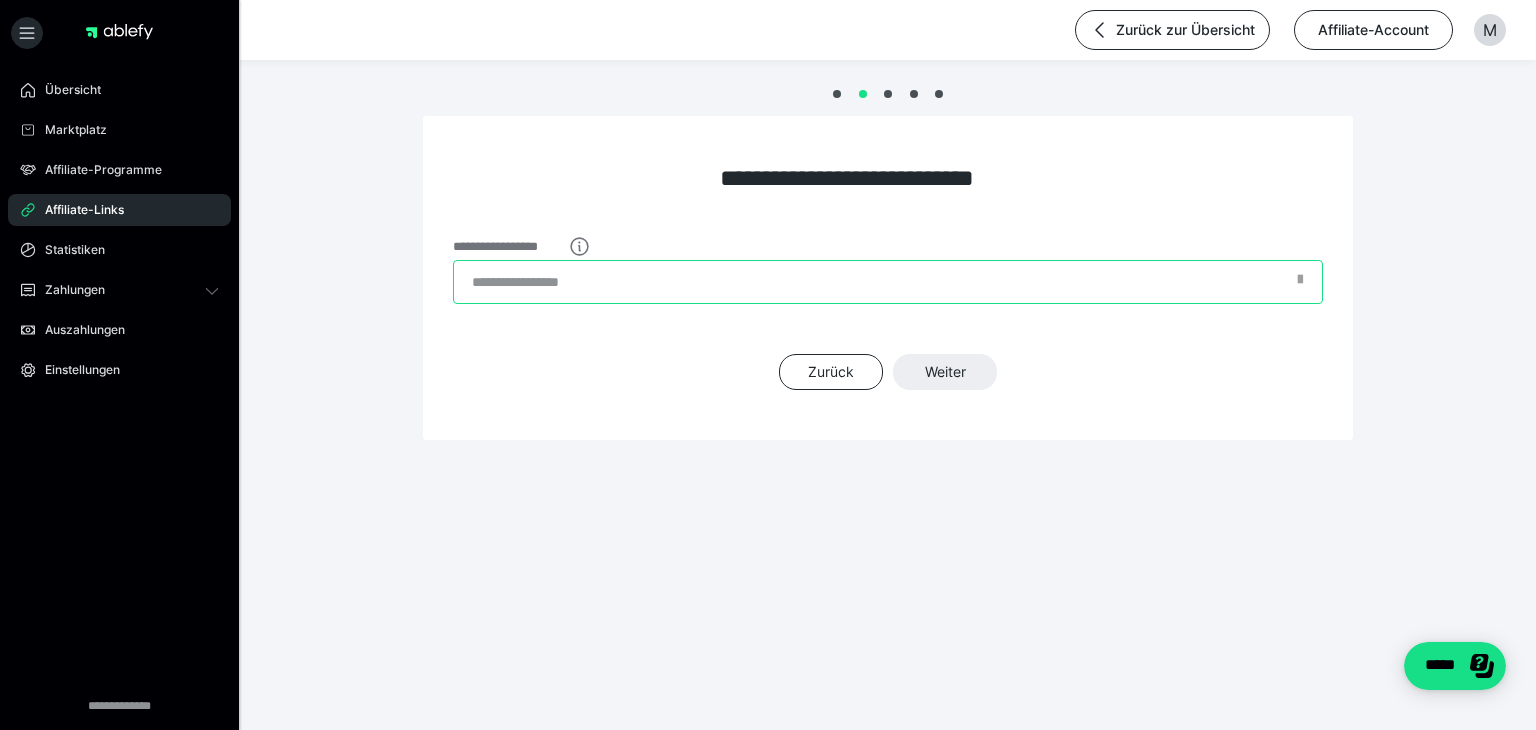 click on "**********" at bounding box center (888, 282) 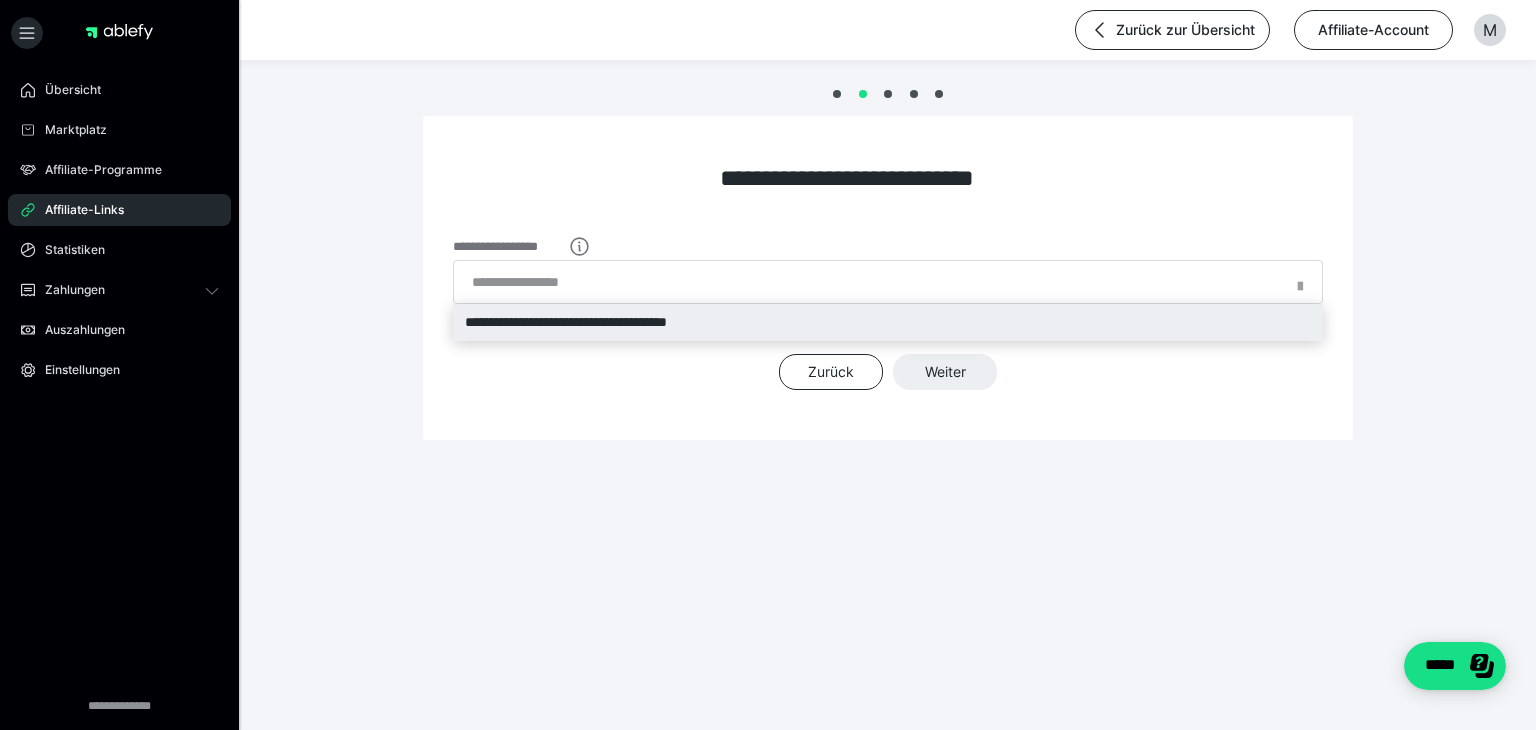 click on "**********" at bounding box center (888, 322) 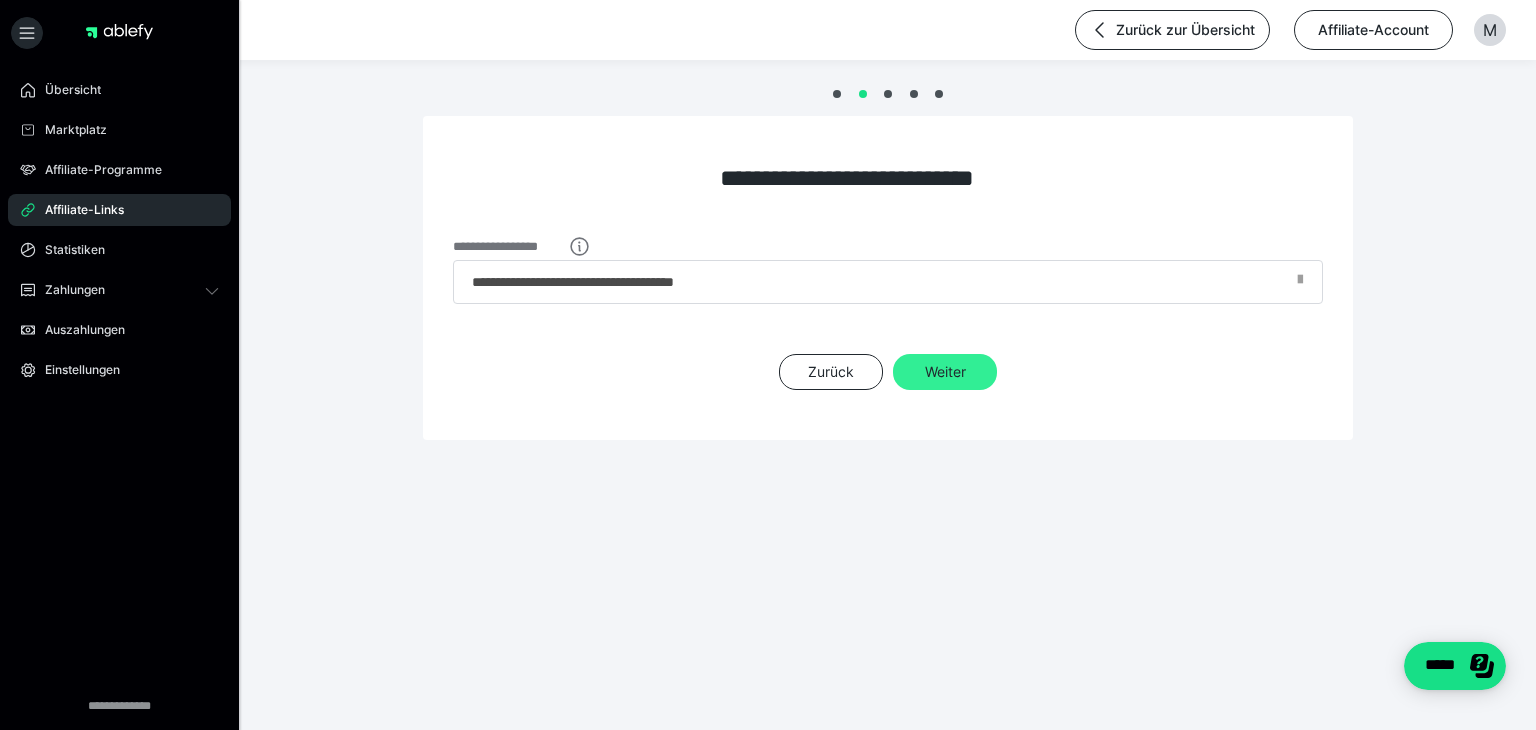 click on "Weiter" at bounding box center (945, 372) 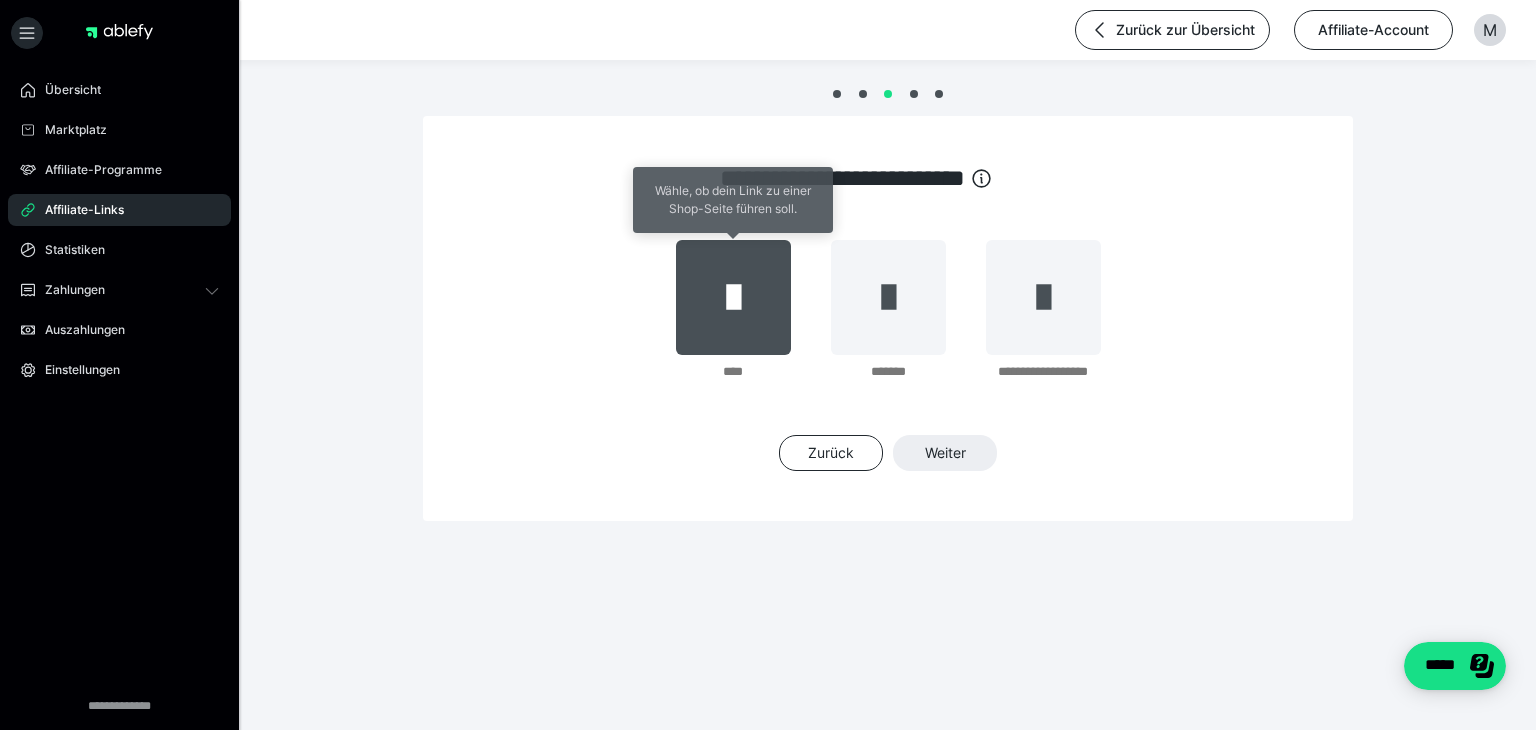 click at bounding box center [733, 297] 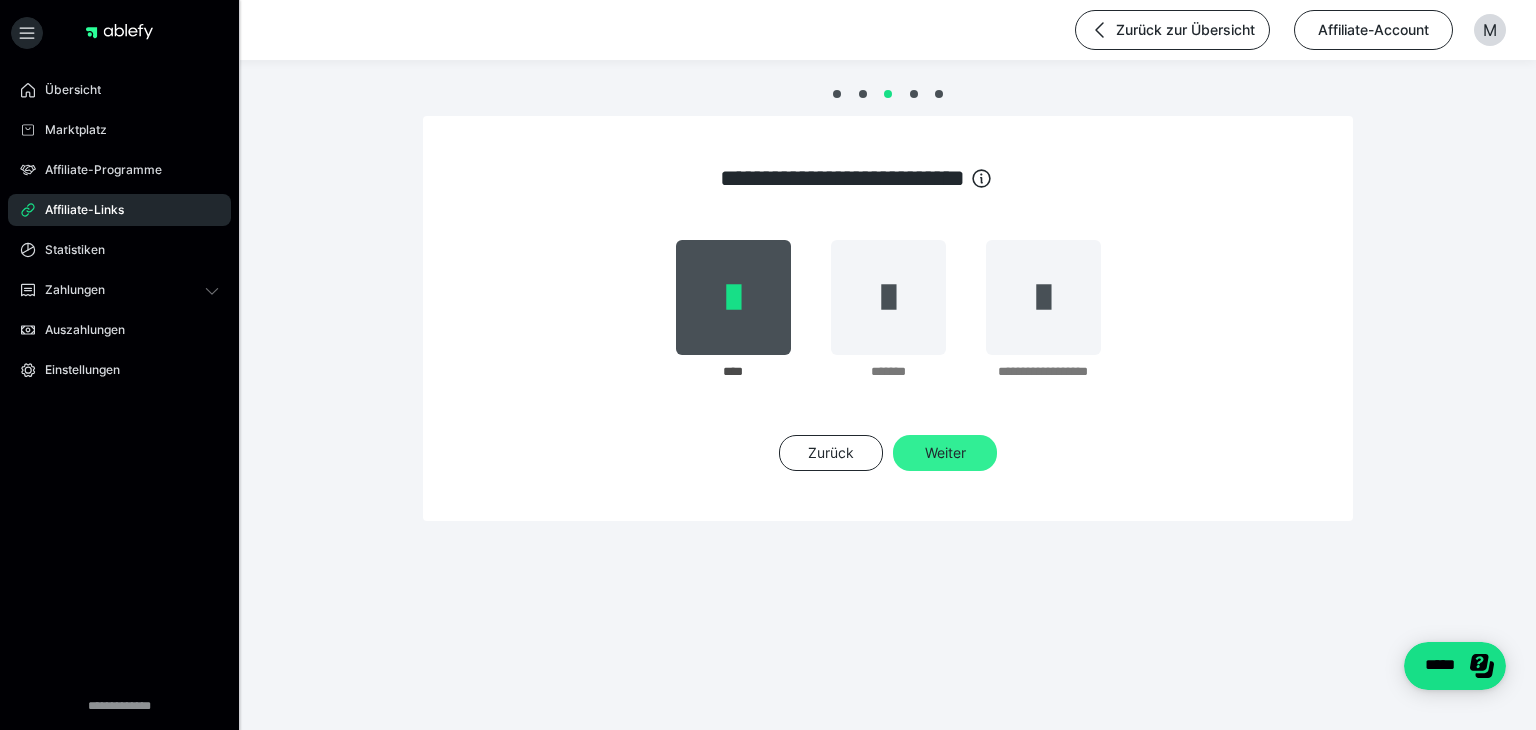 click on "Weiter" at bounding box center [945, 453] 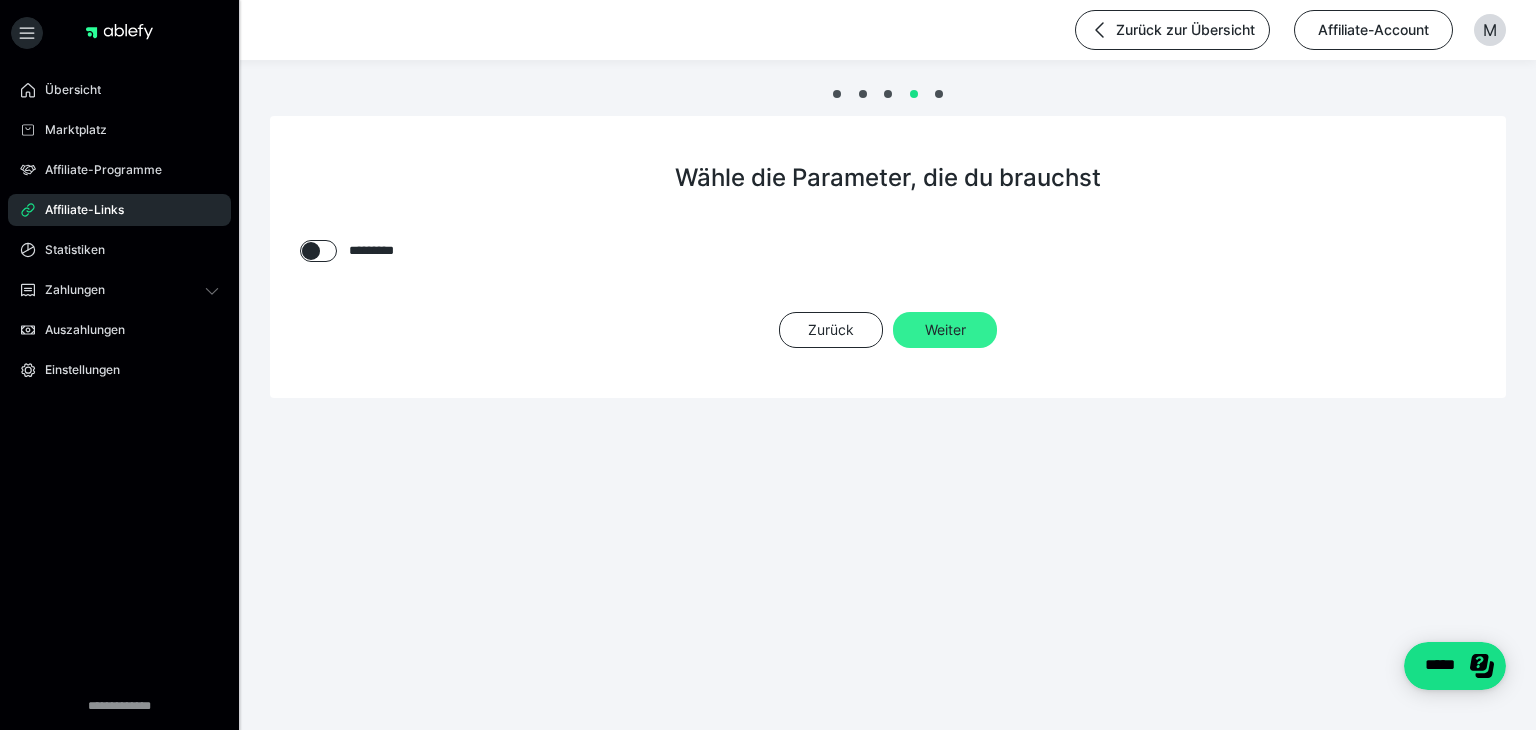 click on "Weiter" at bounding box center (945, 330) 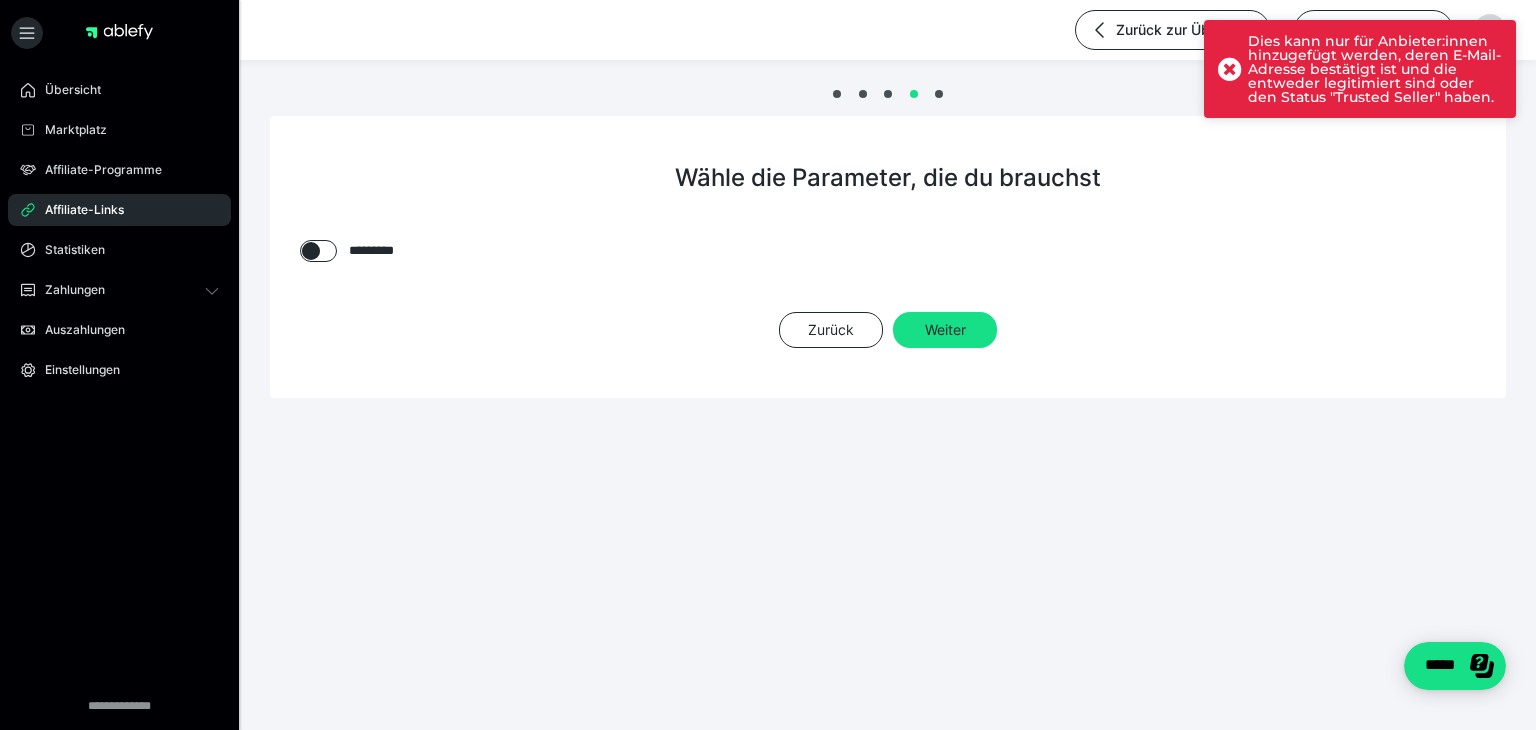 click on "Dies kann nur für Anbieter:innen hinzugefügt werden, deren E-Mail-Adresse bestätigt ist und die entweder legitimiert sind oder den Status "Trusted Seller" haben." at bounding box center [1375, 69] 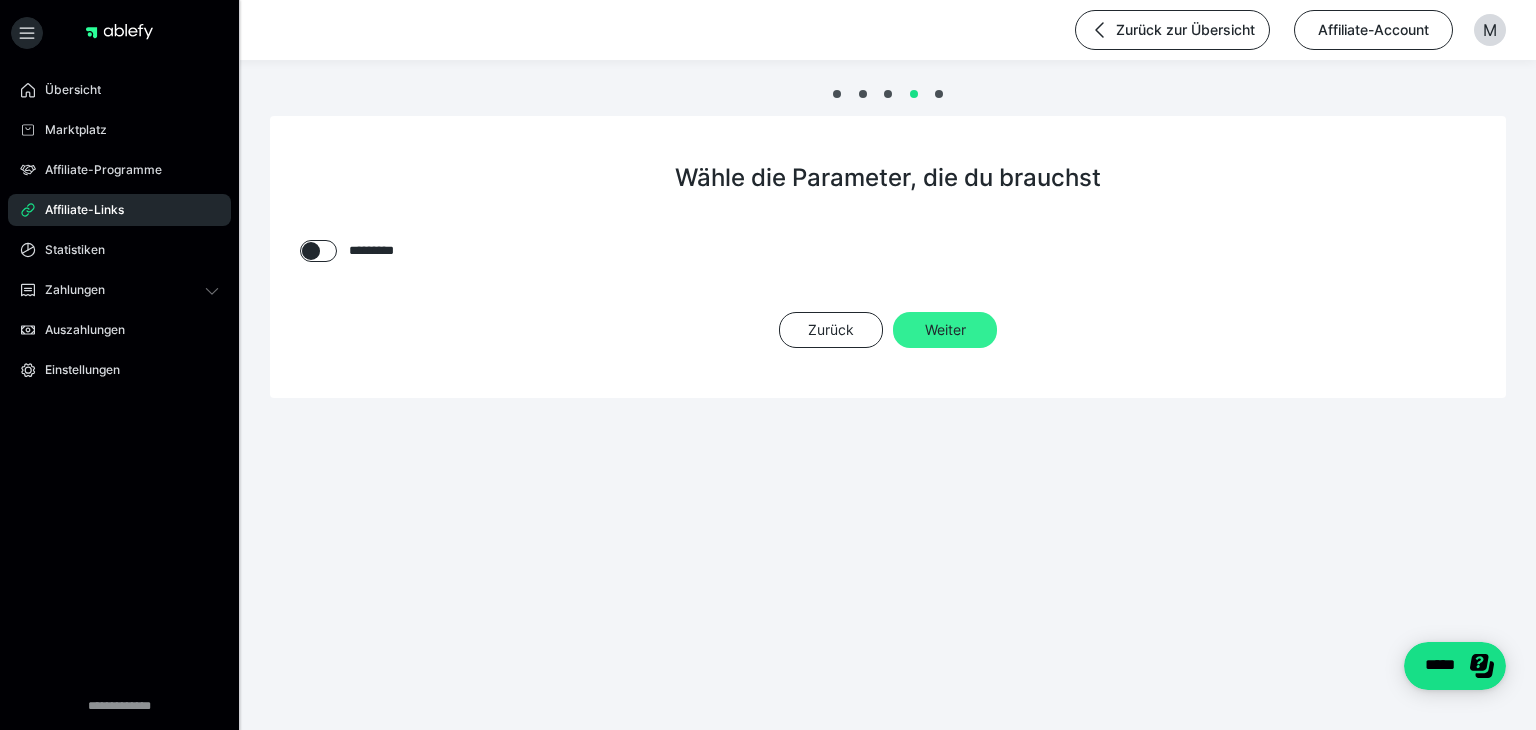 click on "Weiter" at bounding box center [945, 330] 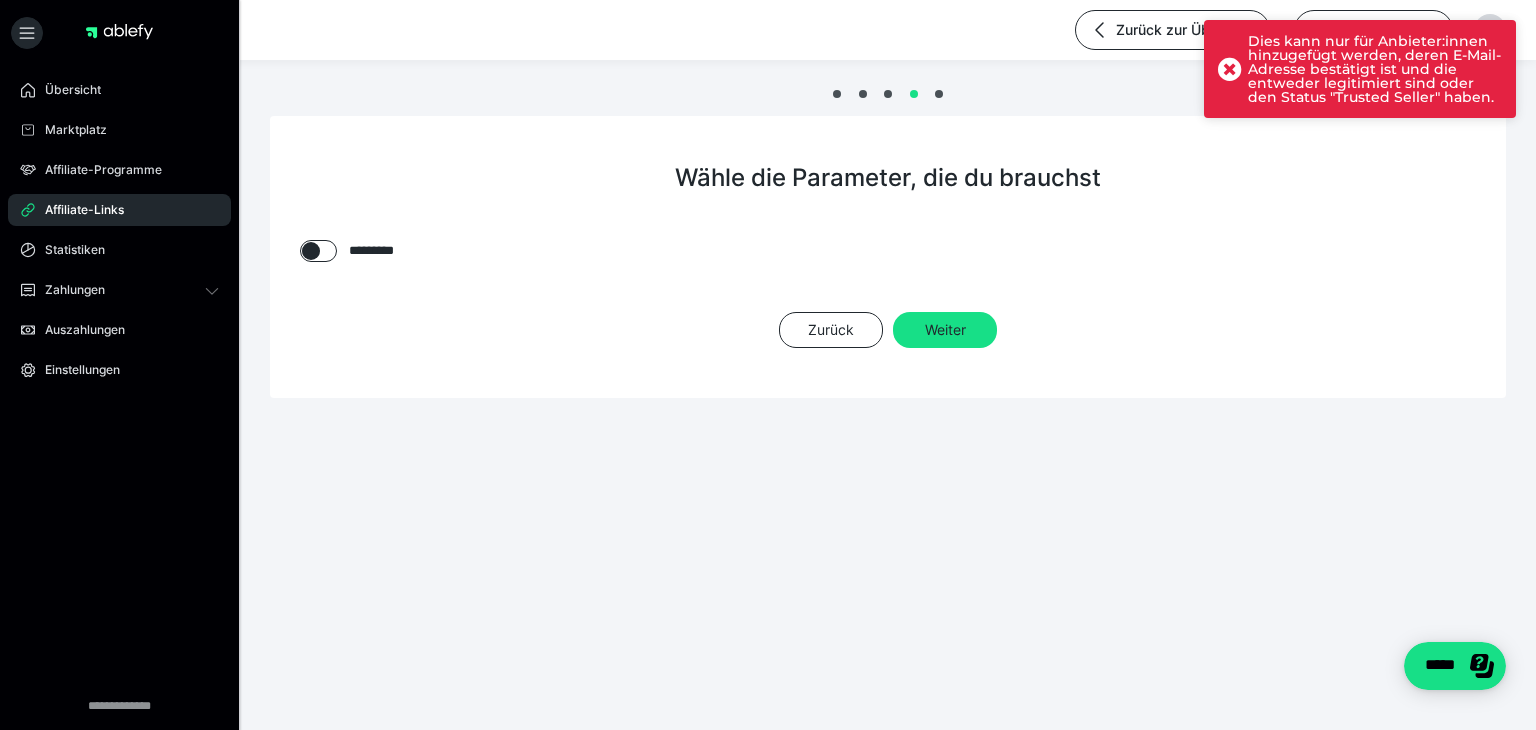 click on "Dies kann nur für Anbieter:innen hinzugefügt werden, deren E-Mail-Adresse bestätigt ist und die entweder legitimiert sind oder den Status "Trusted Seller" haben." at bounding box center [1375, 69] 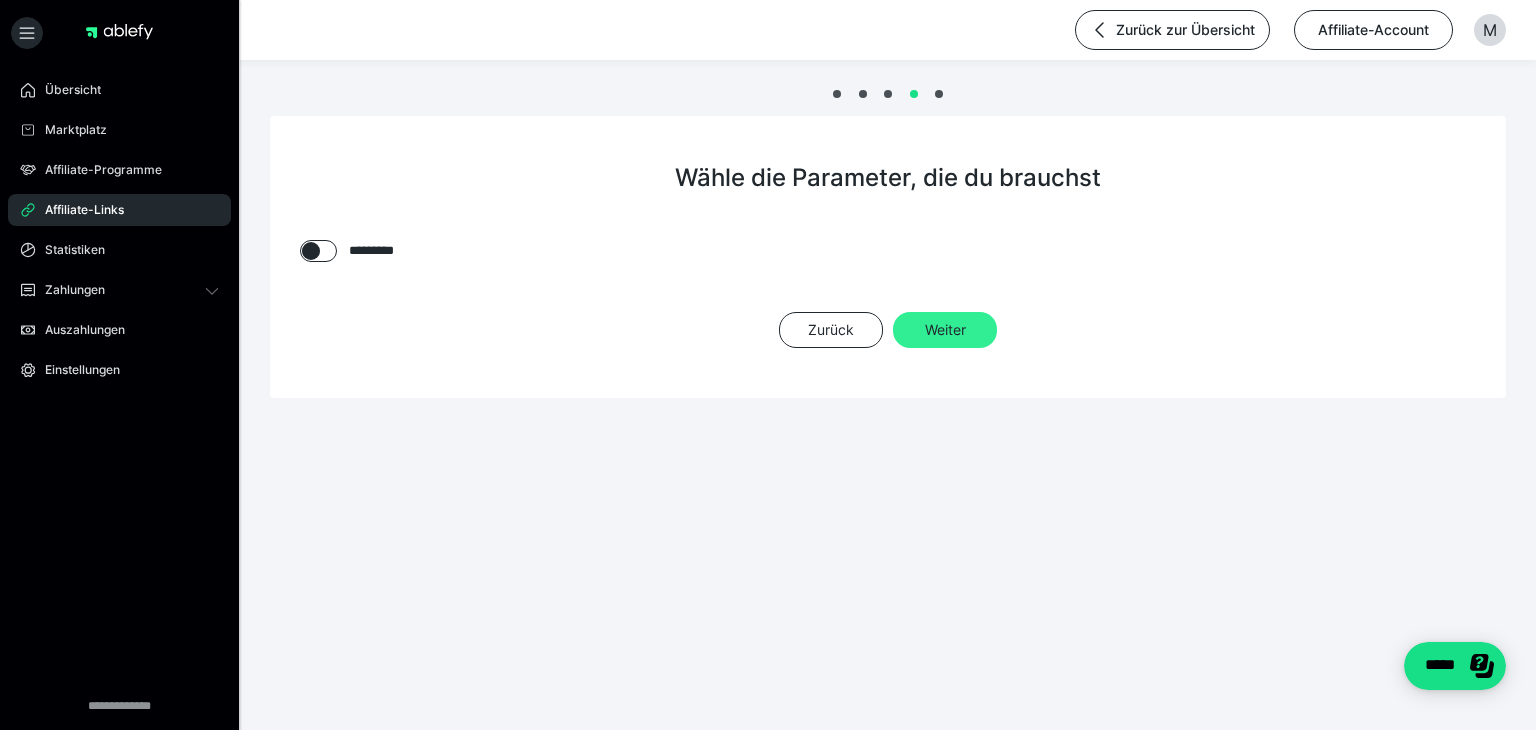 click on "Weiter" at bounding box center (945, 330) 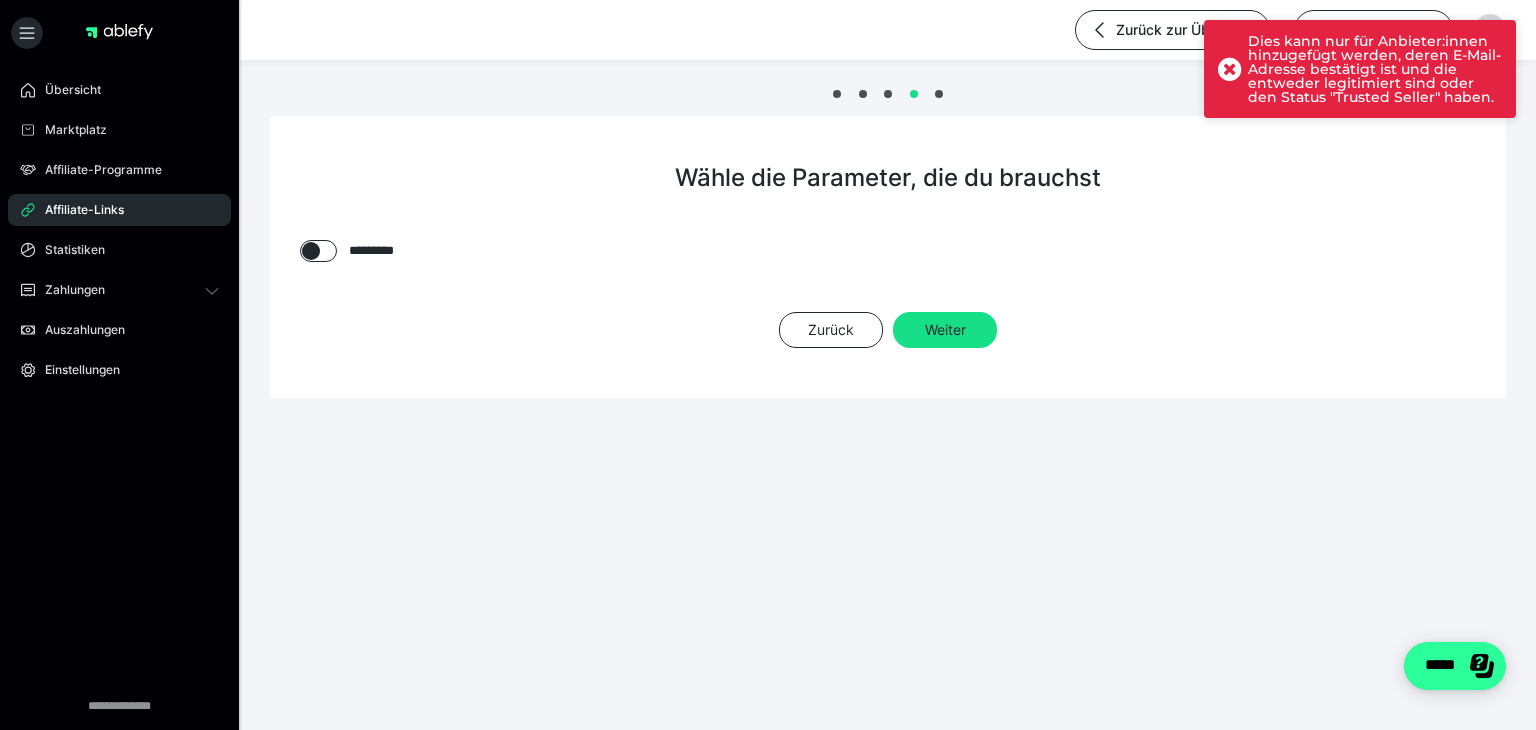 click 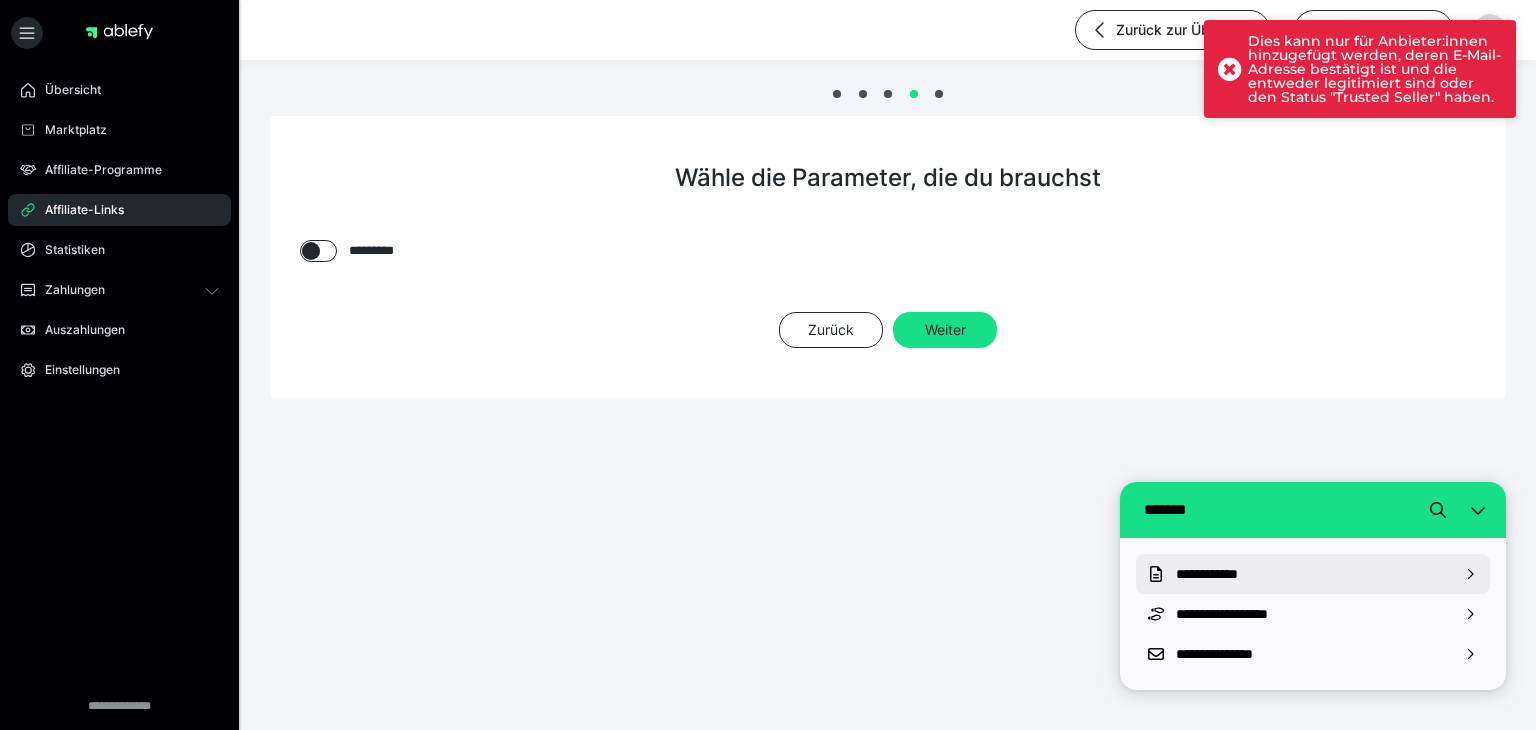 click on "**********" at bounding box center (1313, 574) 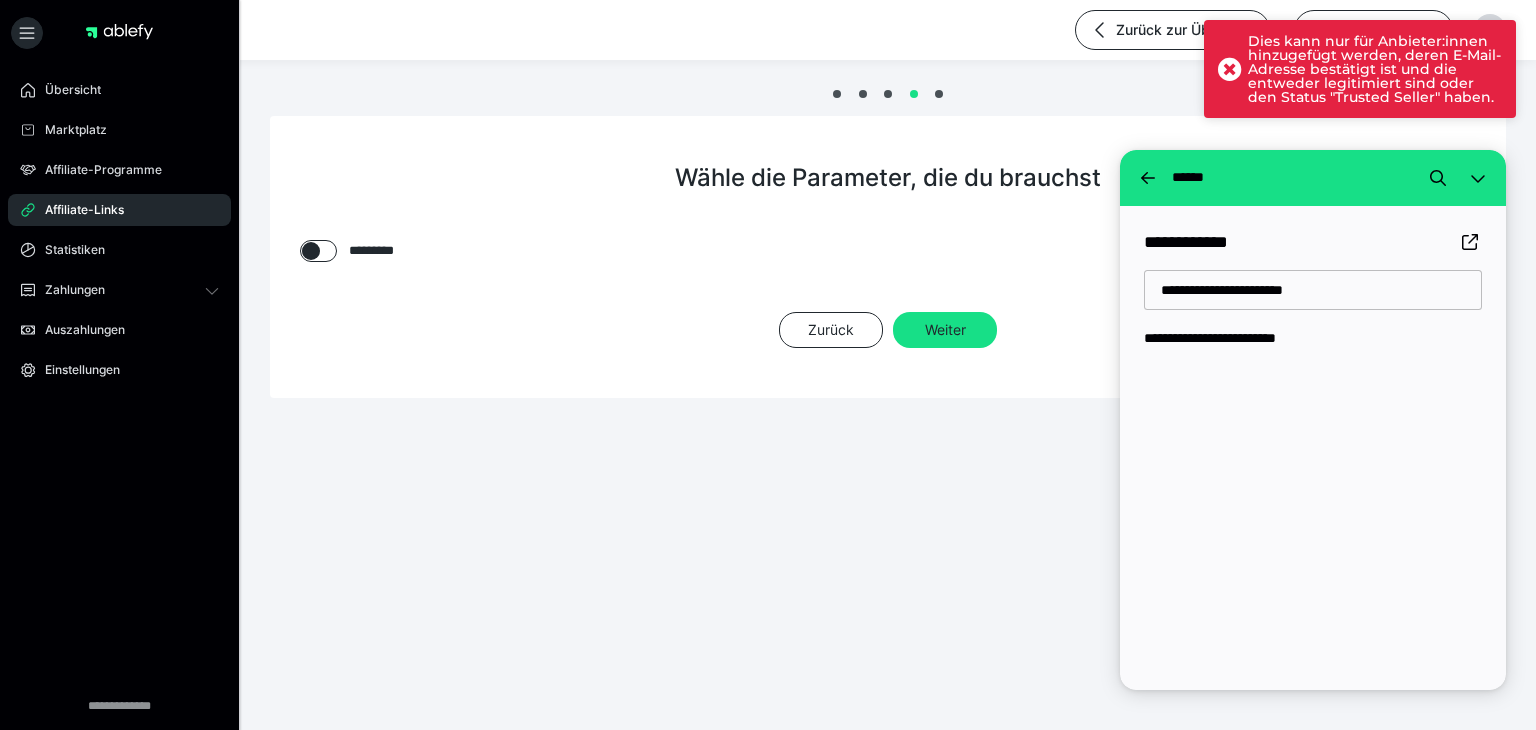 type on "**********" 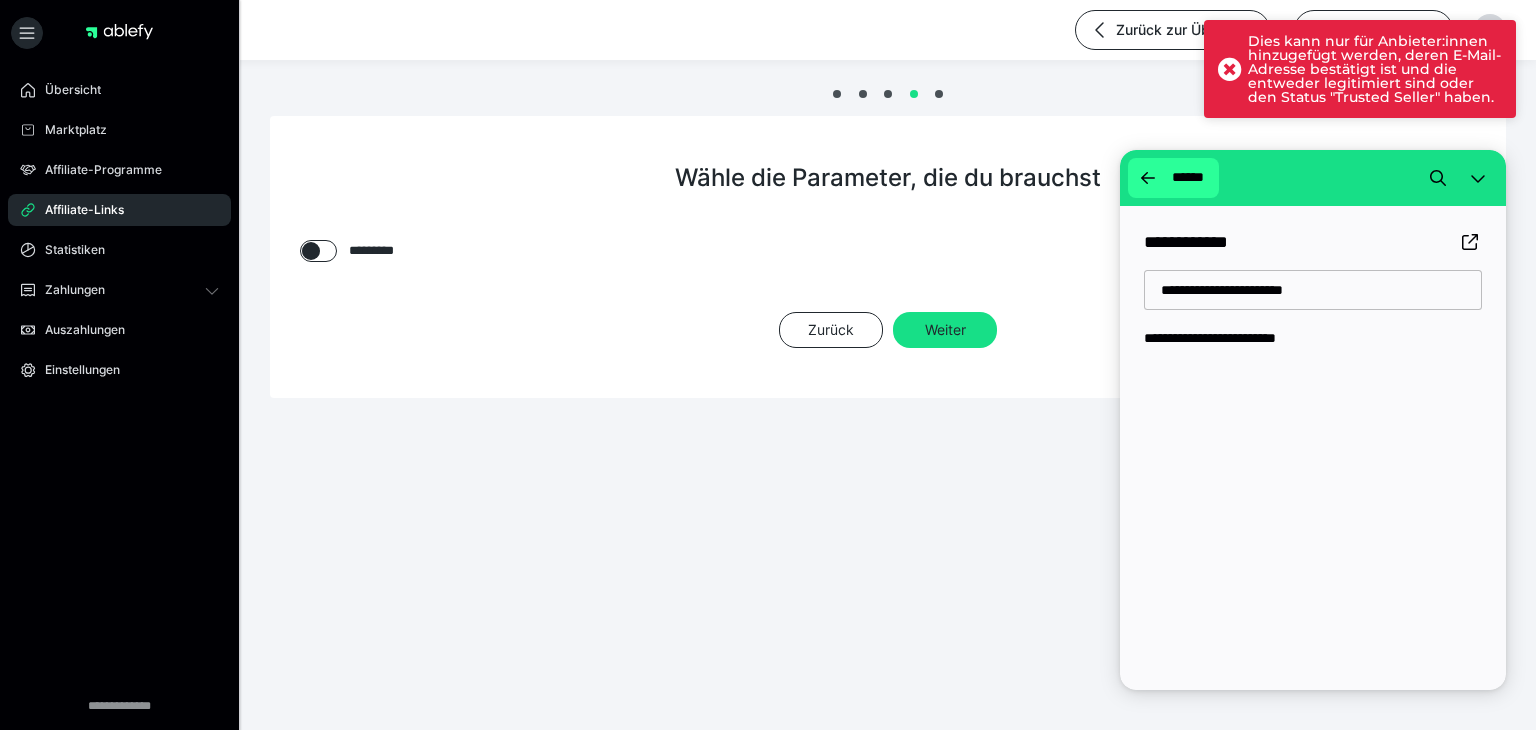 click 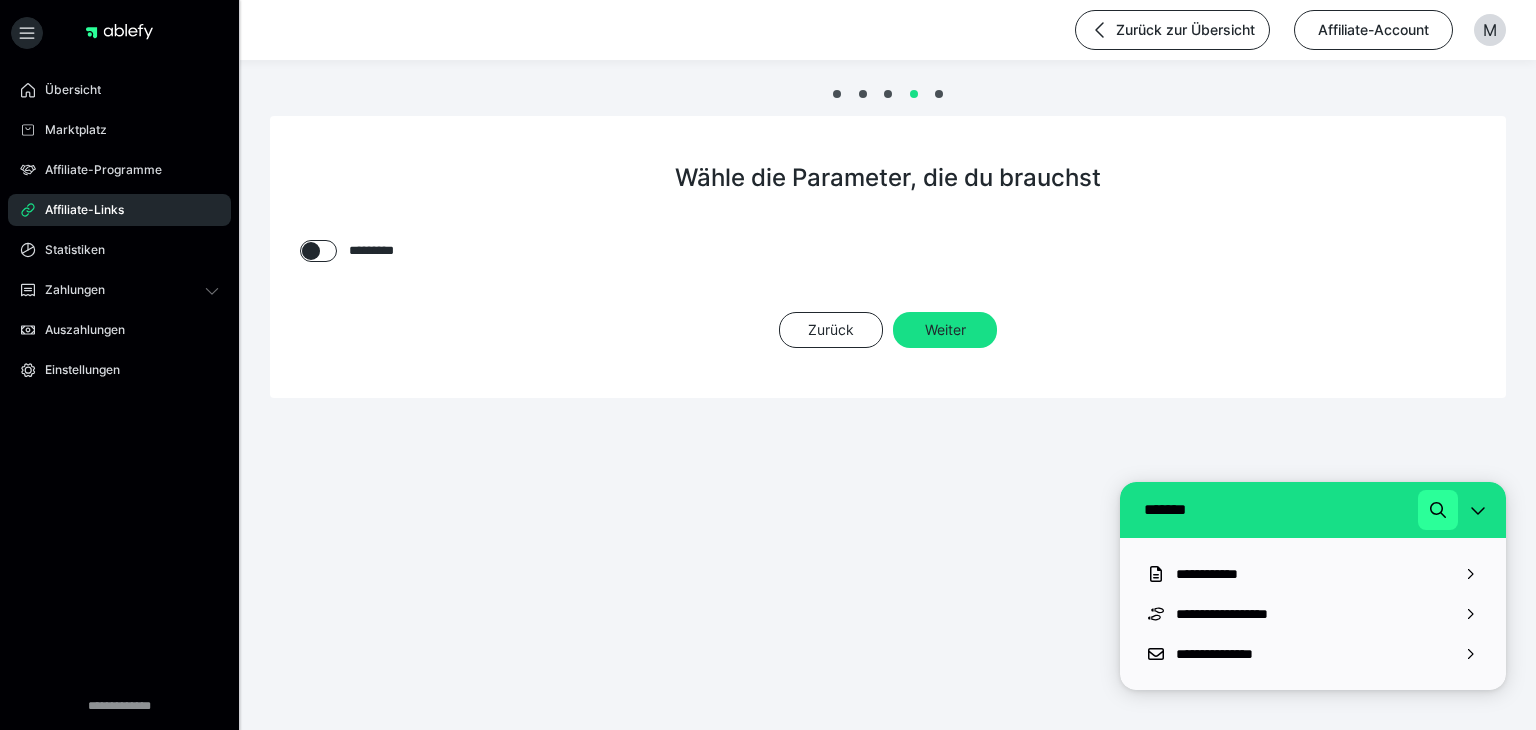 click 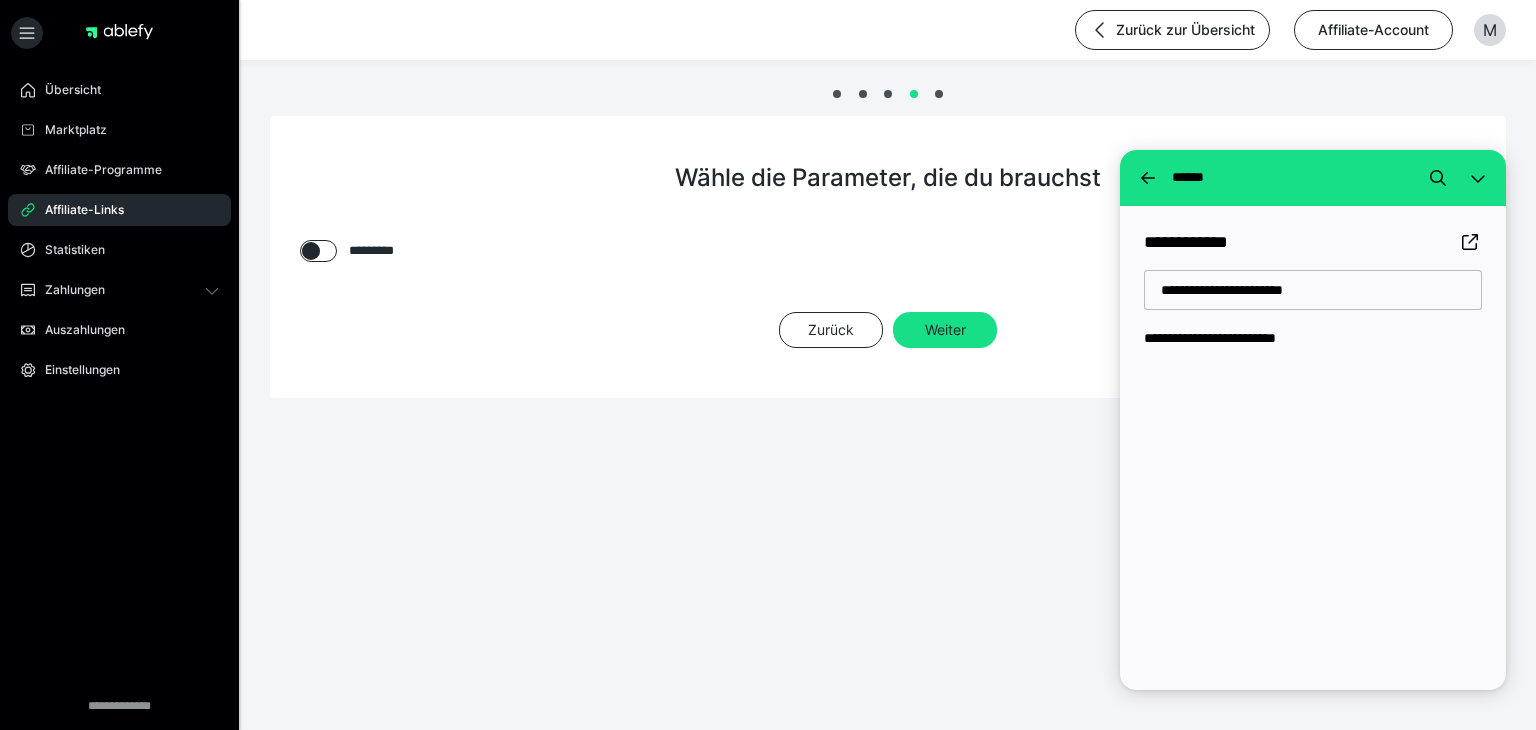 type on "**********" 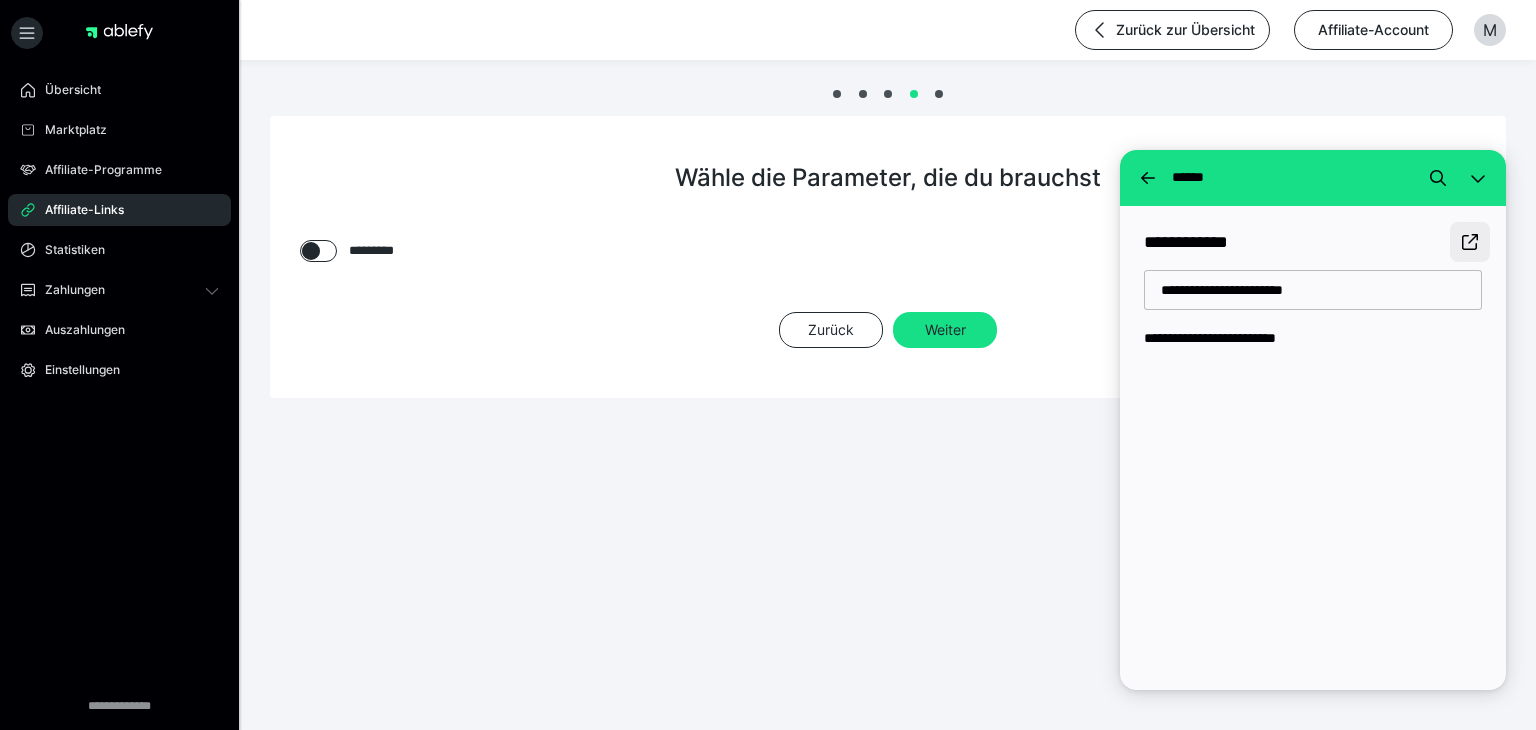 click at bounding box center (1470, 242) 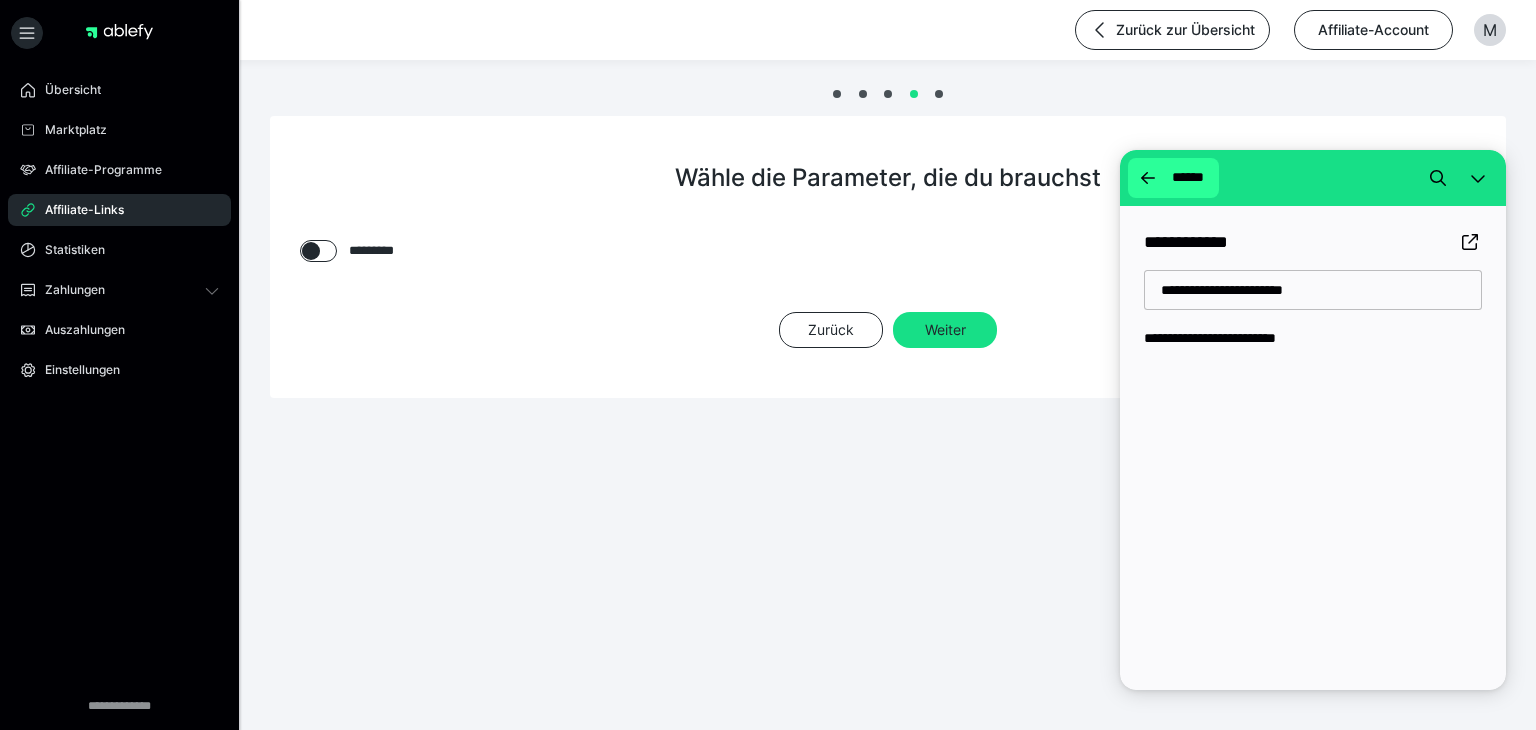 click at bounding box center [1148, 178] 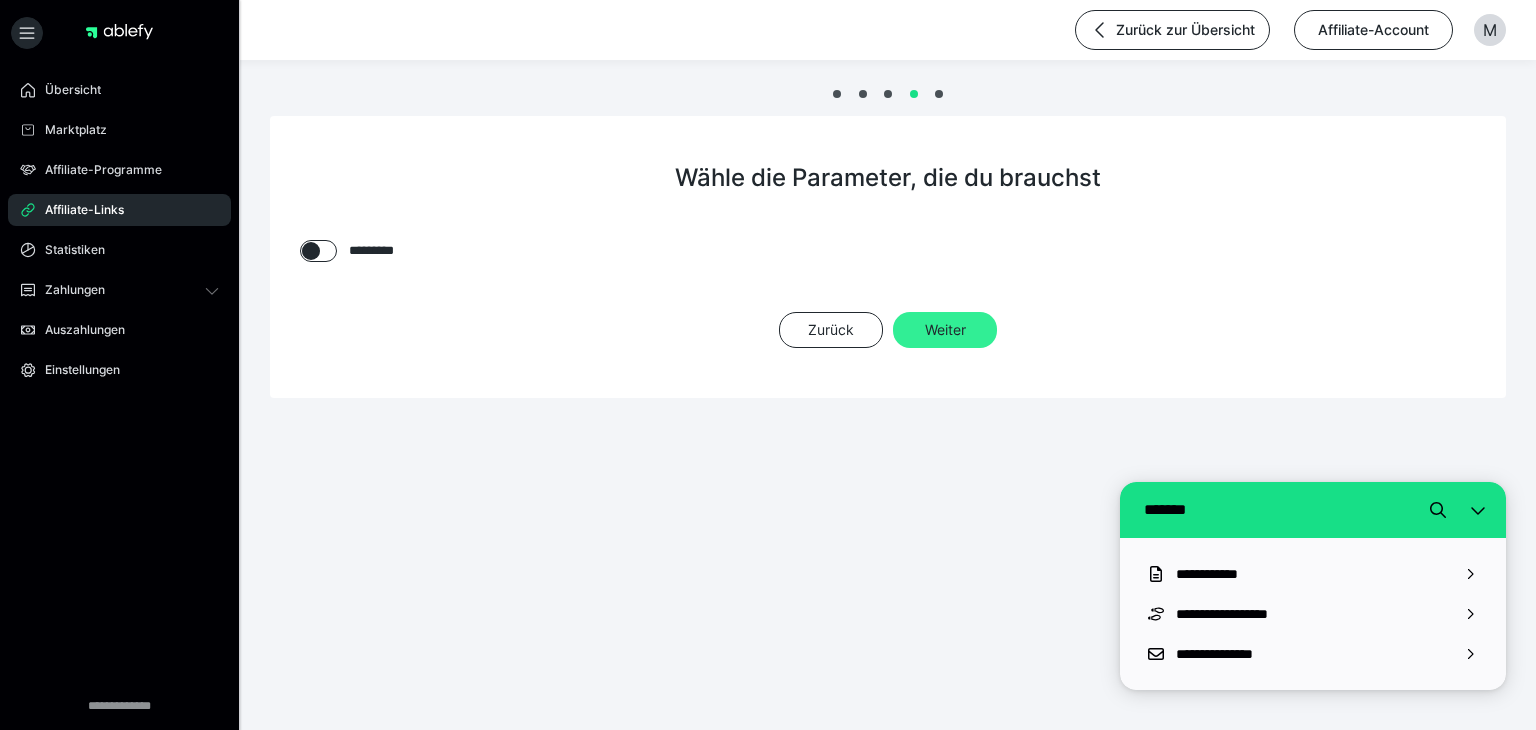 click on "Weiter" at bounding box center [945, 330] 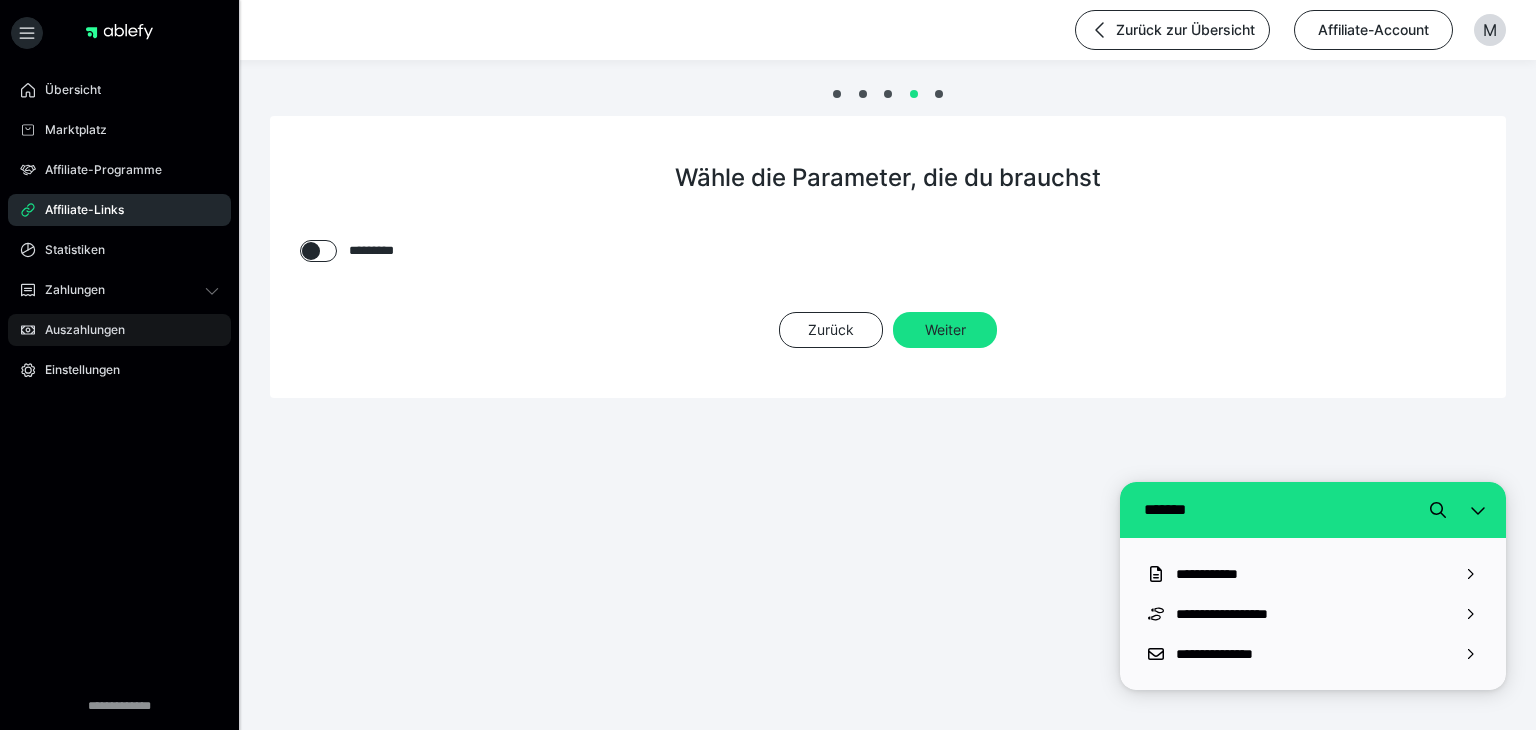 click on "Auszahlungen" at bounding box center (119, 330) 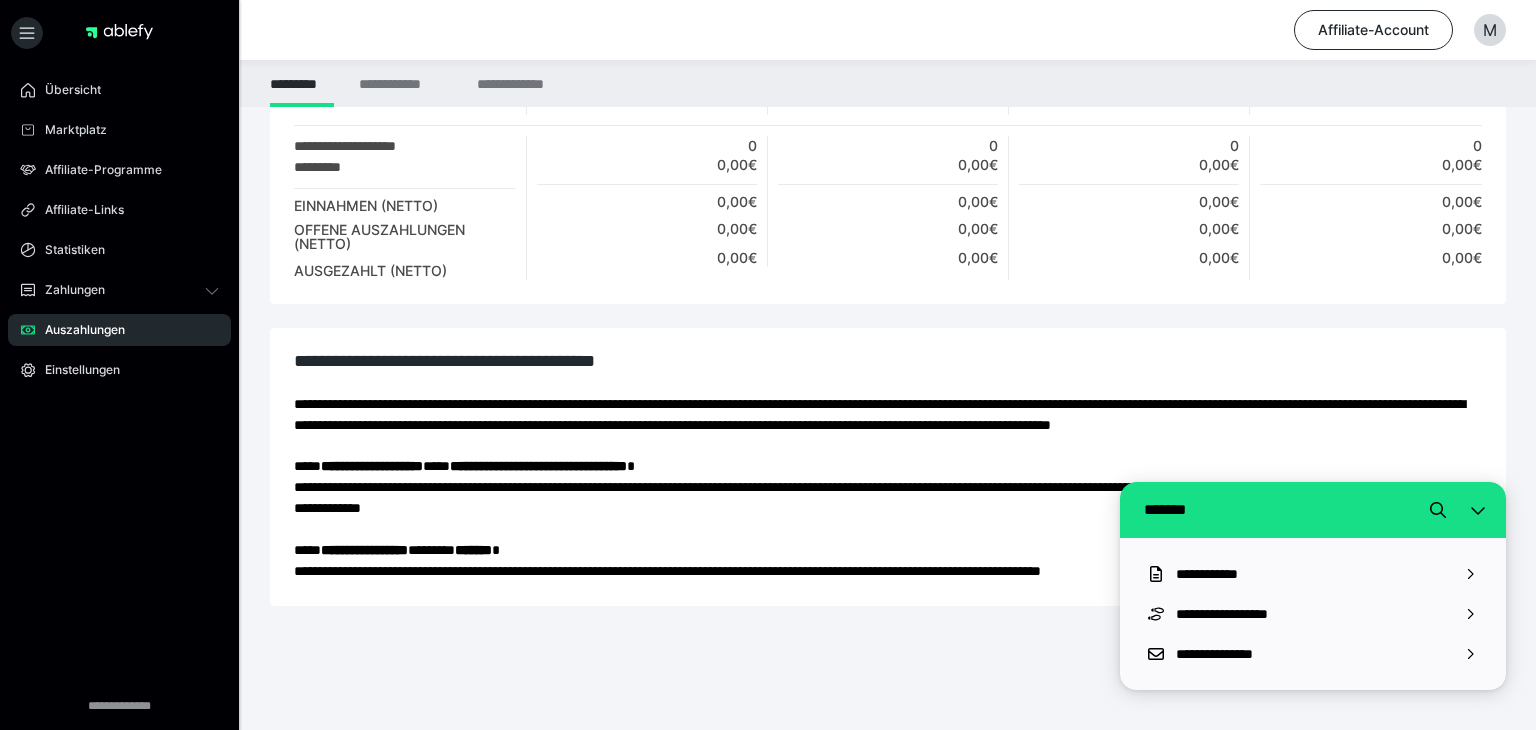scroll, scrollTop: 0, scrollLeft: 0, axis: both 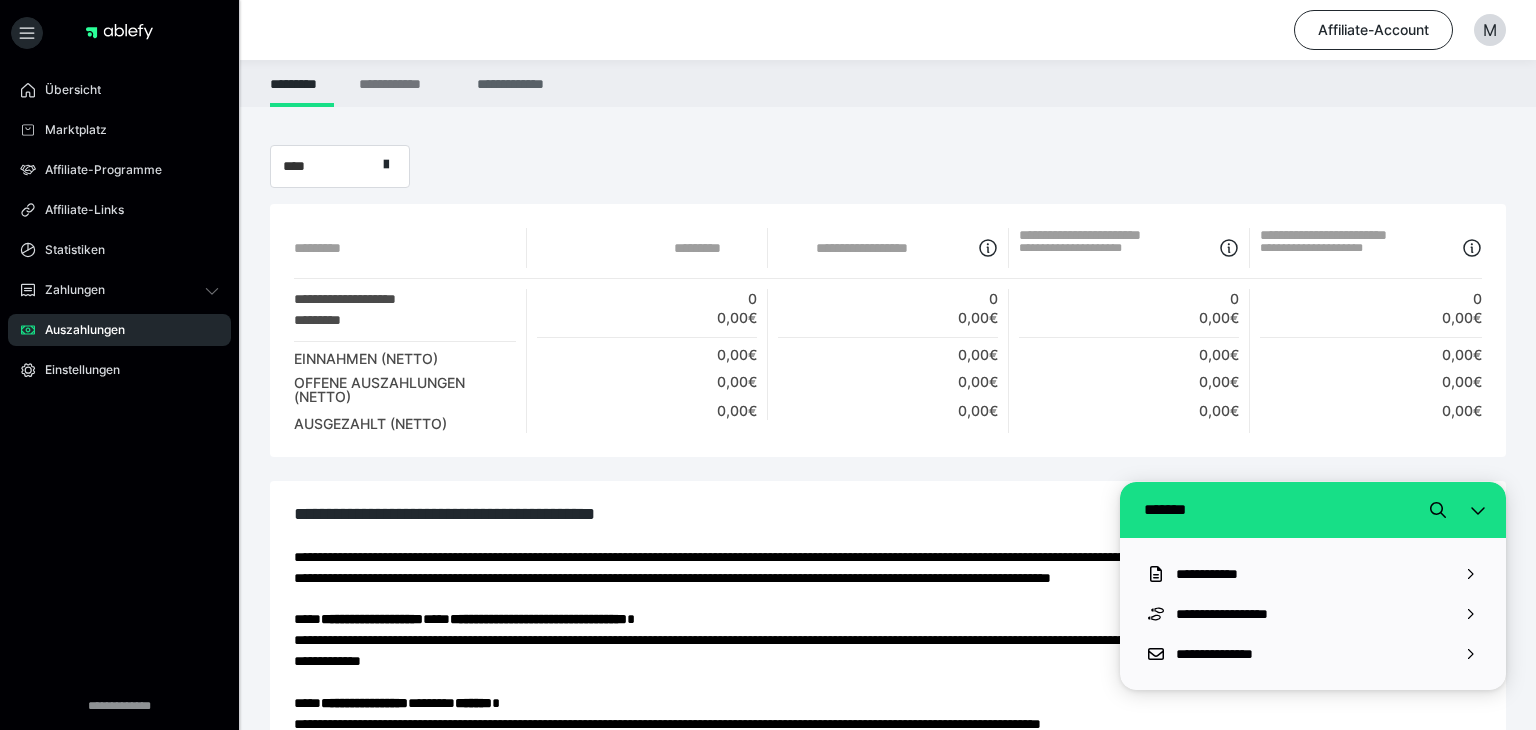 click on "**********" at bounding box center (521, 83) 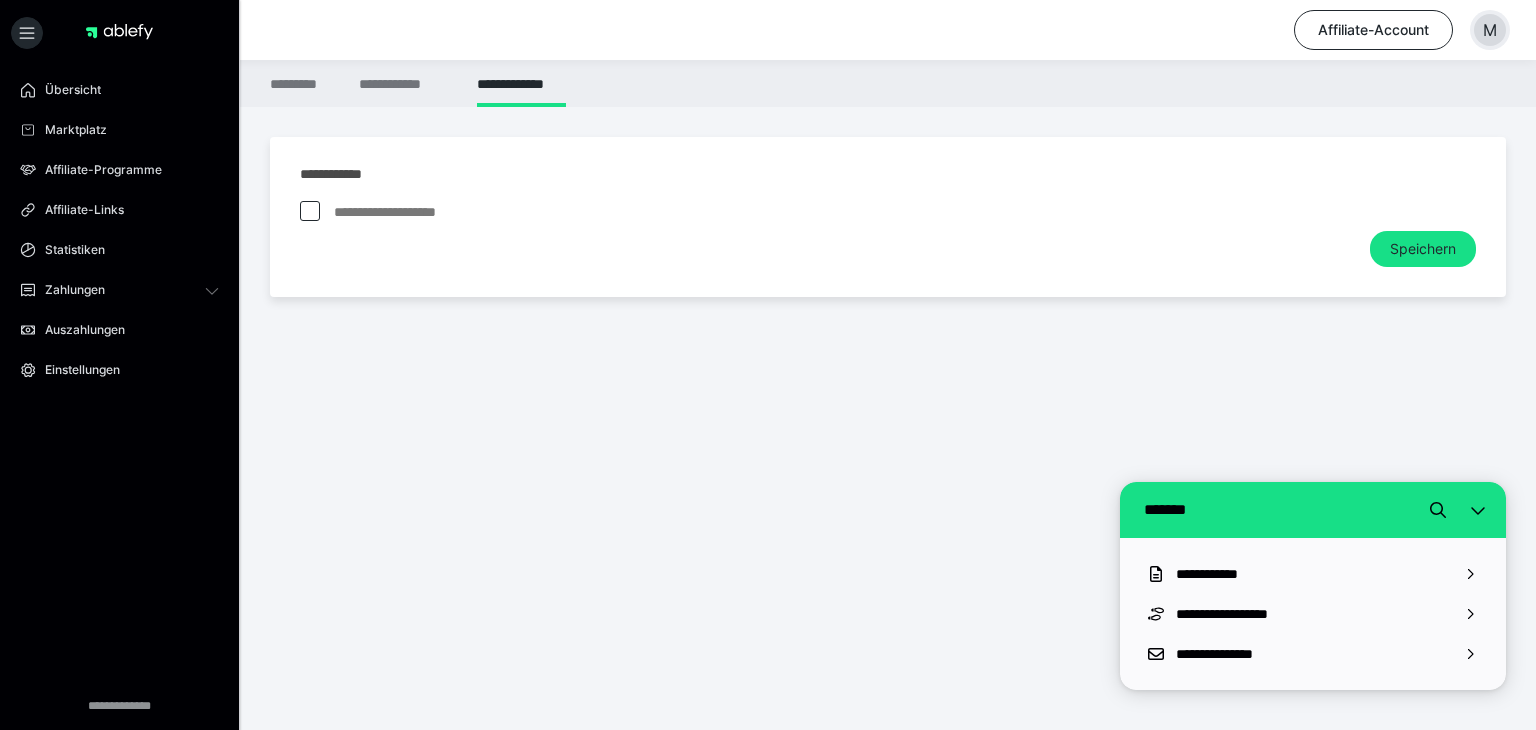 click on "M" at bounding box center [1490, 30] 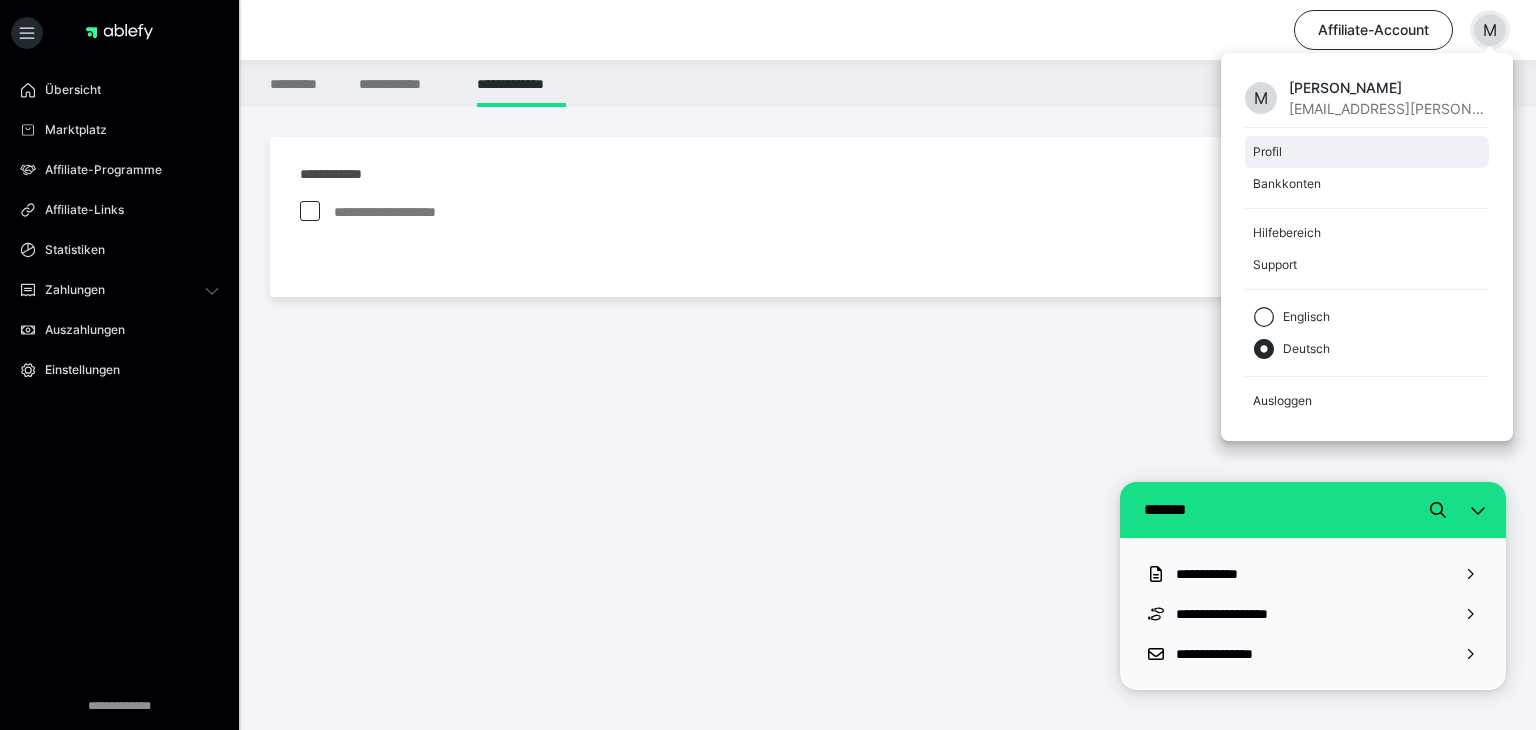 click on "Profil" at bounding box center [1363, 152] 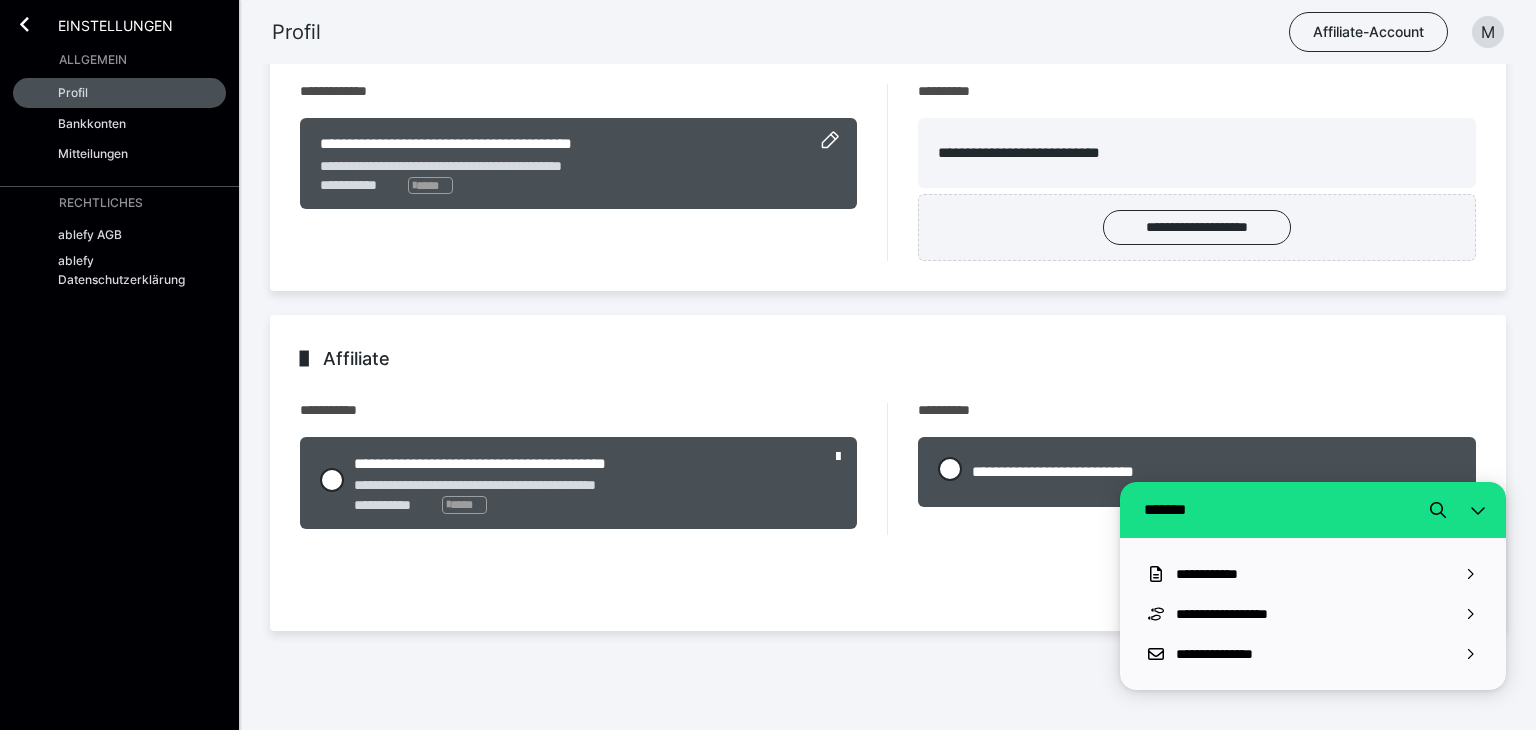scroll, scrollTop: 0, scrollLeft: 0, axis: both 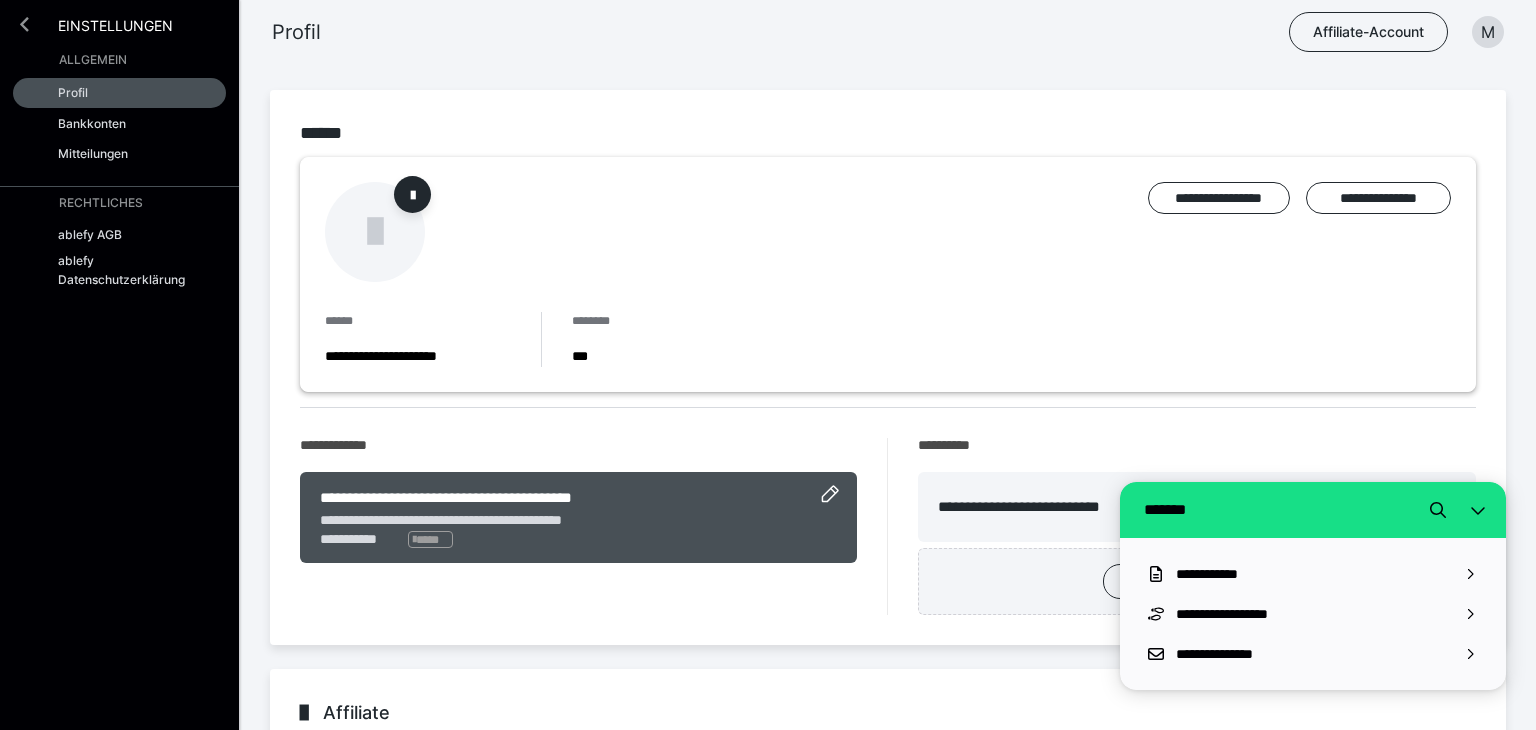 click at bounding box center (24, 24) 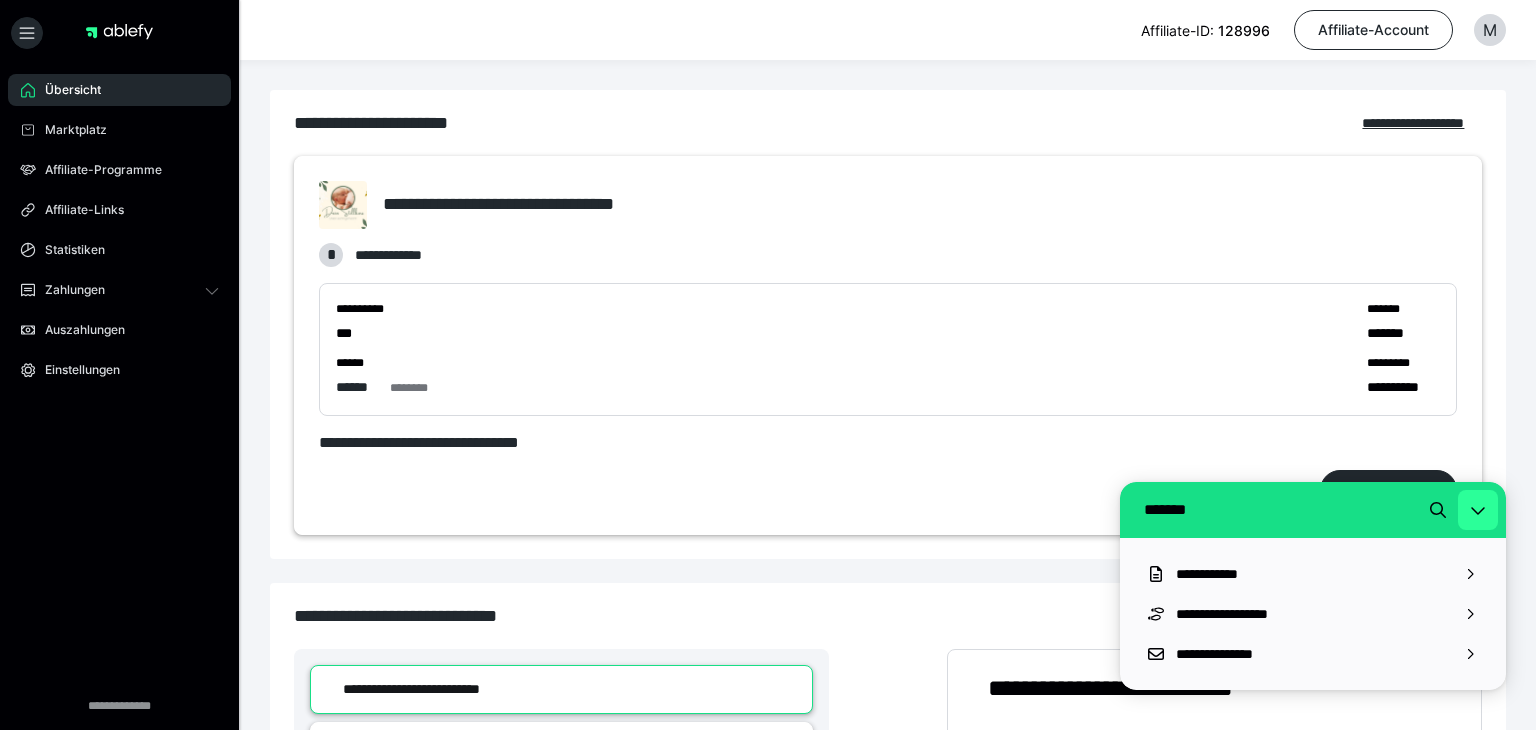 click 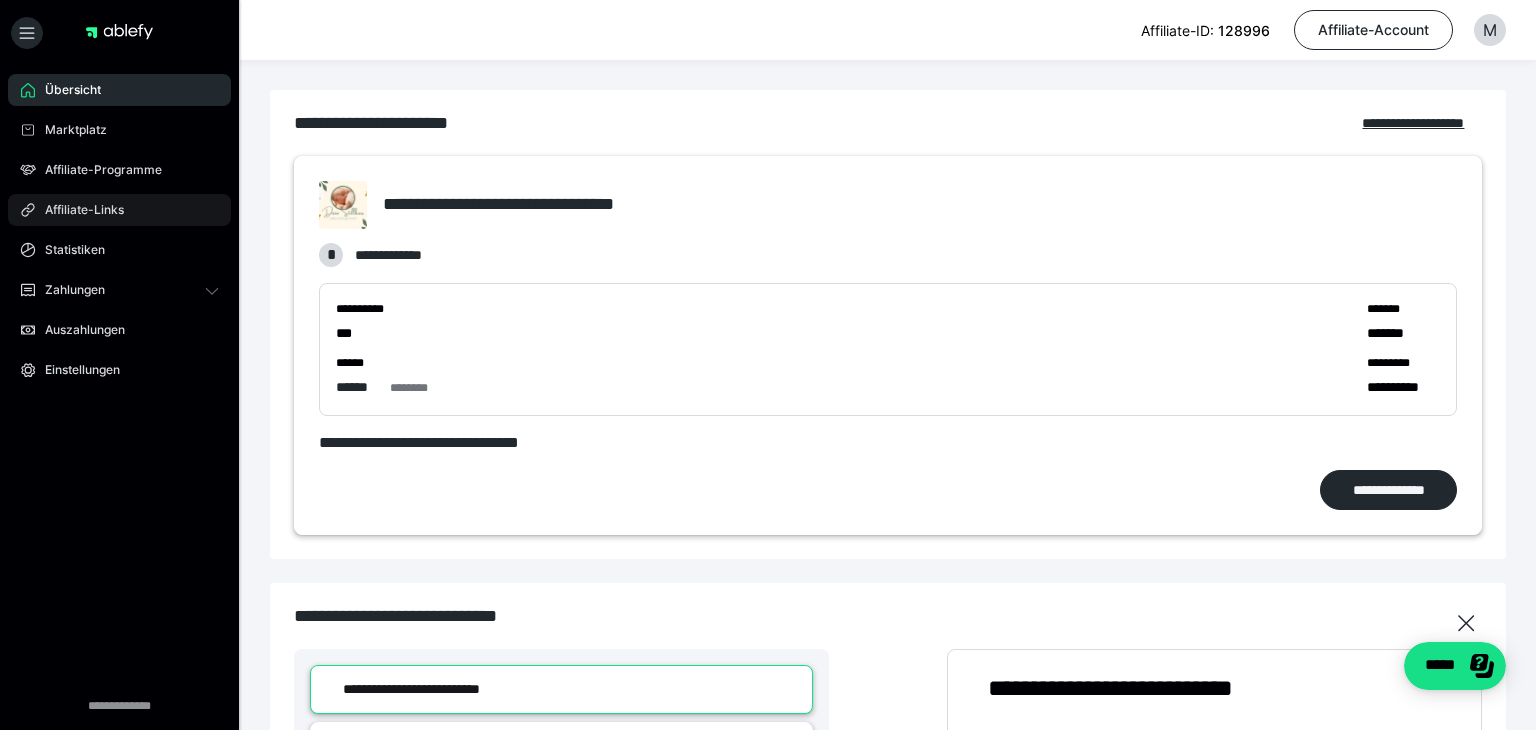 click on "Affiliate-Links" at bounding box center (77, 210) 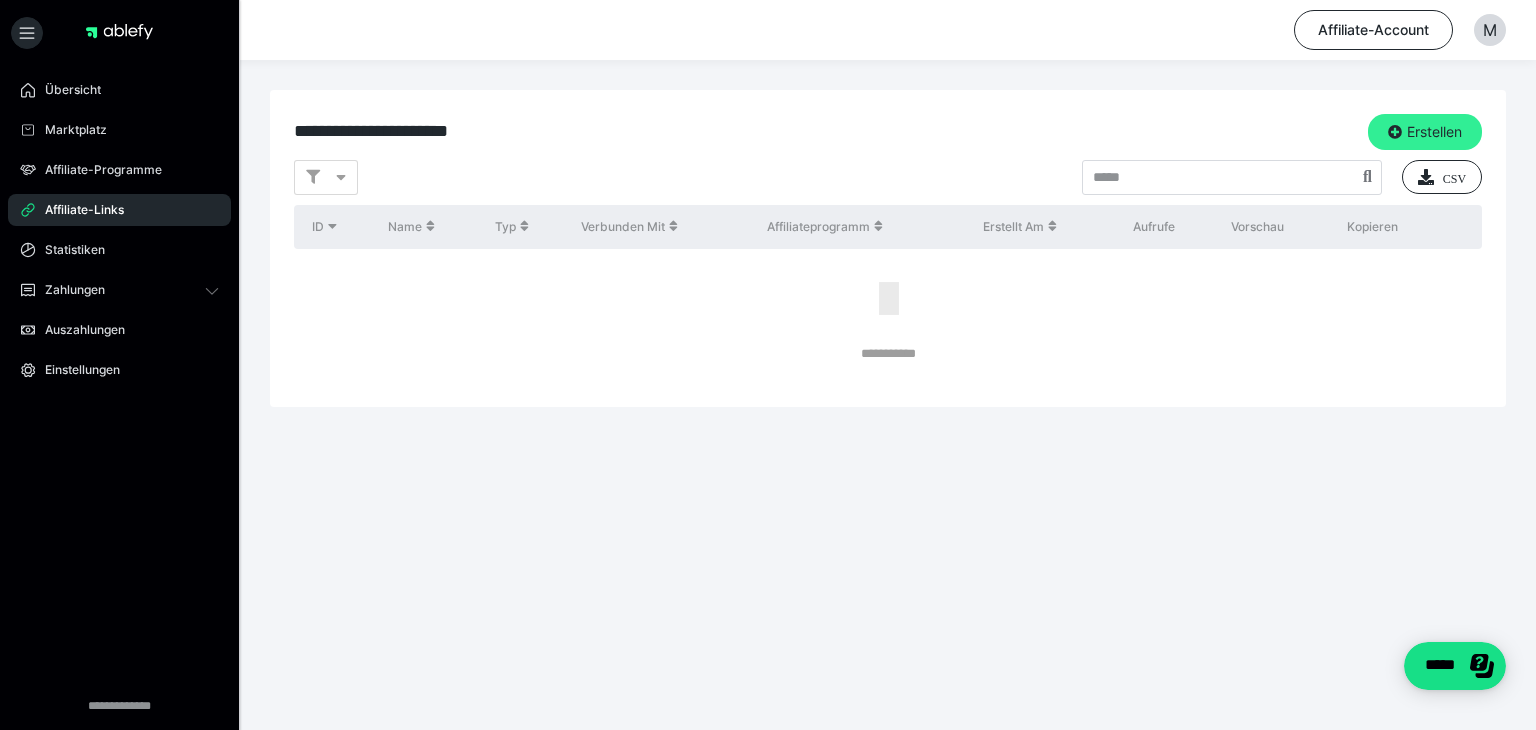 click on "Erstellen" at bounding box center [1425, 132] 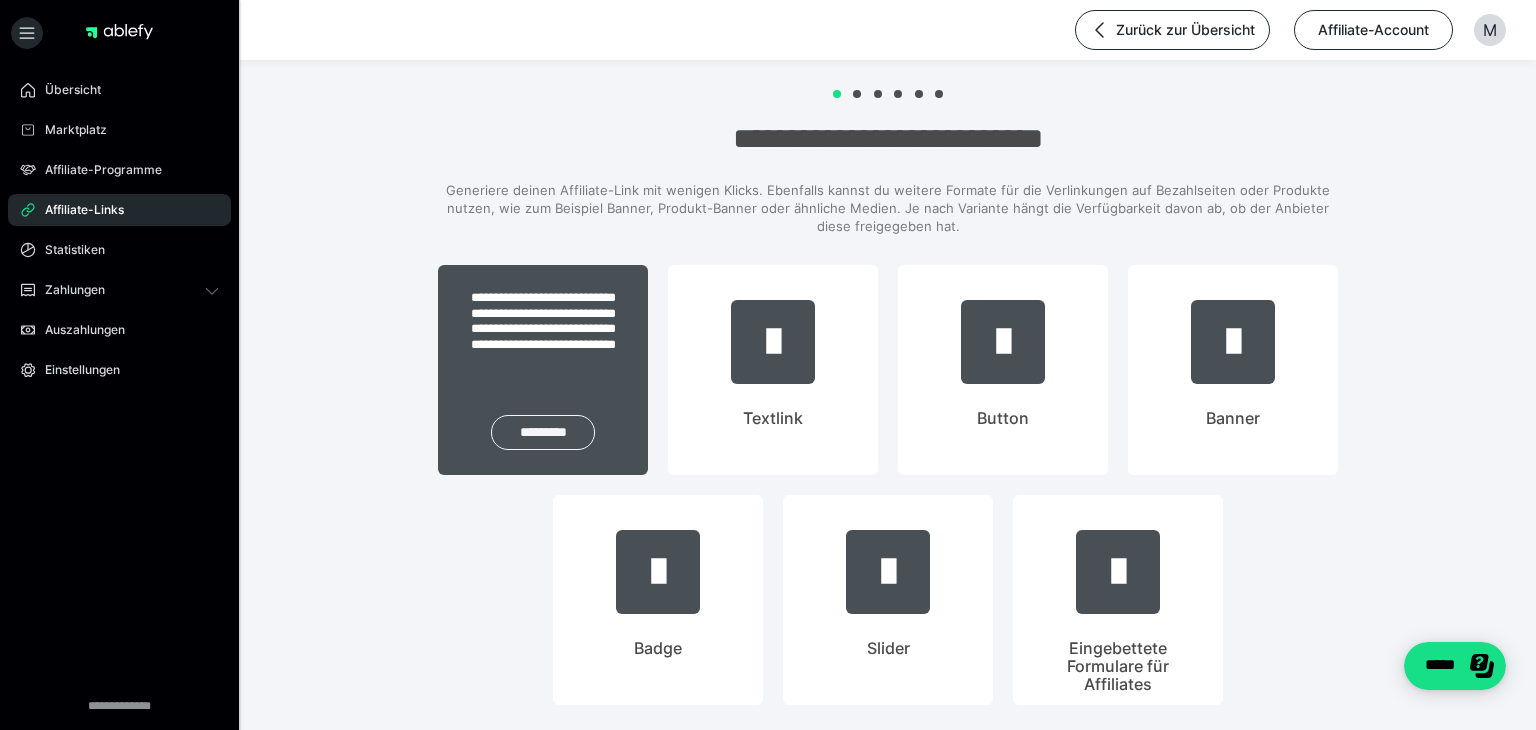 click on "*********" at bounding box center [543, 432] 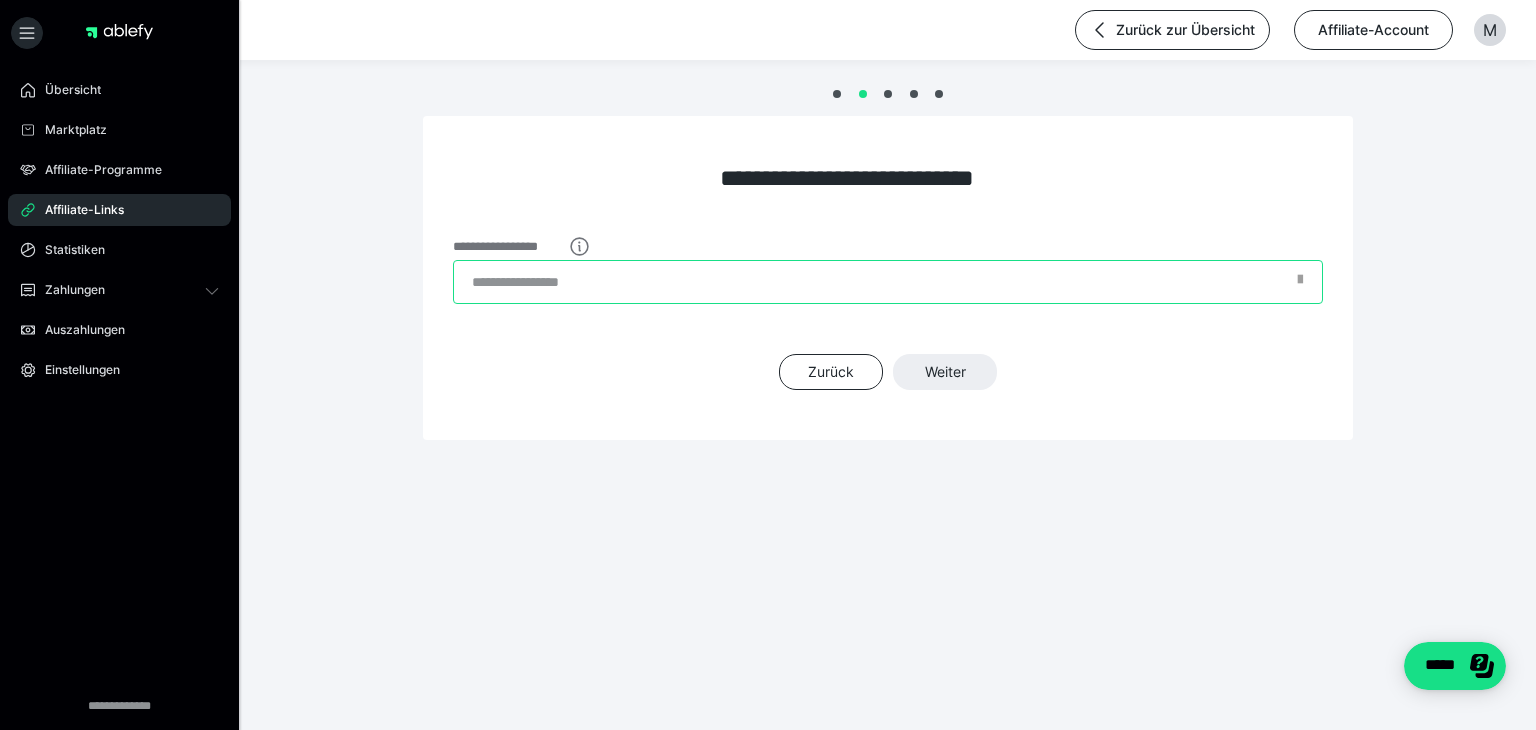 click on "**********" at bounding box center [888, 282] 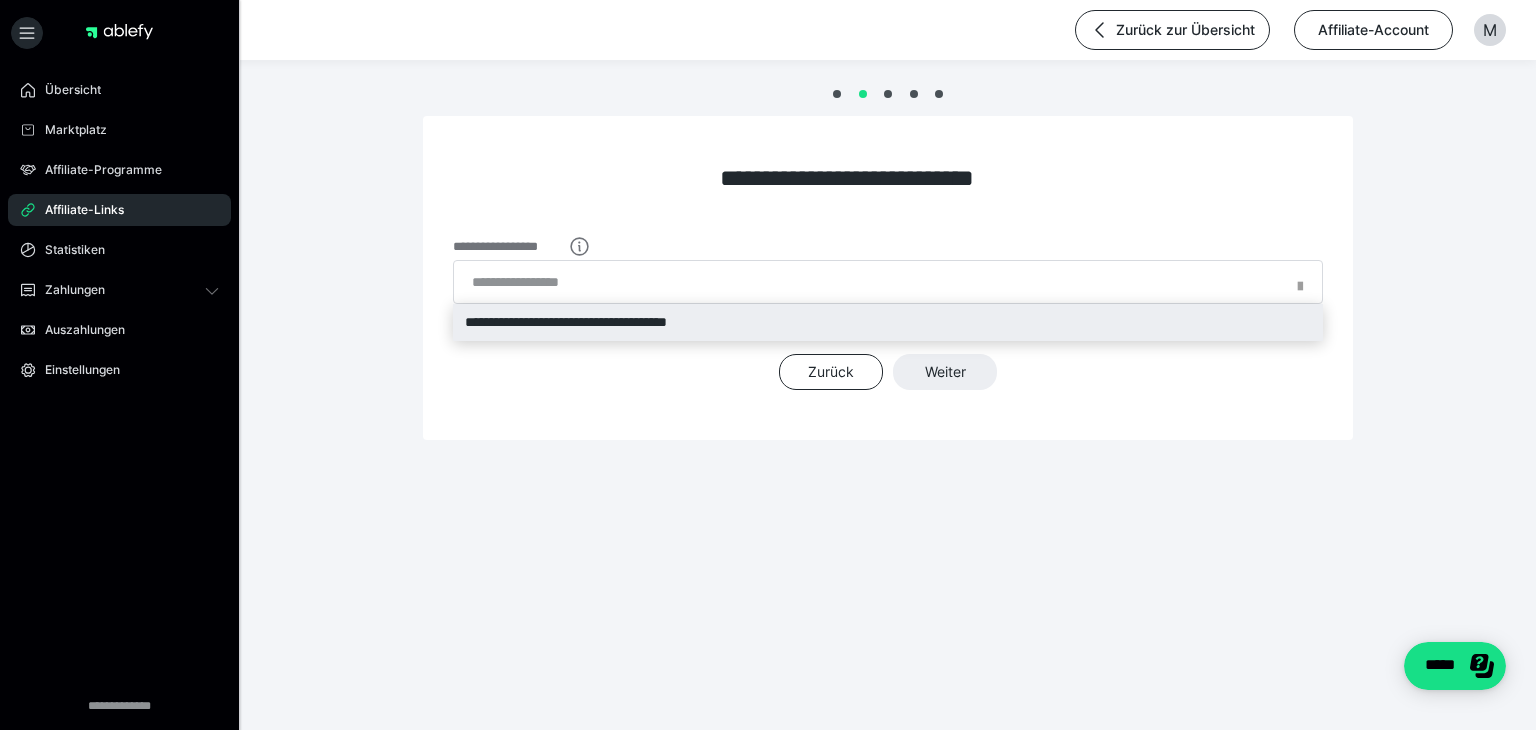 click on "**********" at bounding box center (888, 322) 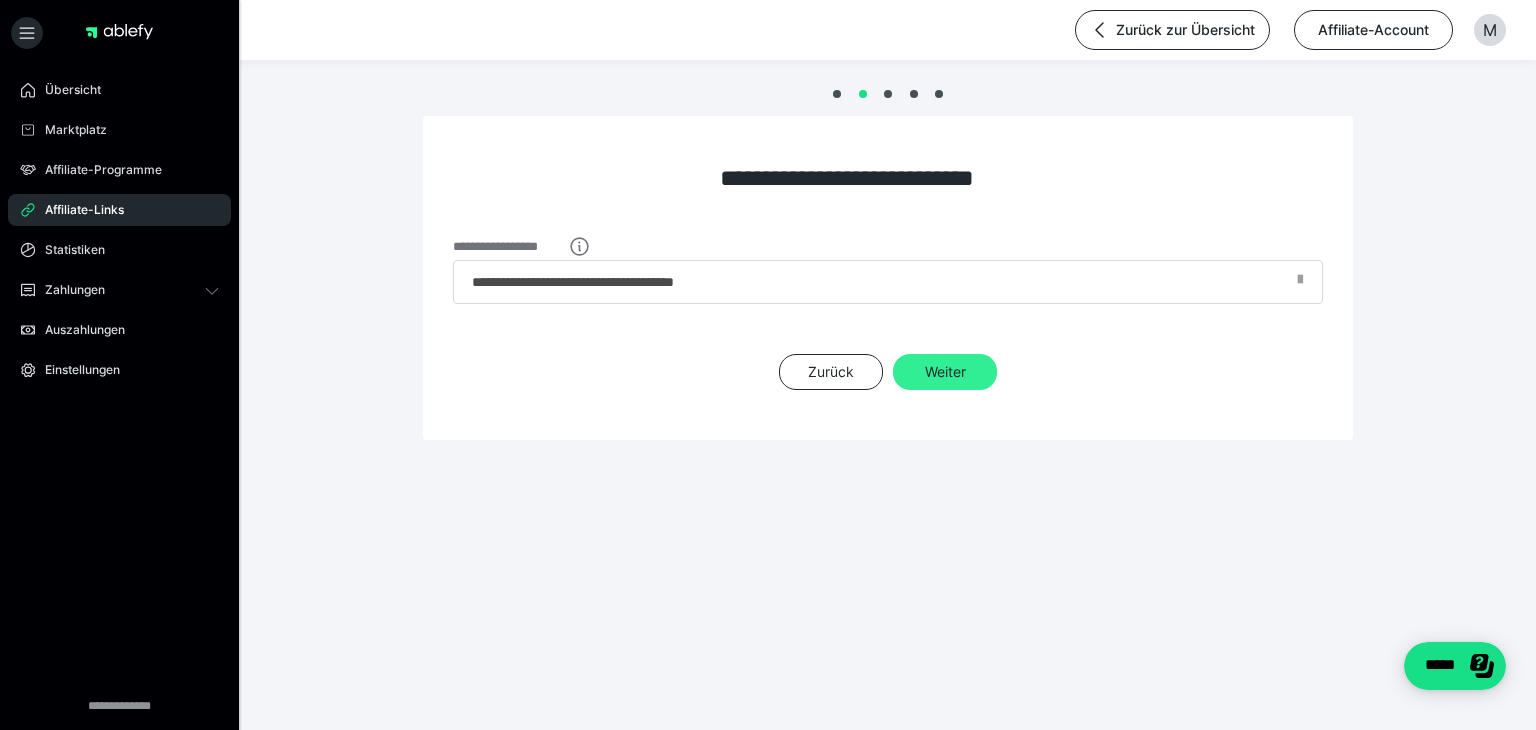 click on "Weiter" at bounding box center (945, 372) 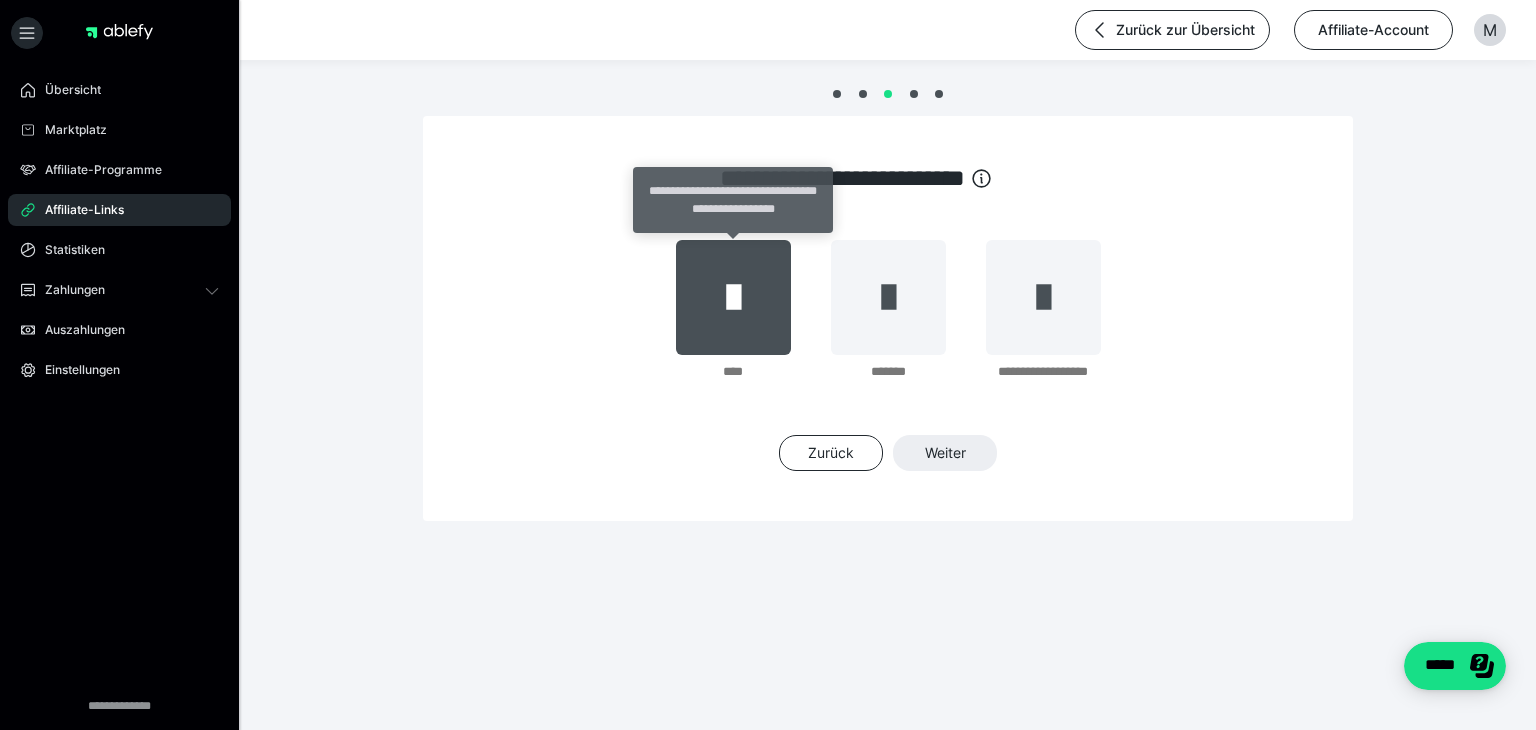 click at bounding box center [733, 297] 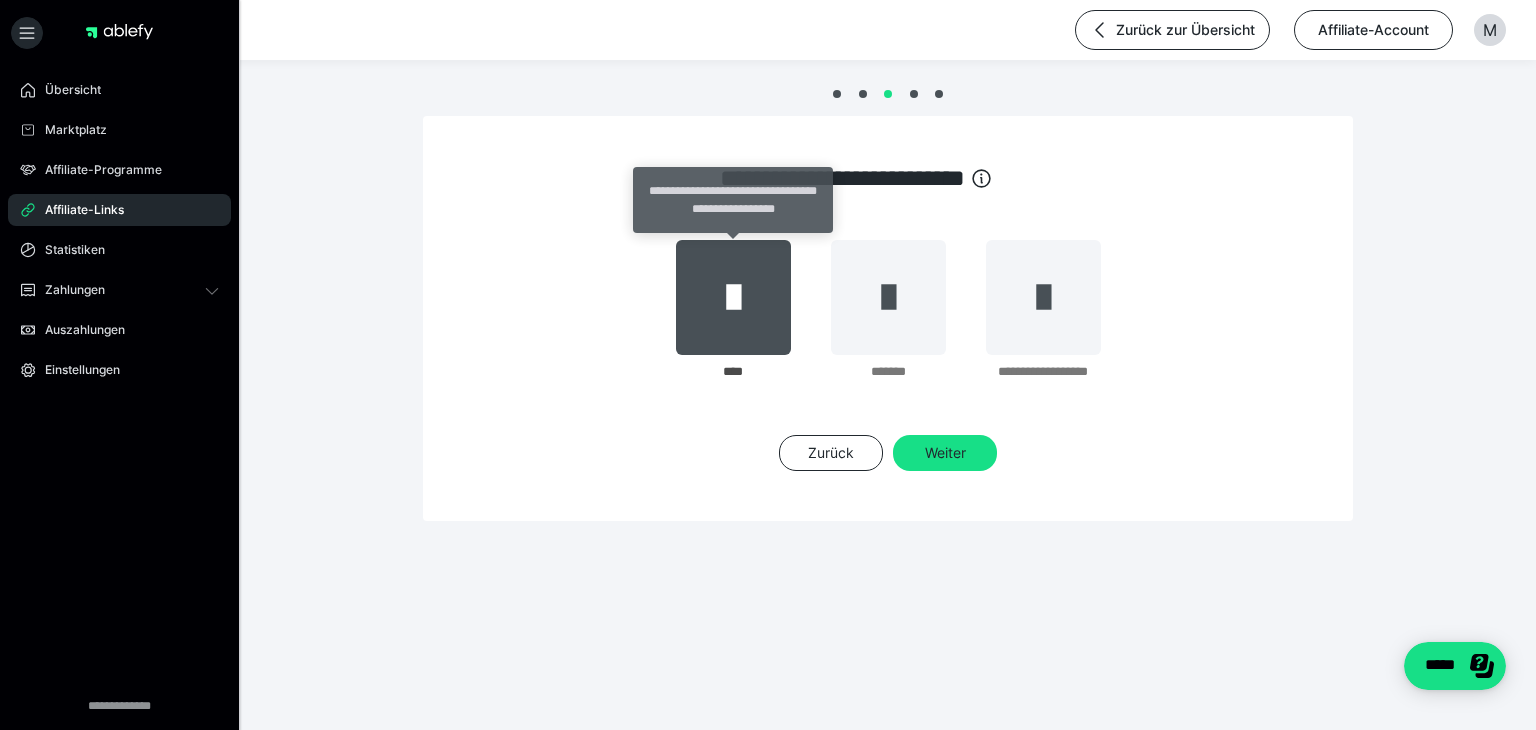 click at bounding box center (733, 297) 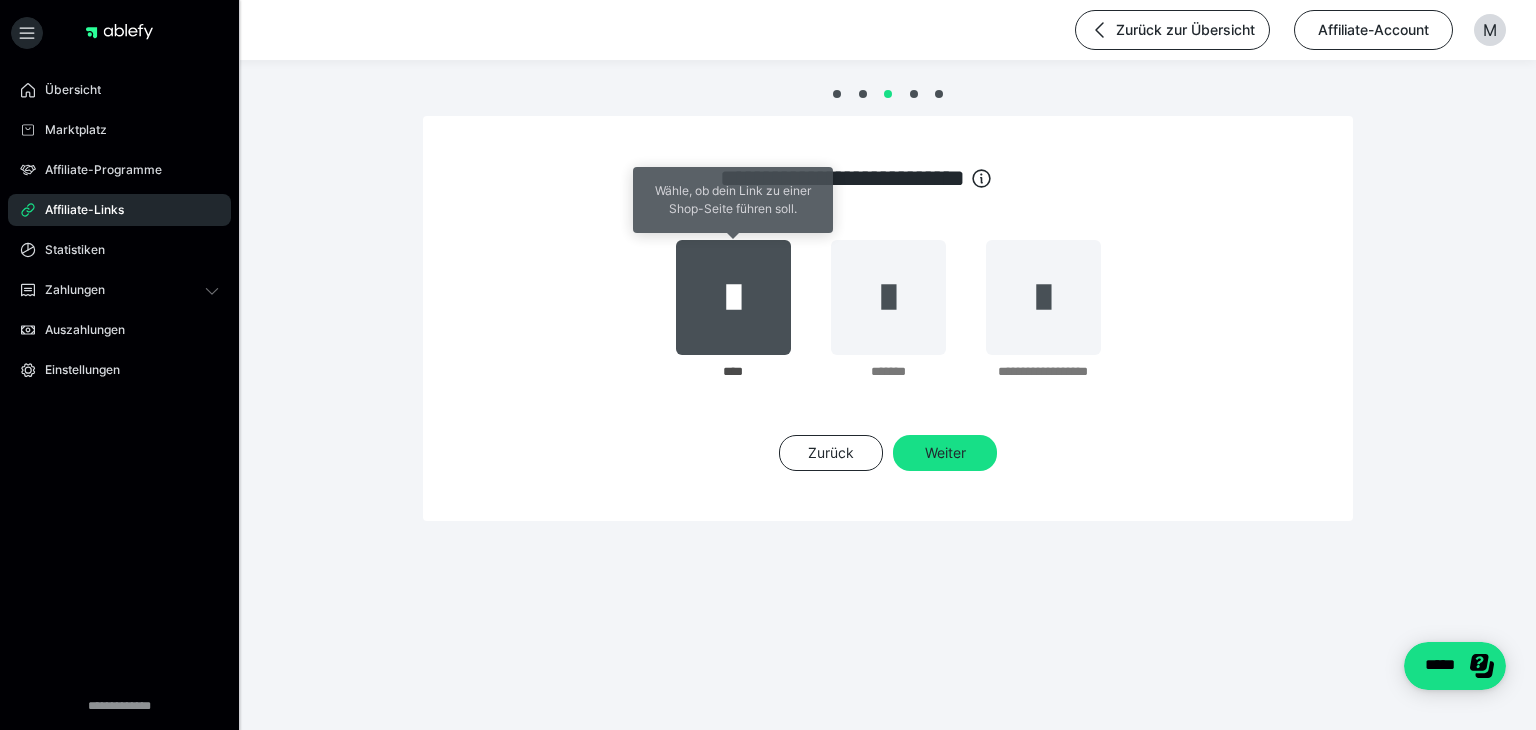 click at bounding box center (733, 297) 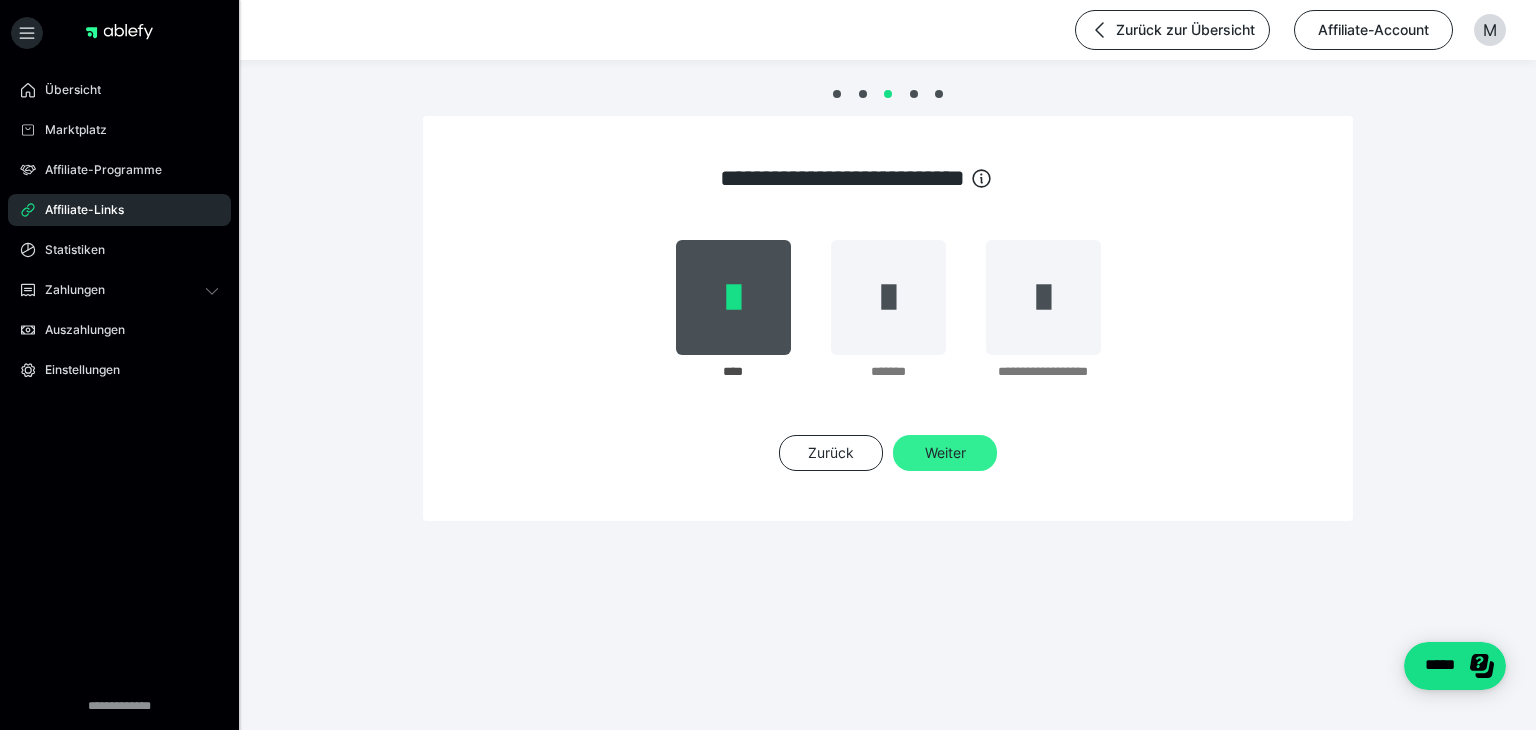 click on "Weiter" at bounding box center [945, 453] 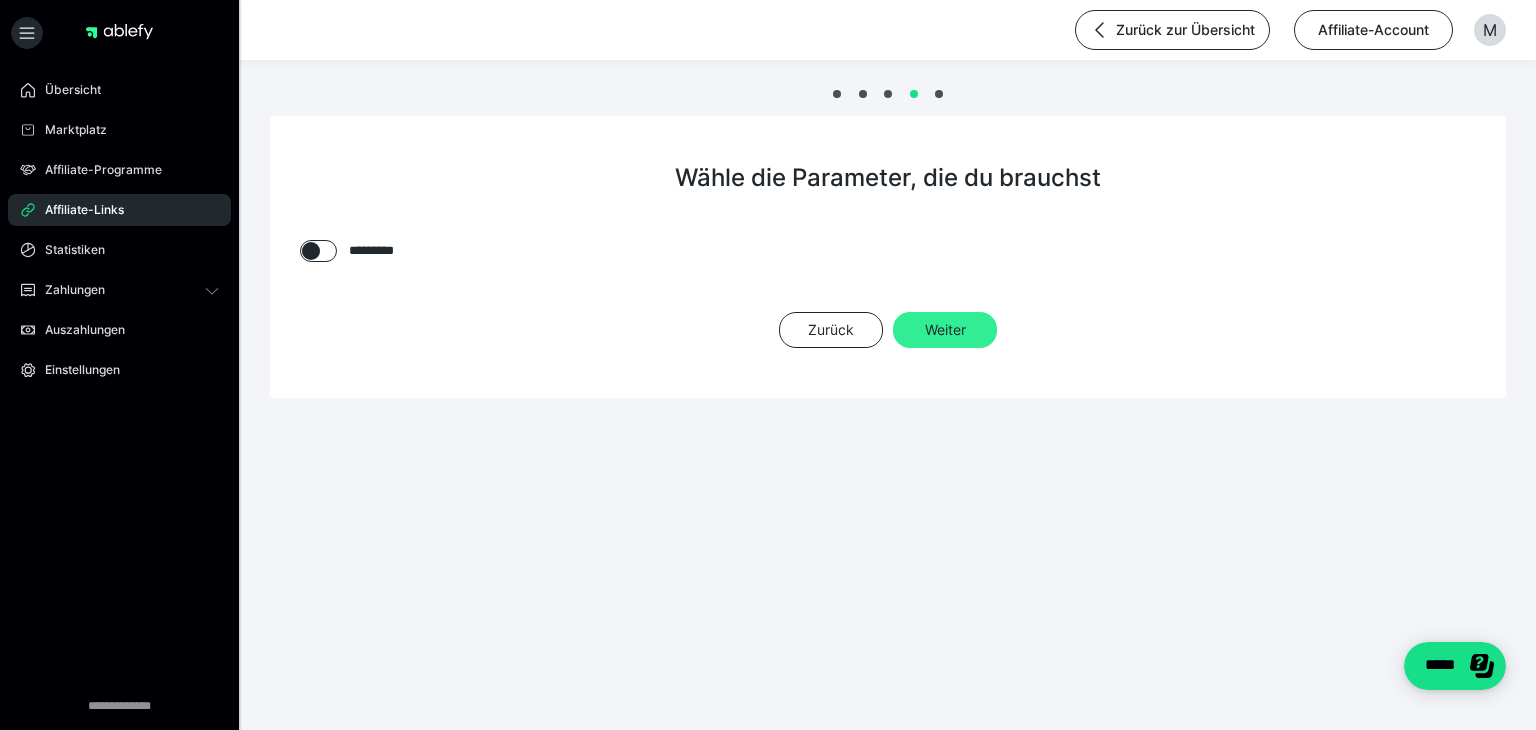 click on "Weiter" at bounding box center [945, 330] 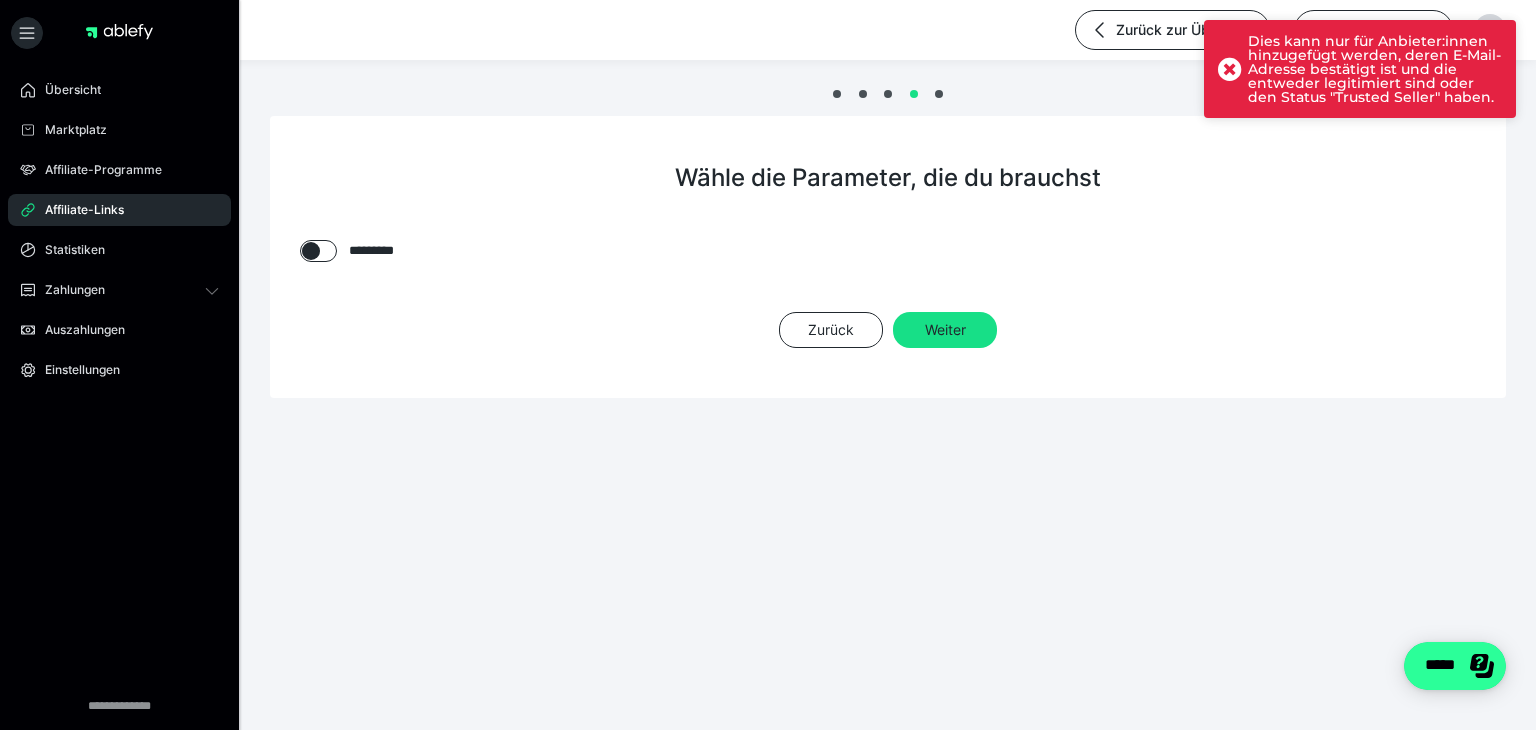 click on "*****" at bounding box center [1455, 666] 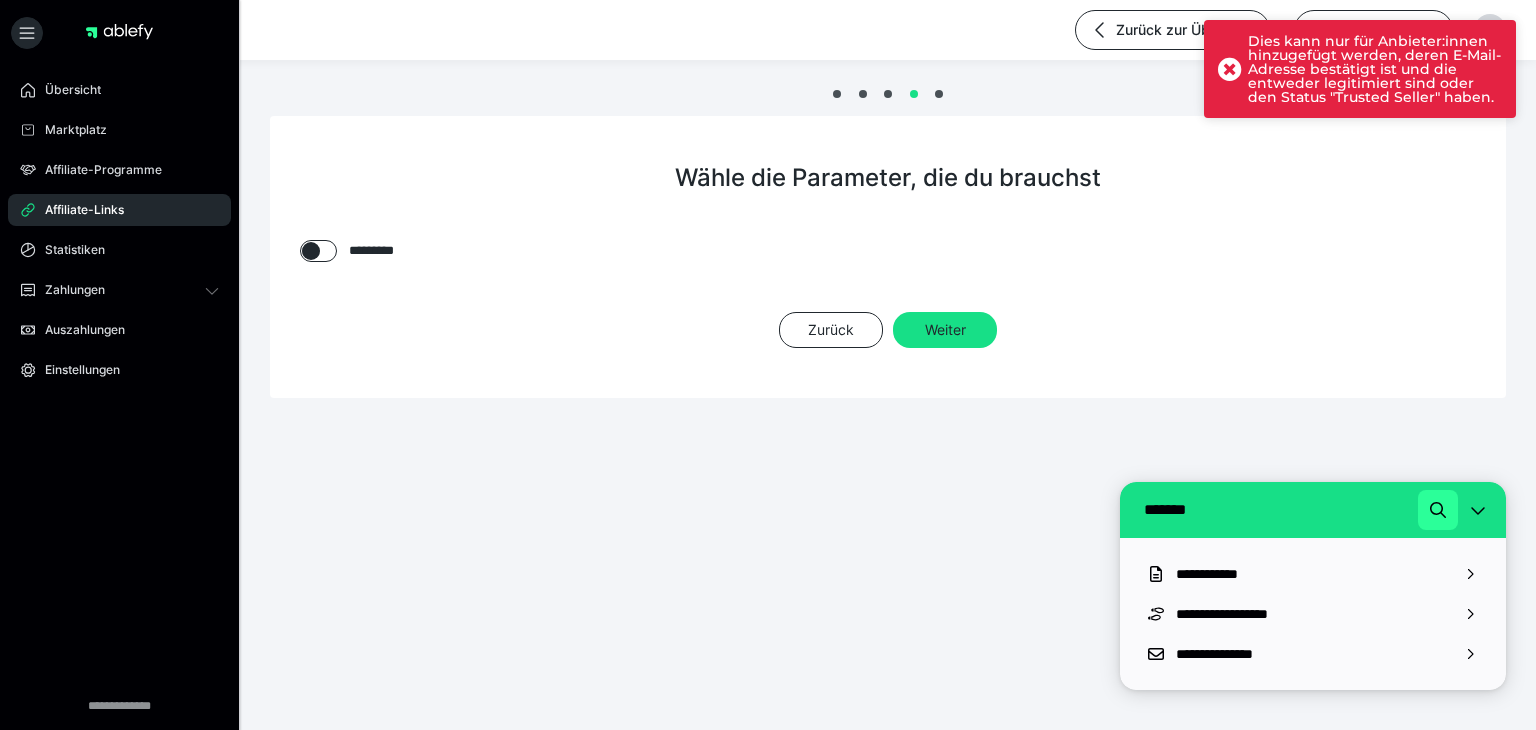 click 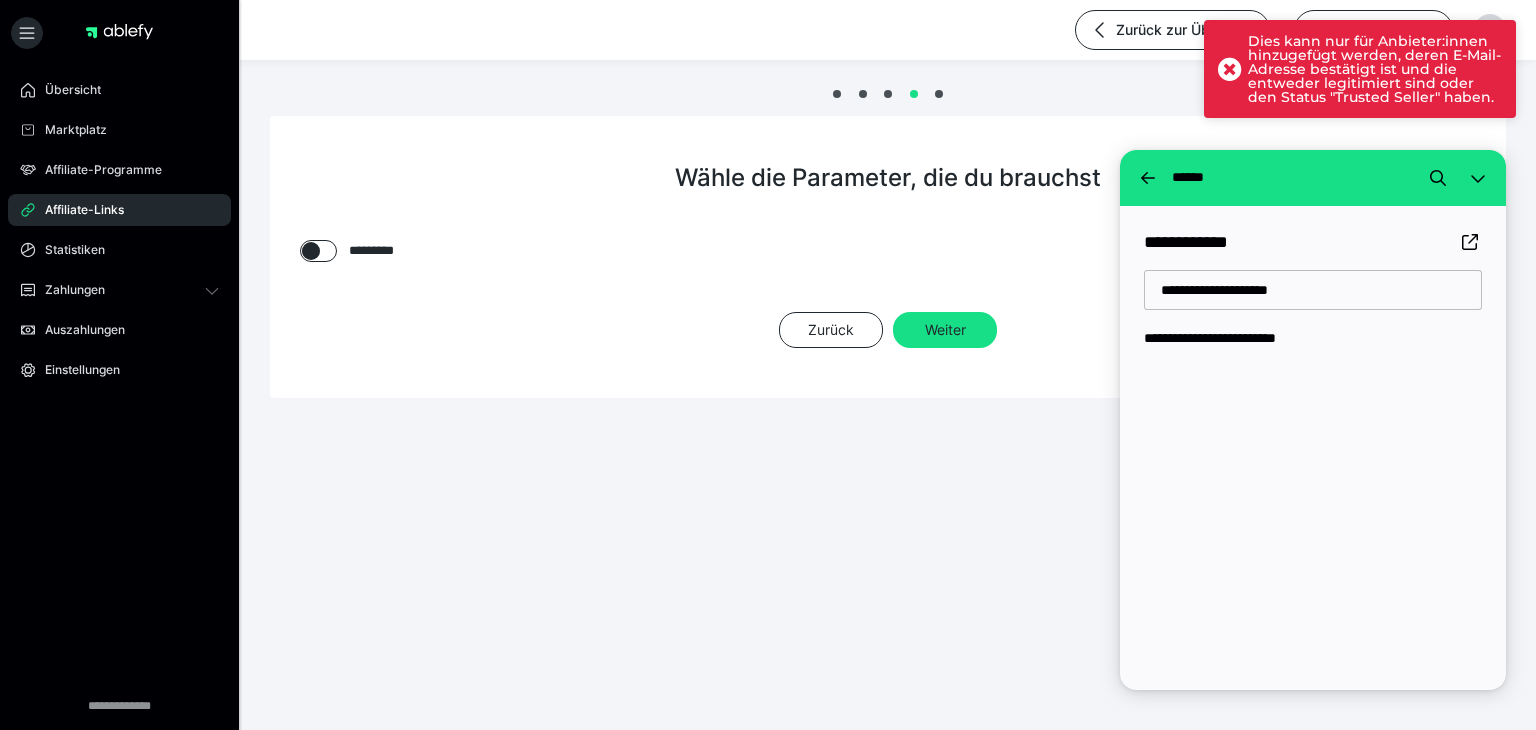 type on "**********" 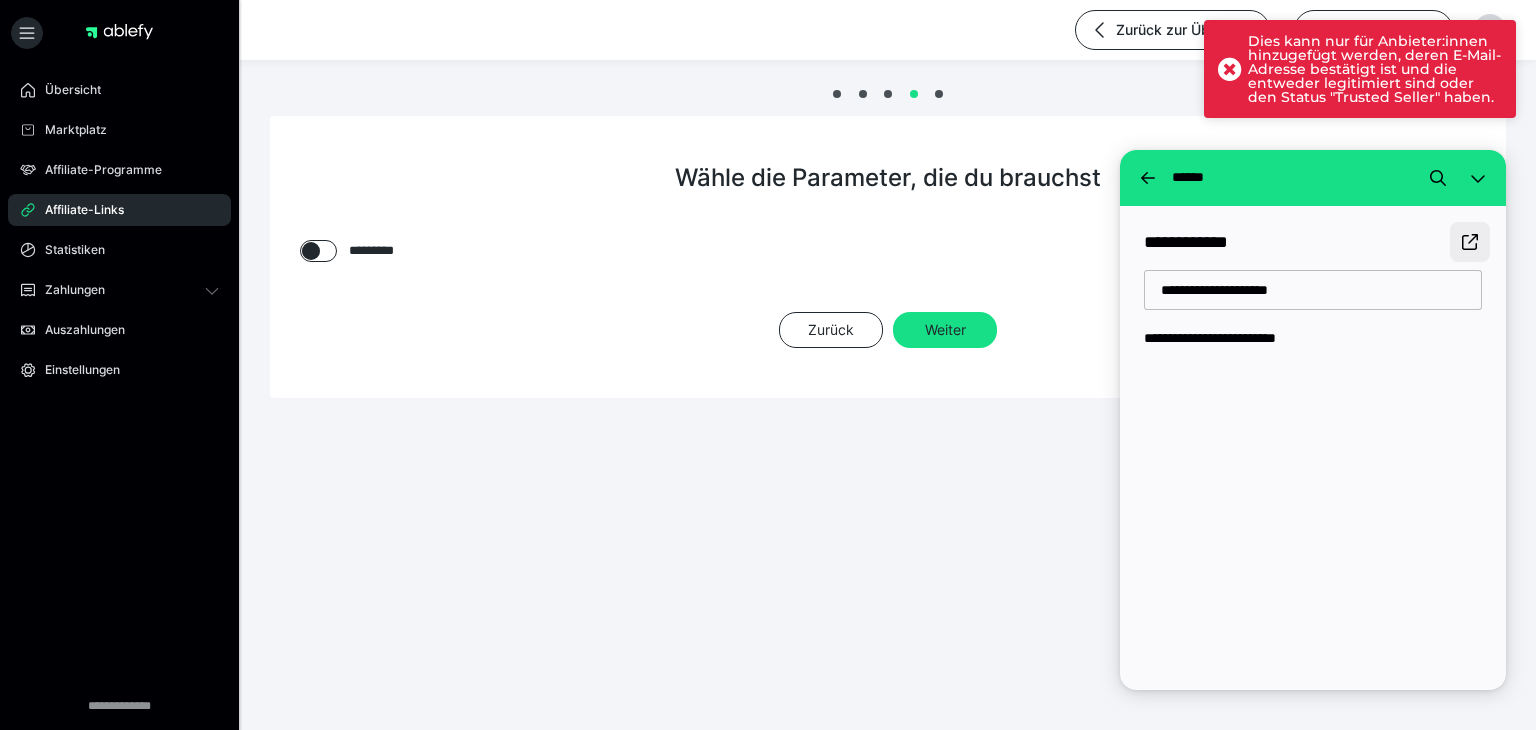 click 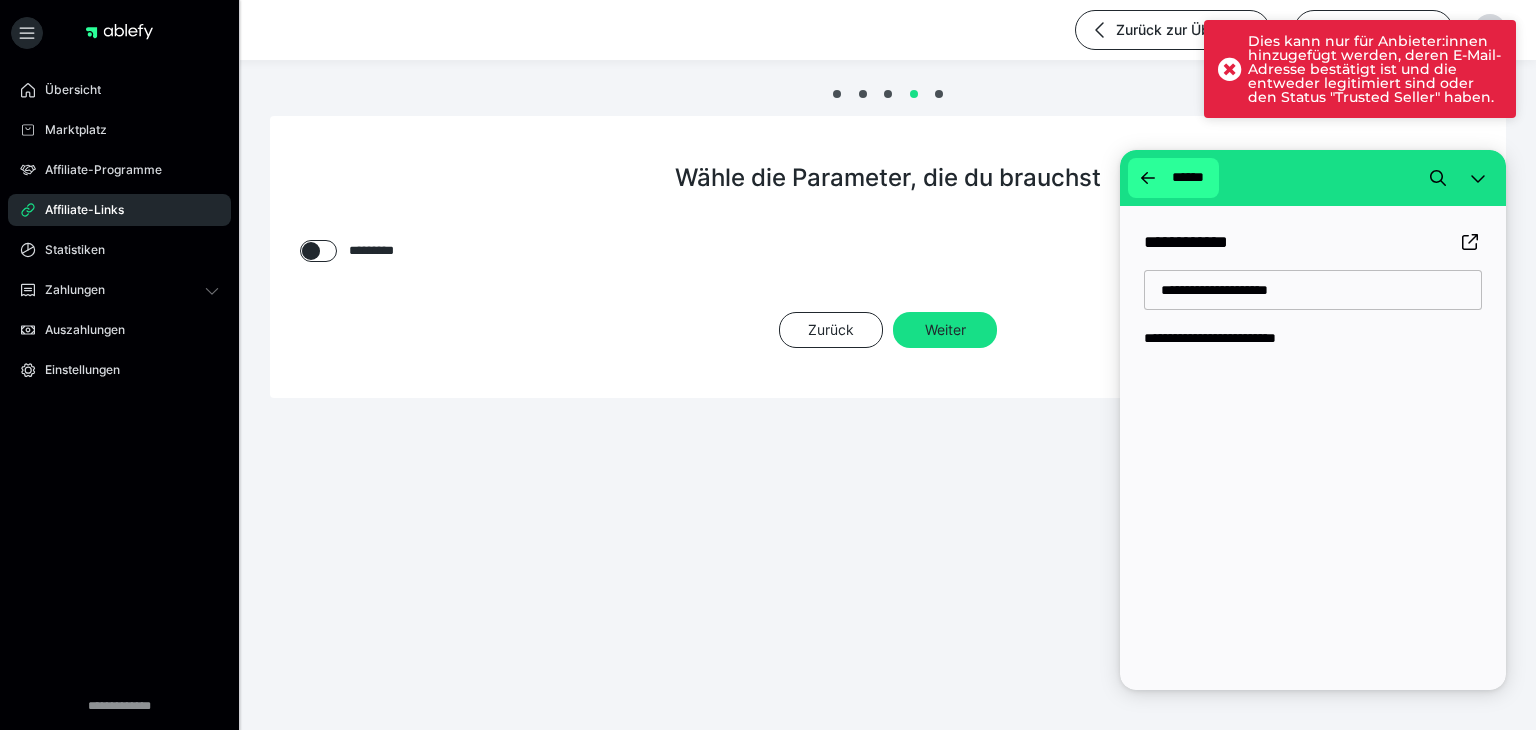 click on "******" at bounding box center (1187, 178) 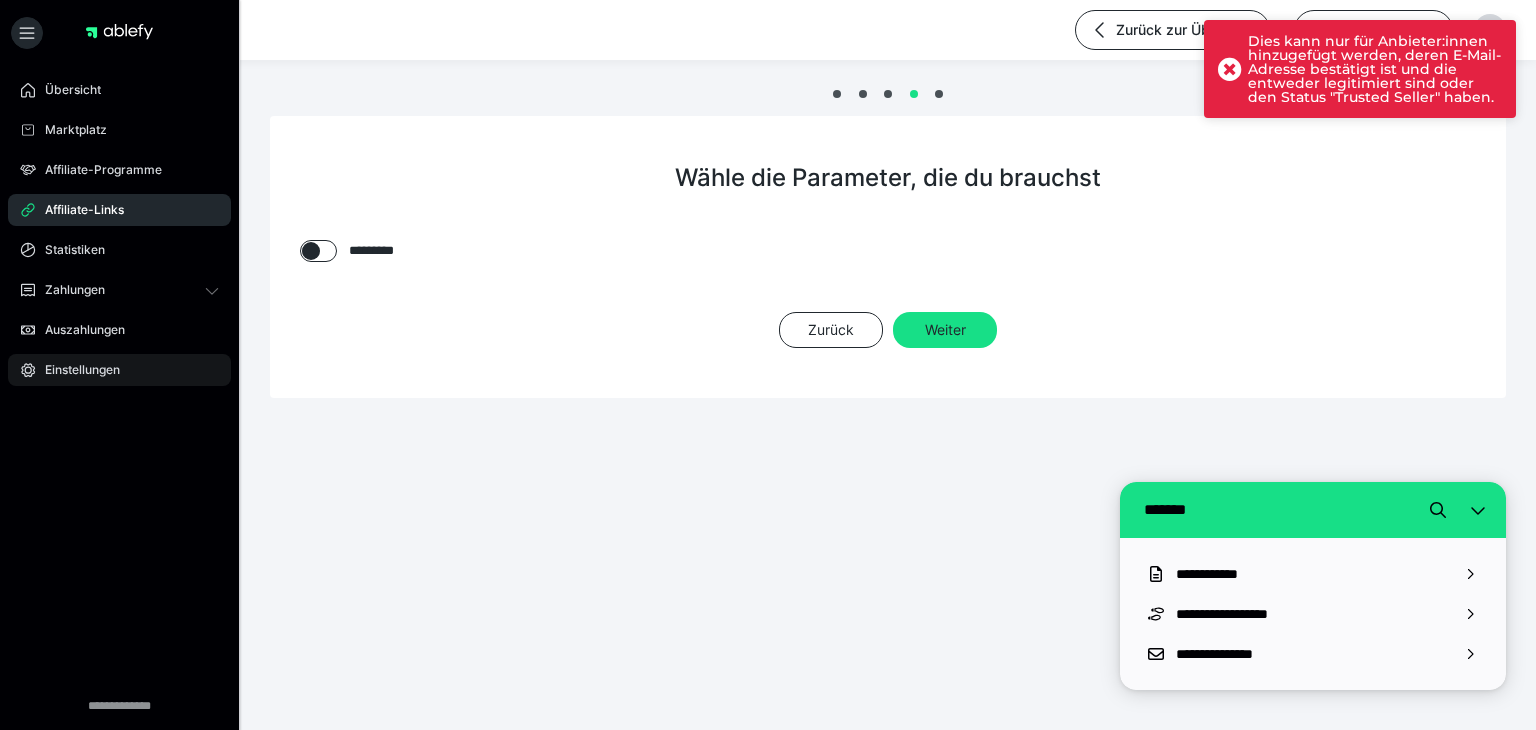 click on "Einstellungen" at bounding box center (75, 370) 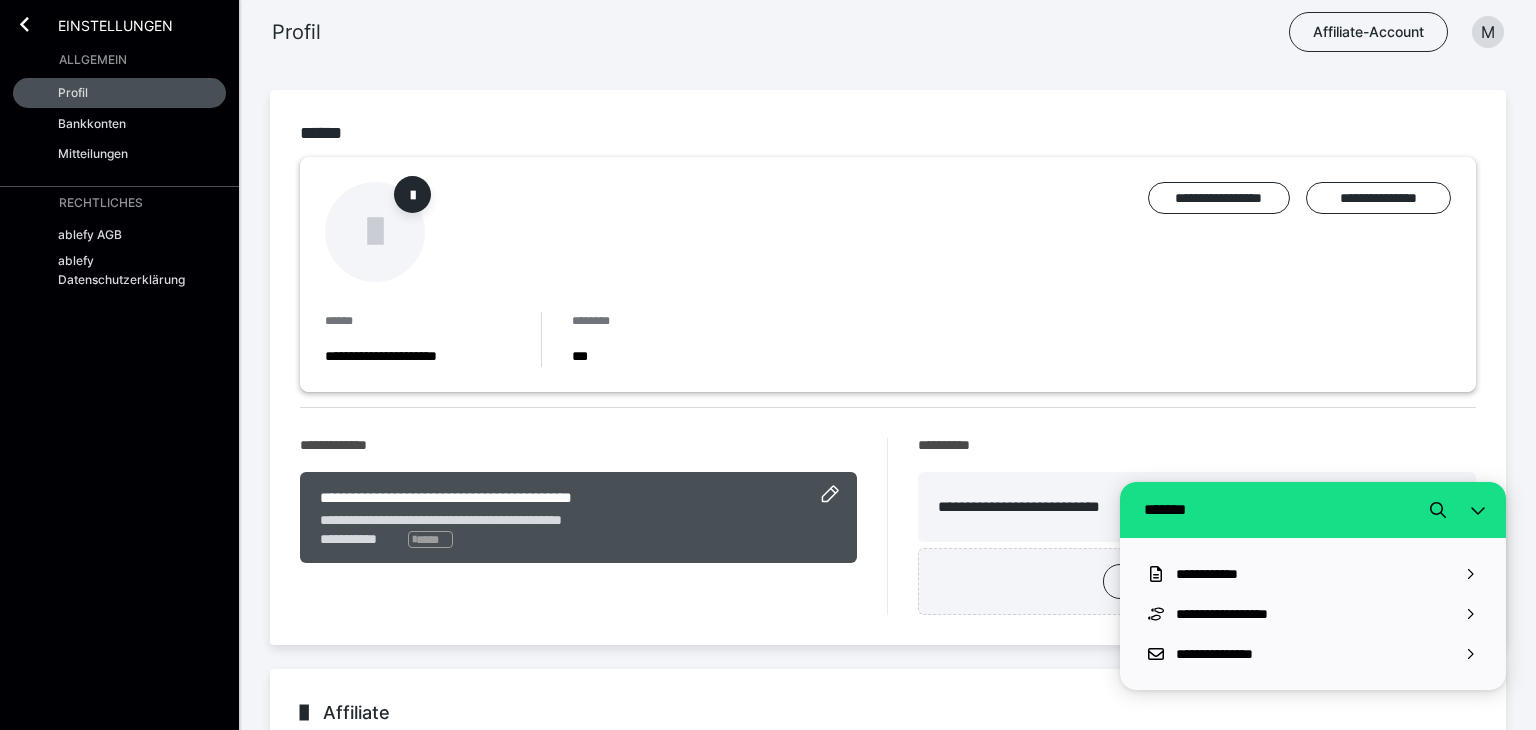 click on "**********" at bounding box center [888, 367] 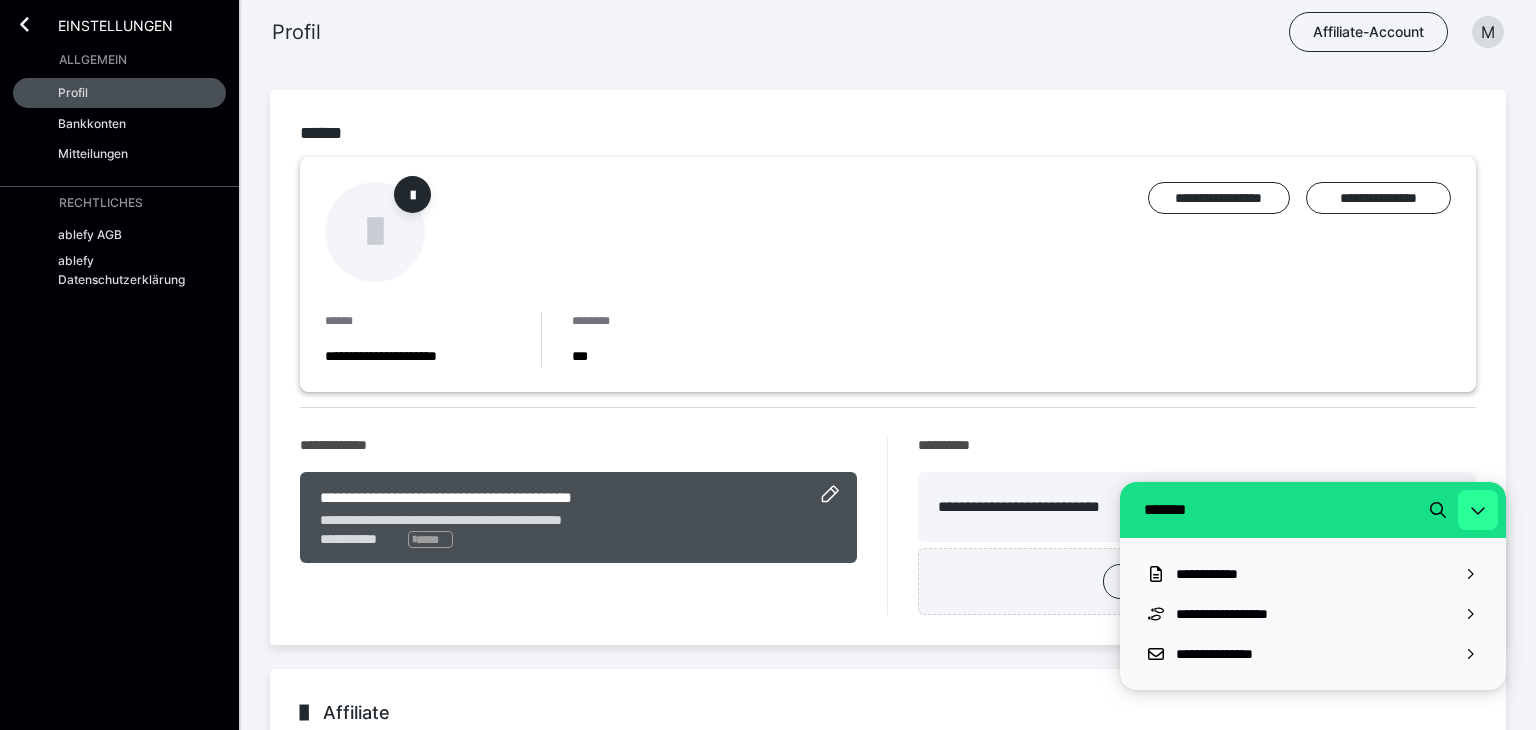 click 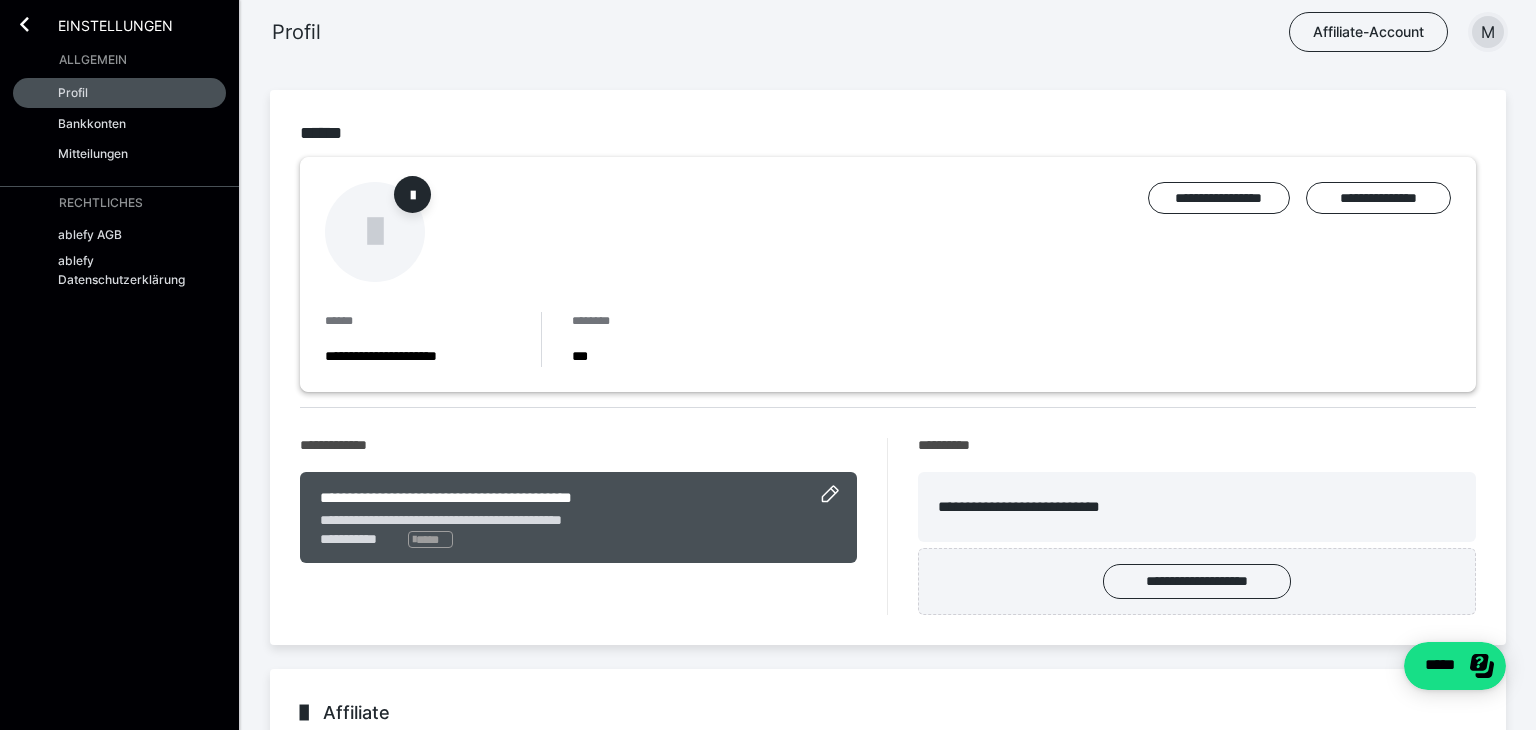 click on "M" at bounding box center (1488, 32) 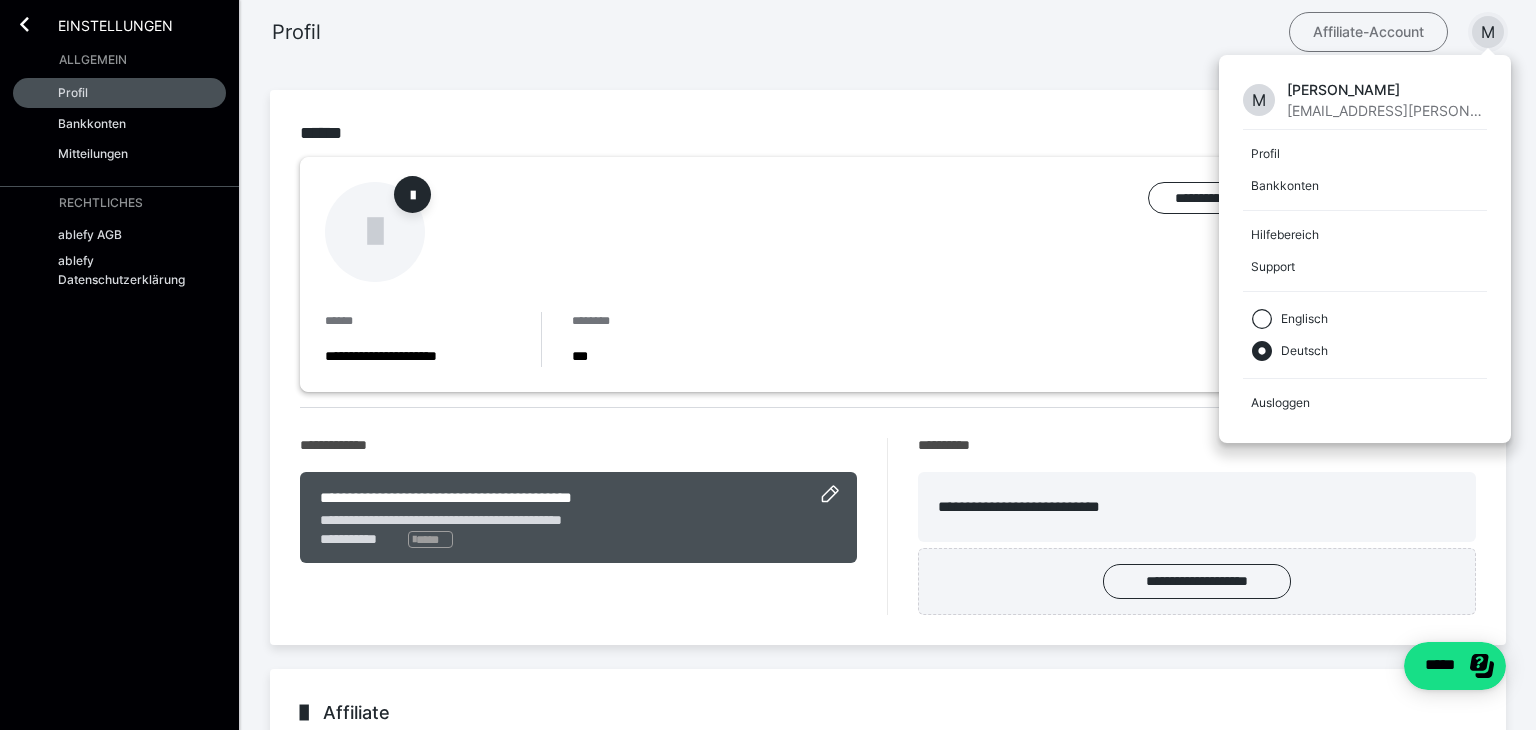 click on "Affiliate-Account" at bounding box center [1368, 32] 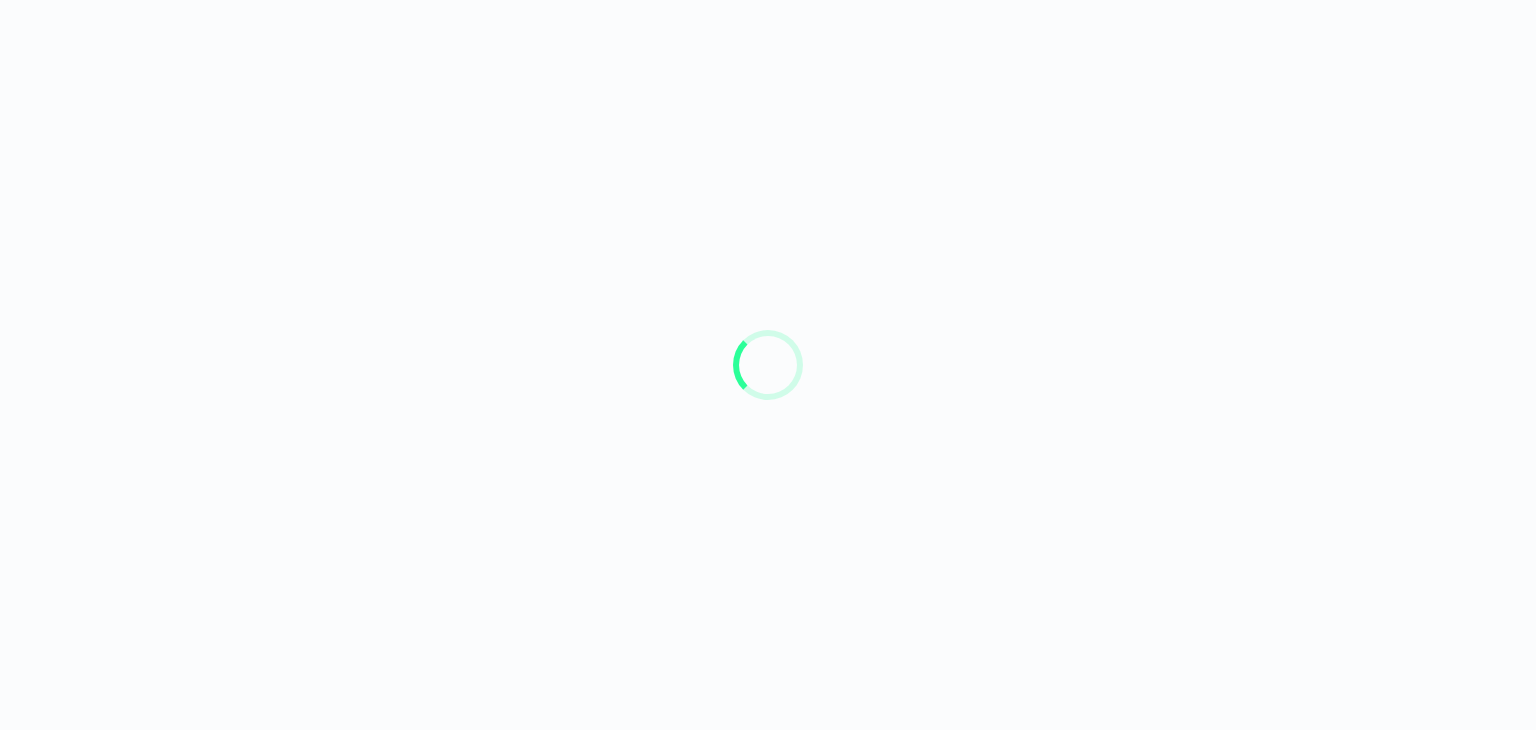 scroll, scrollTop: 0, scrollLeft: 0, axis: both 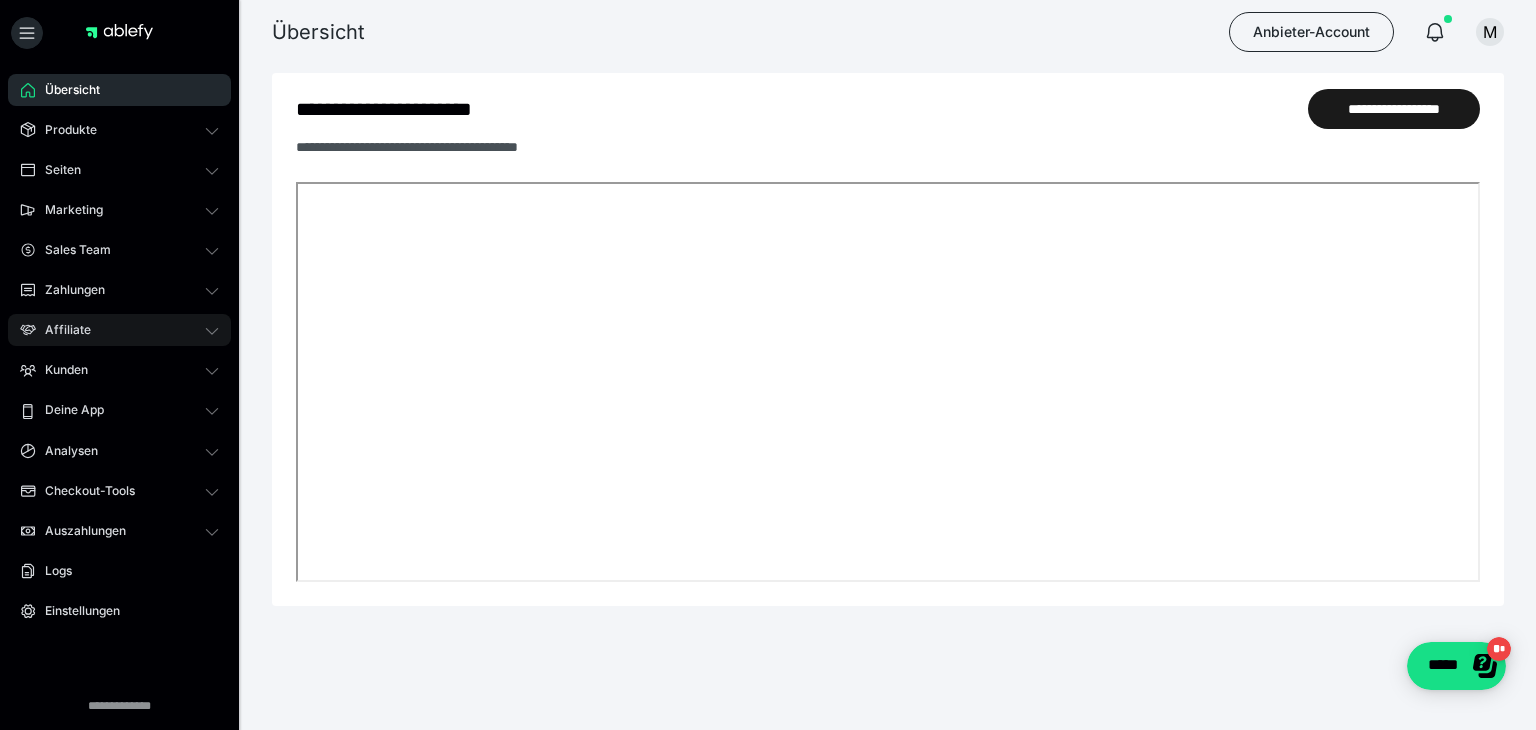 click on "Affiliate" at bounding box center [119, 330] 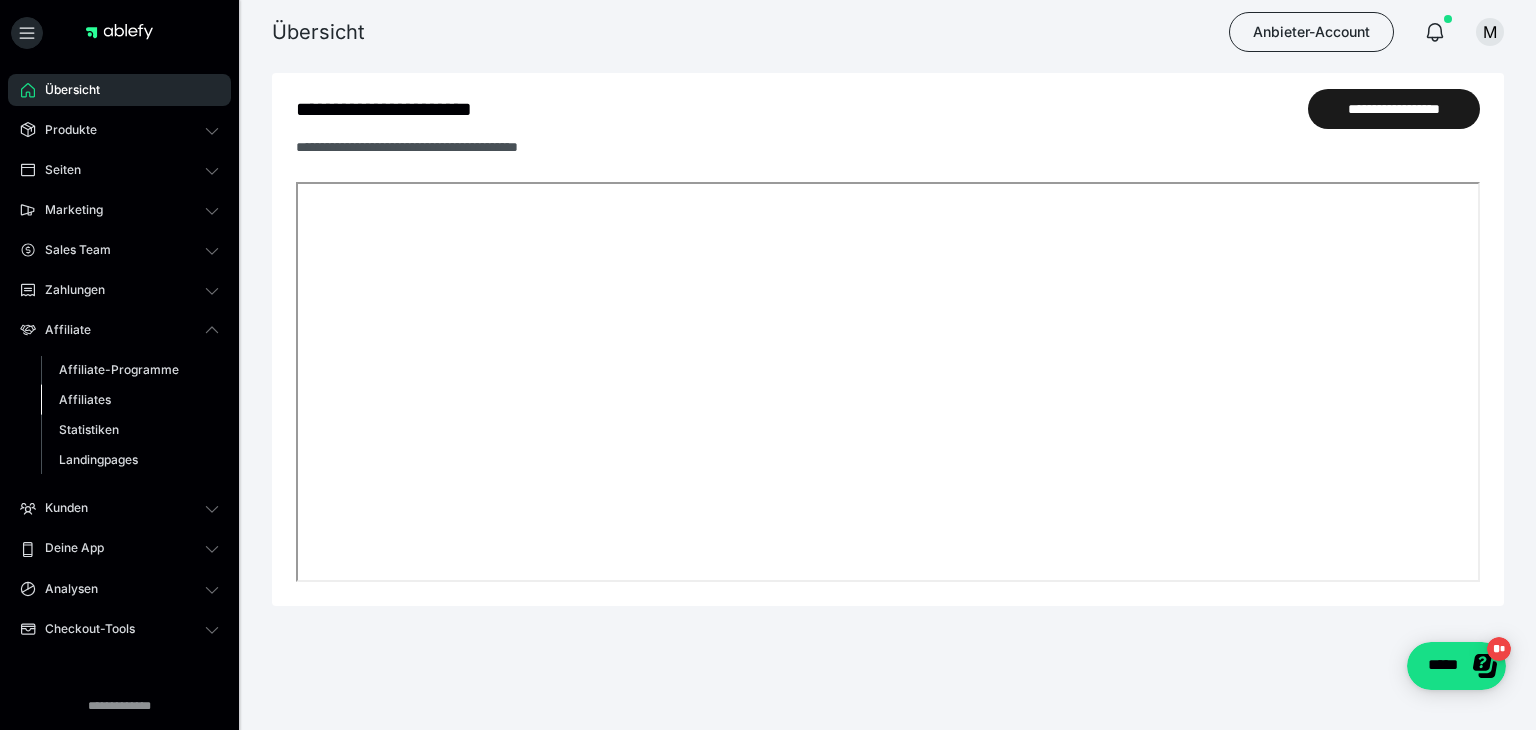 click on "Affiliates" at bounding box center [130, 400] 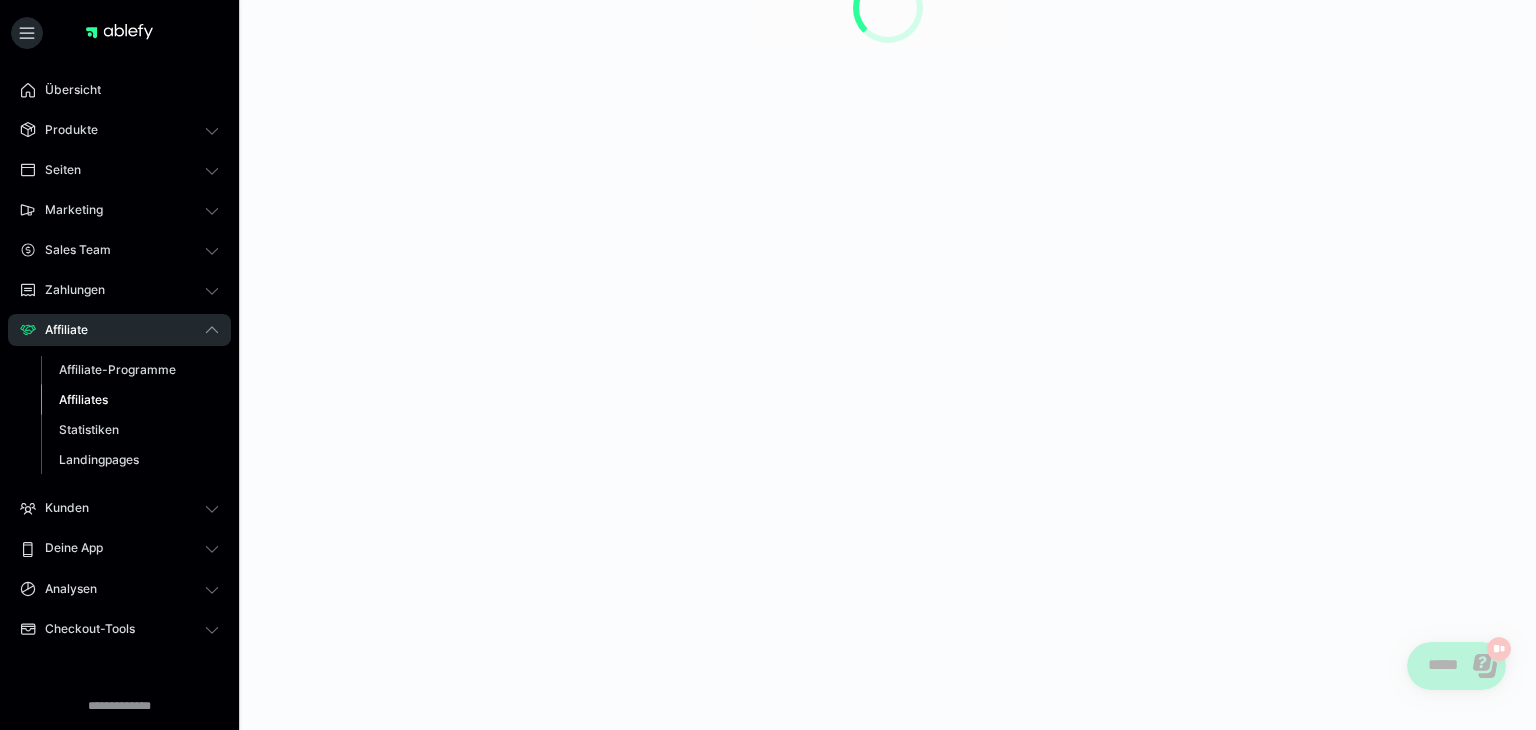 scroll, scrollTop: 0, scrollLeft: 0, axis: both 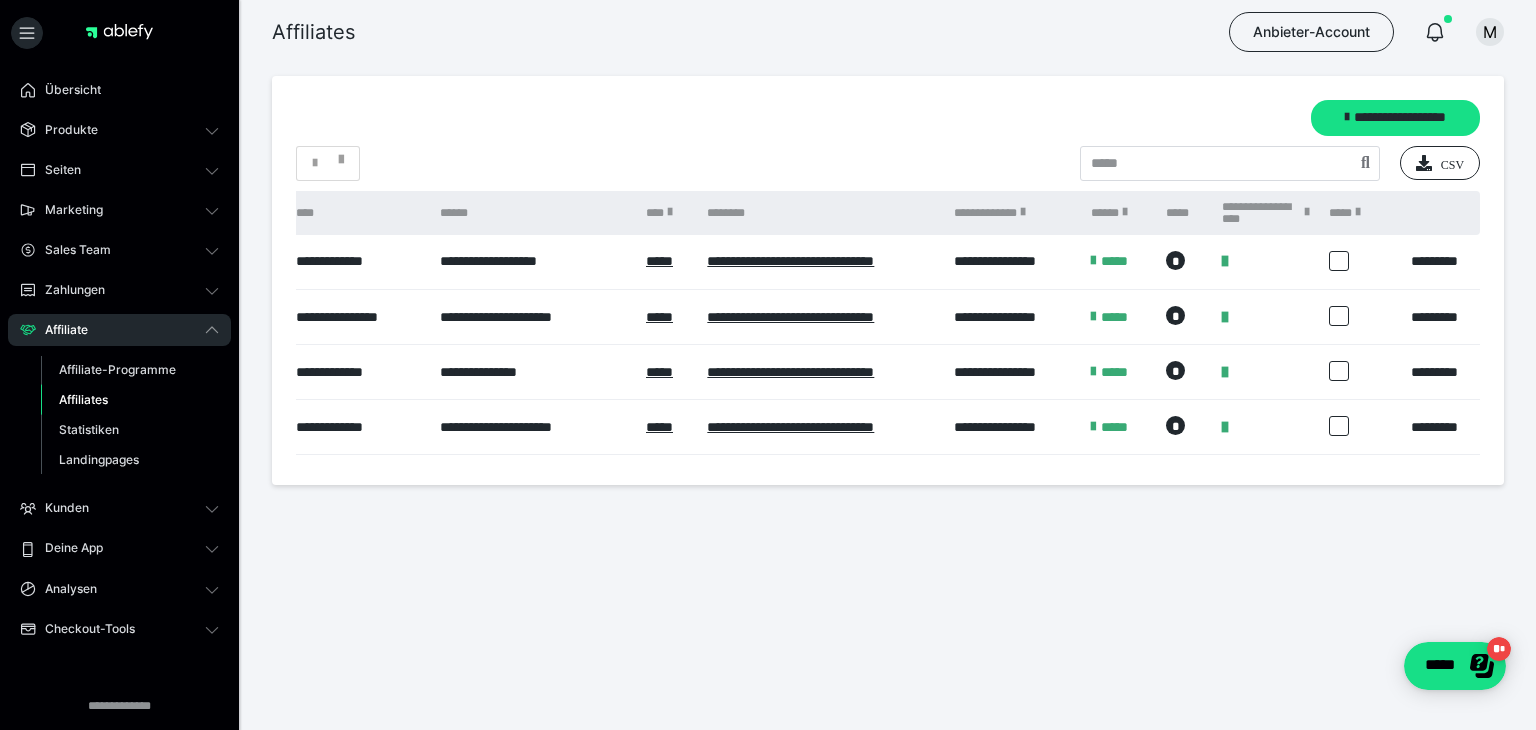 click on "*" at bounding box center (1175, 260) 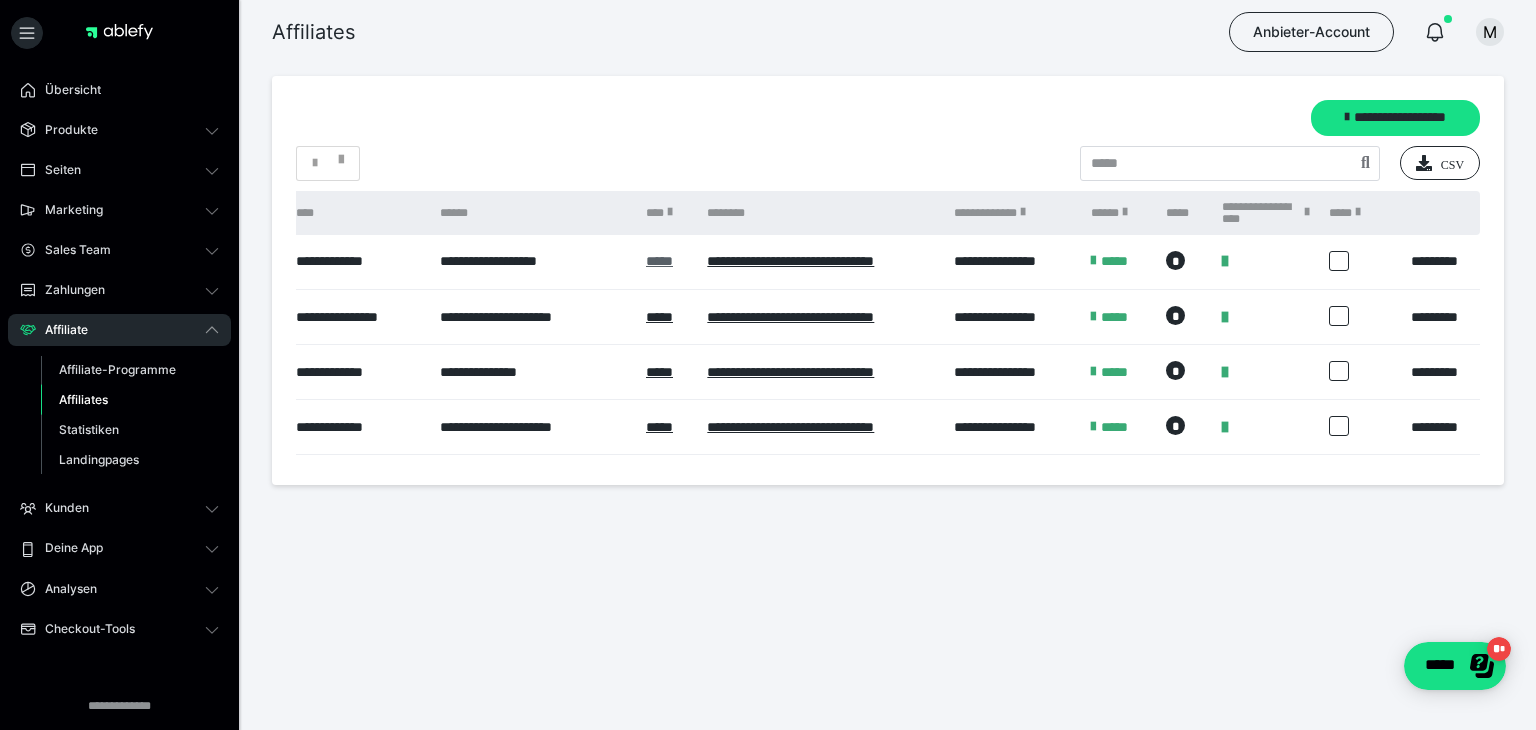click on "*****" at bounding box center (659, 261) 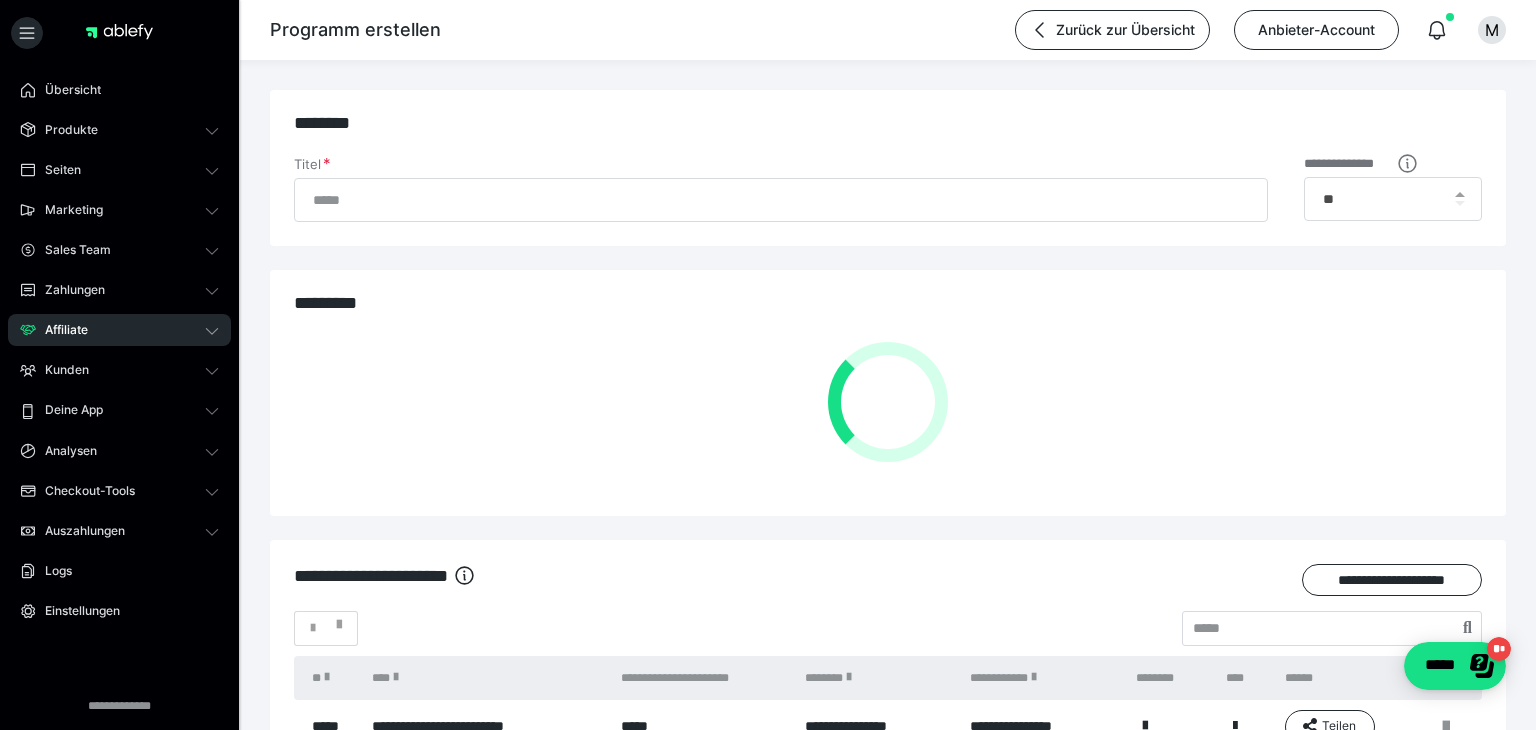 type on "**********" 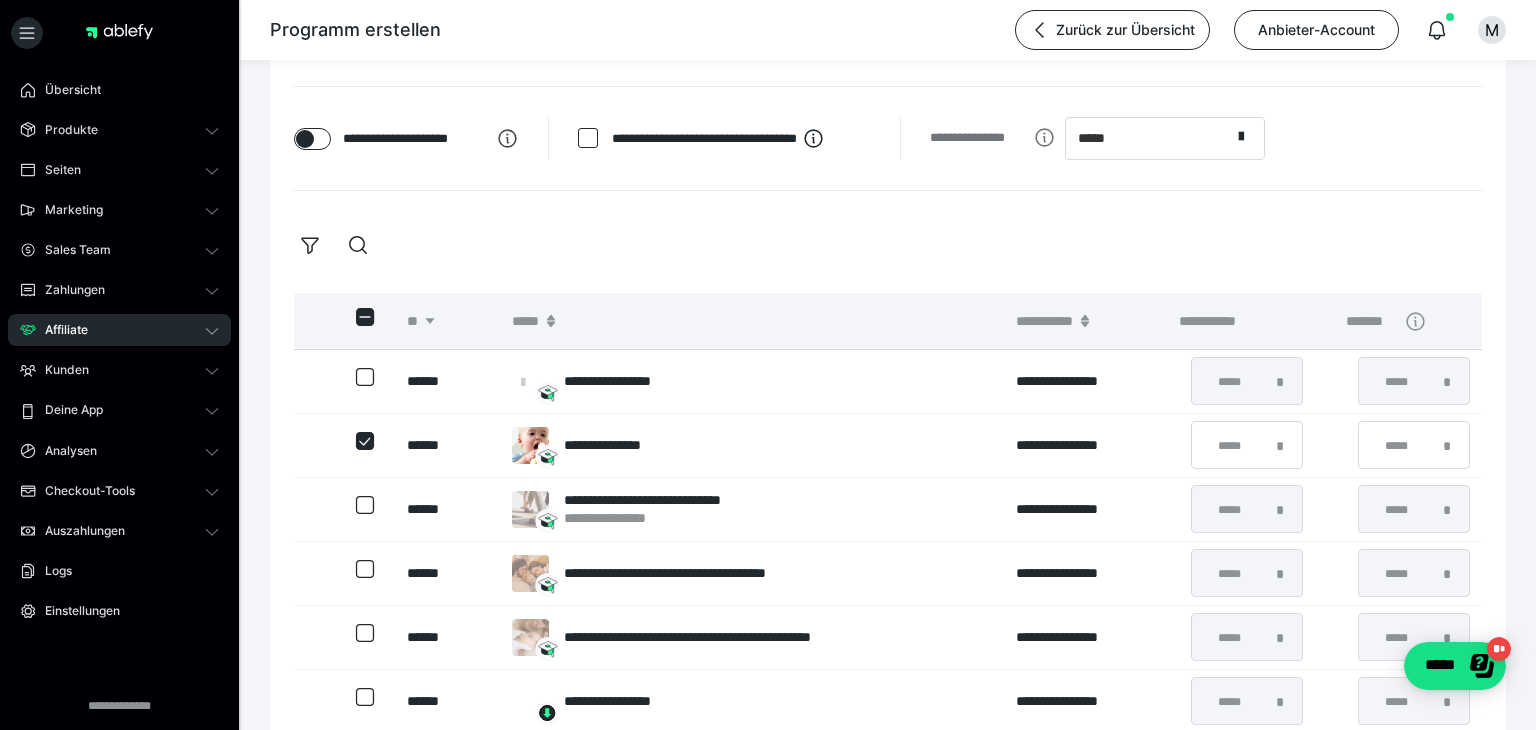 scroll, scrollTop: 0, scrollLeft: 0, axis: both 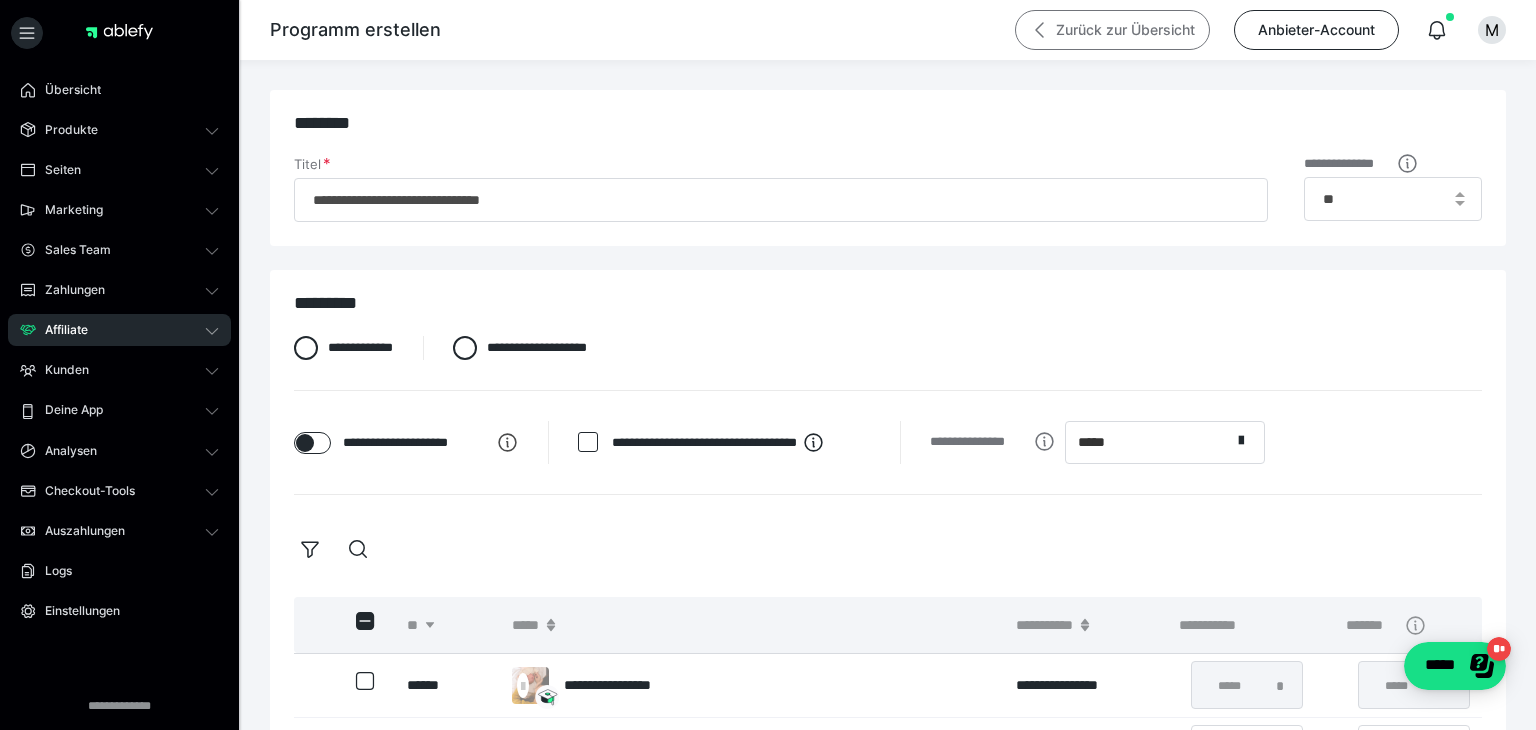 click on "Zurück zur Übersicht" at bounding box center [1112, 30] 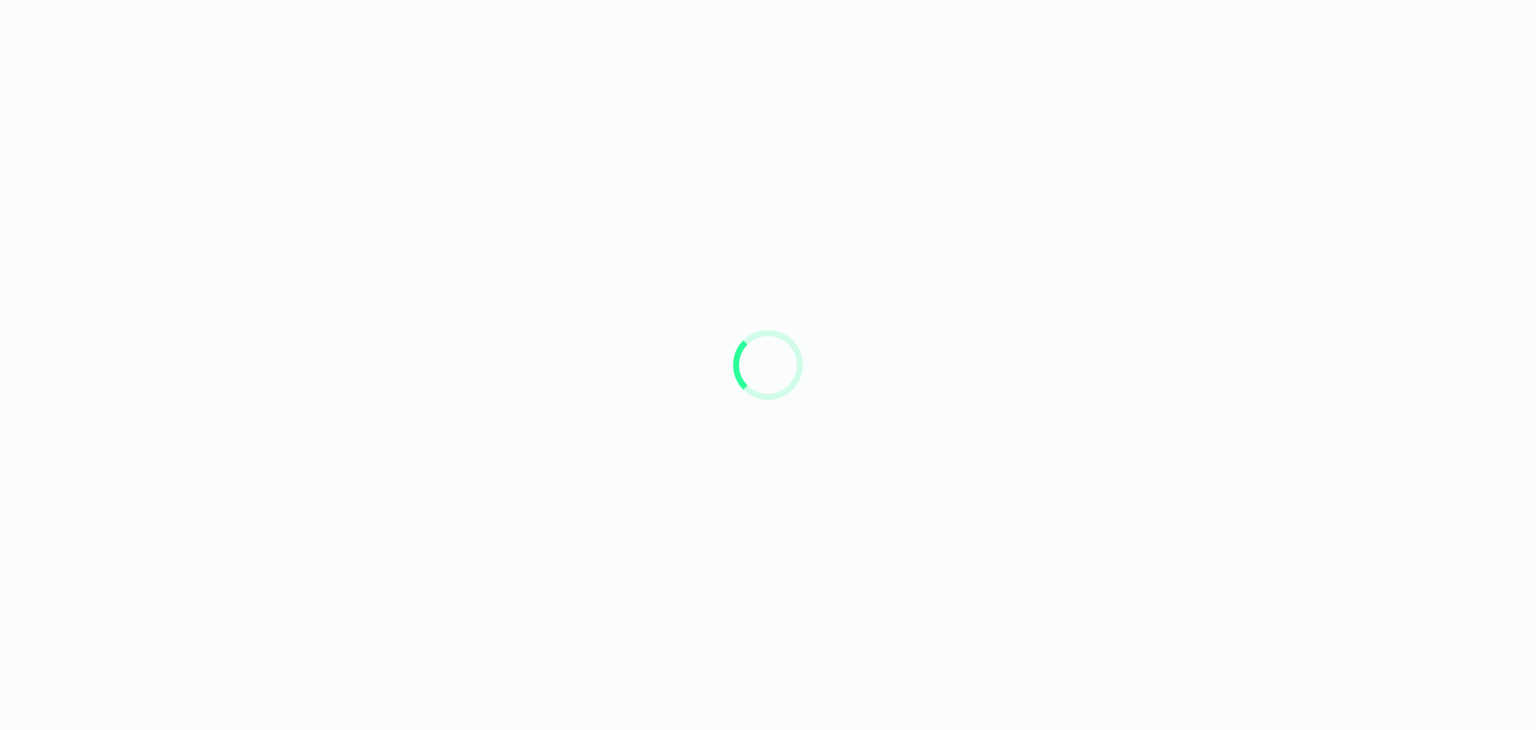 scroll, scrollTop: 0, scrollLeft: 0, axis: both 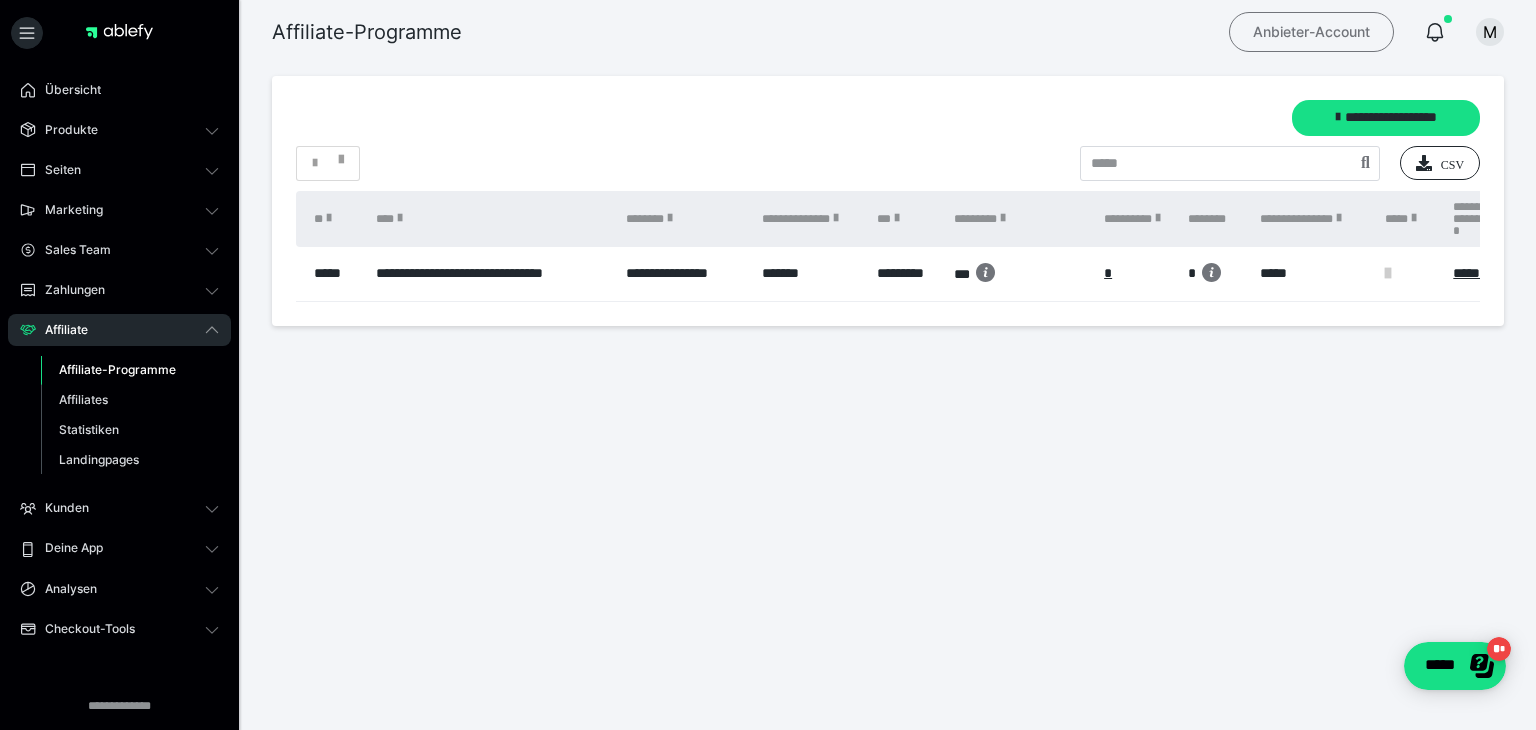 click on "Anbieter-Account" at bounding box center (1311, 32) 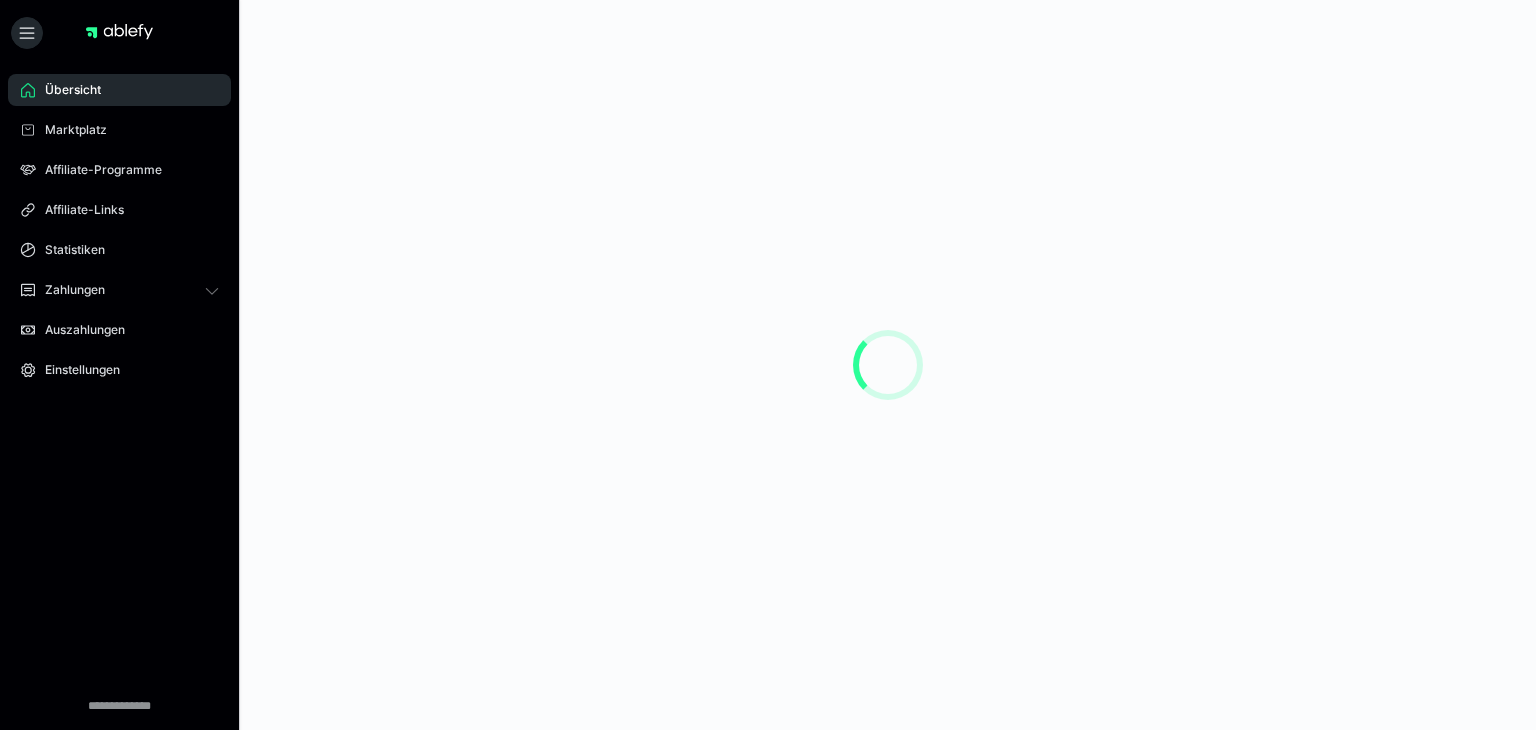 scroll, scrollTop: 0, scrollLeft: 0, axis: both 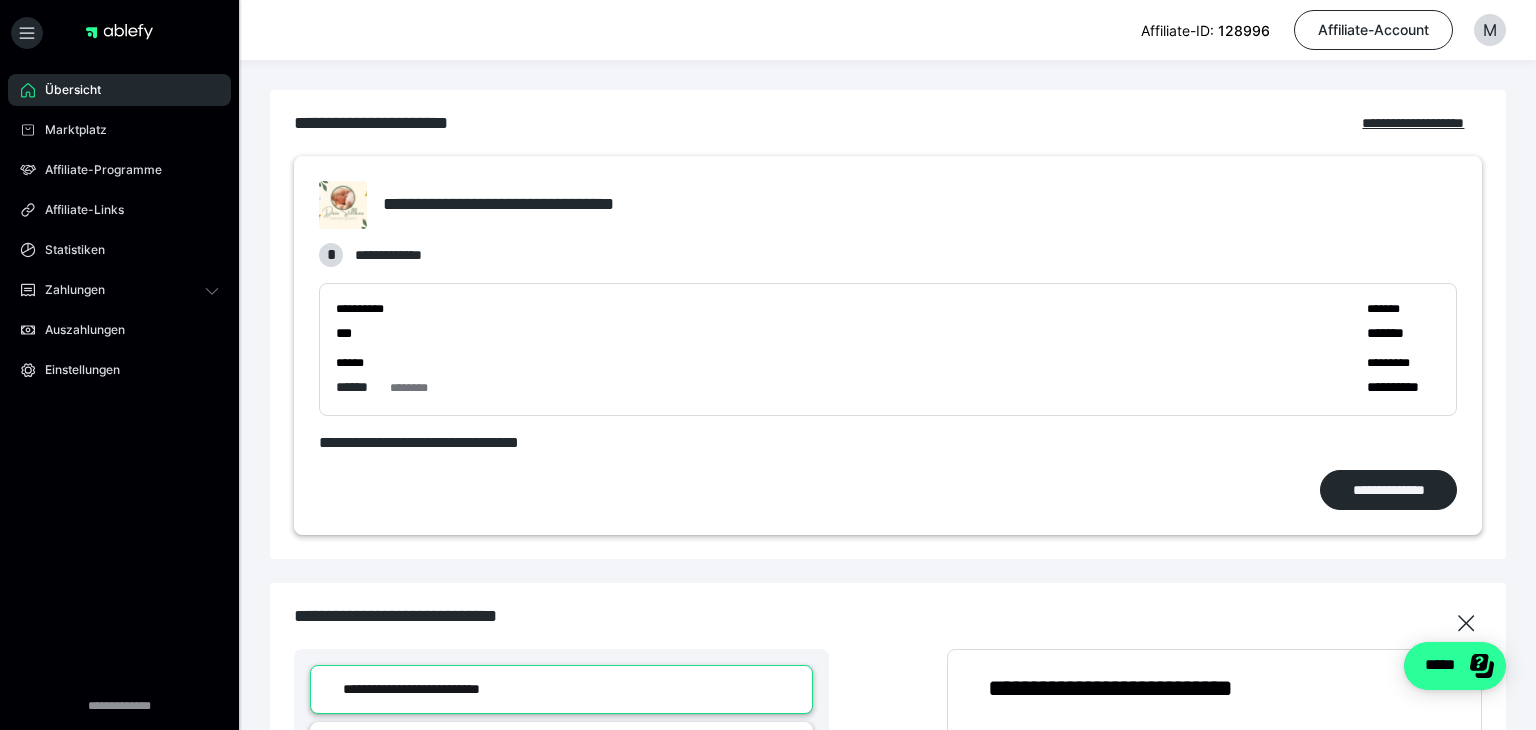 click at bounding box center [1455, 666] 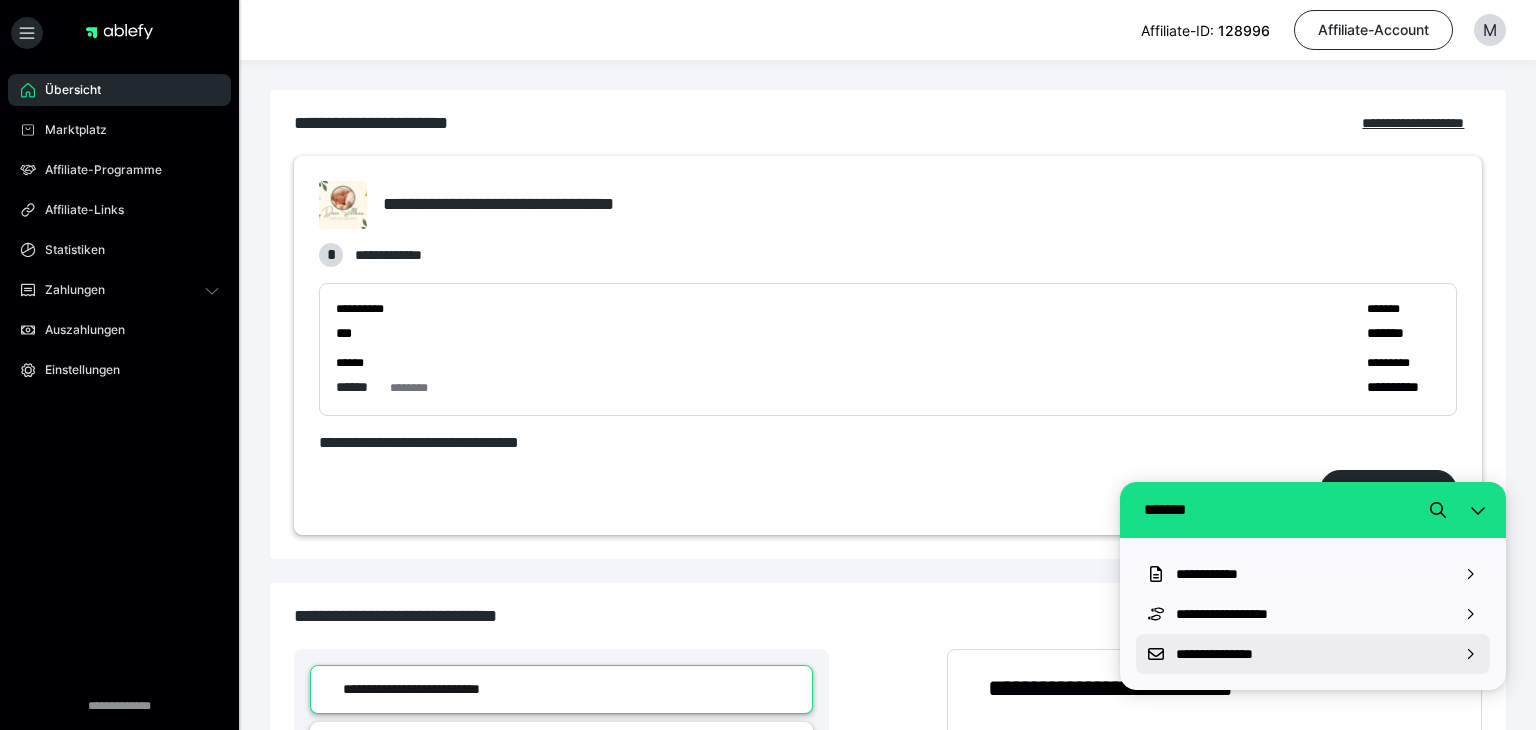 click on "**********" at bounding box center [1313, 654] 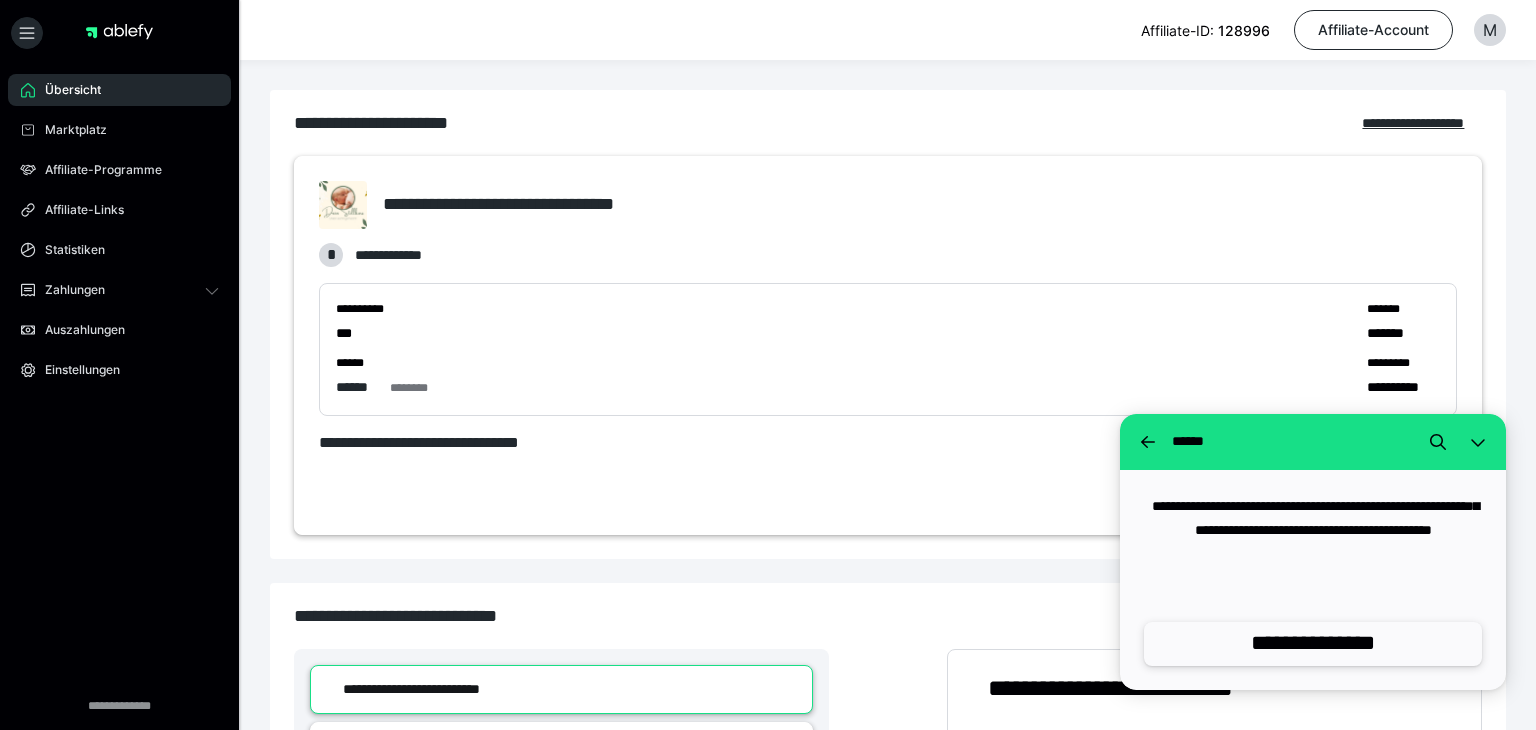 click on "**********" at bounding box center [1313, 643] 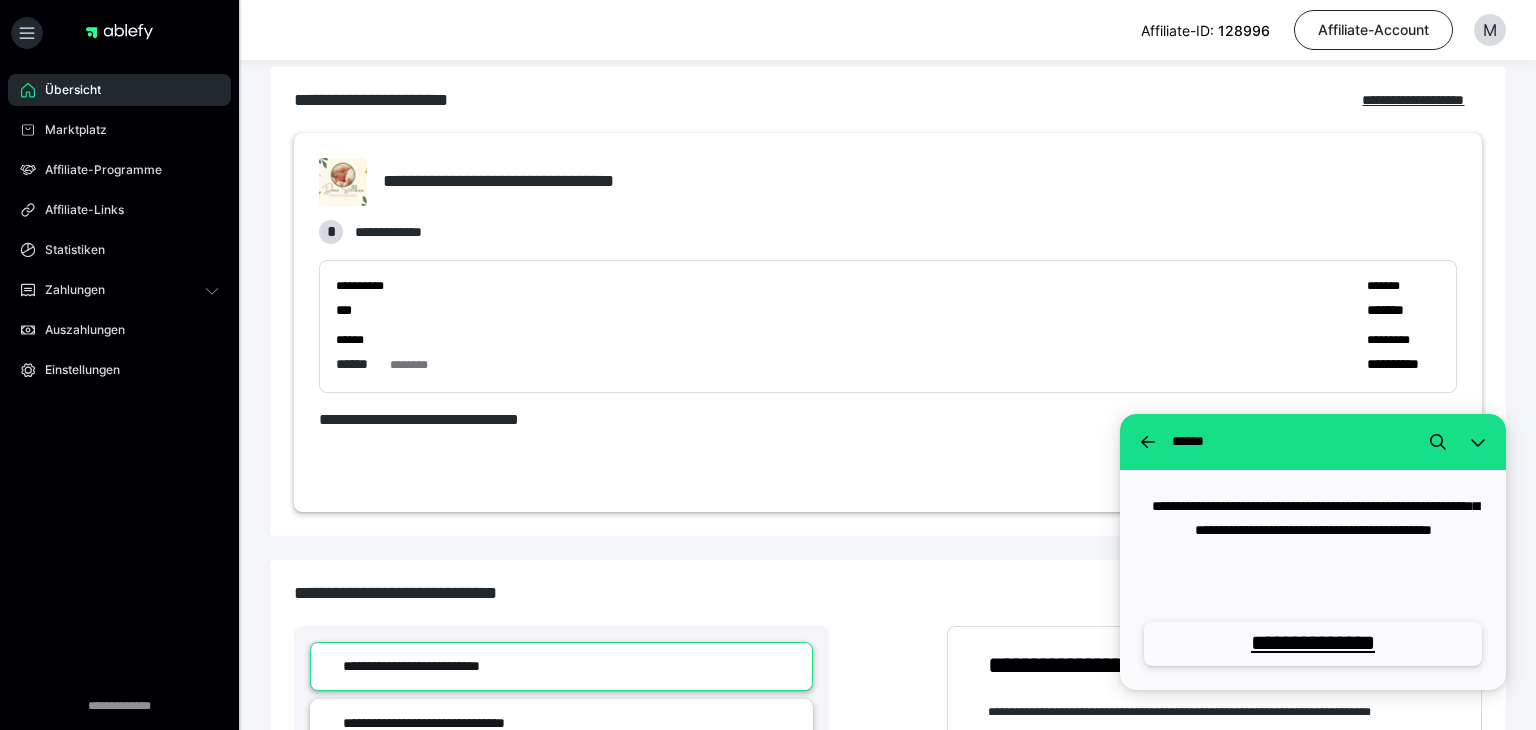 scroll, scrollTop: 0, scrollLeft: 0, axis: both 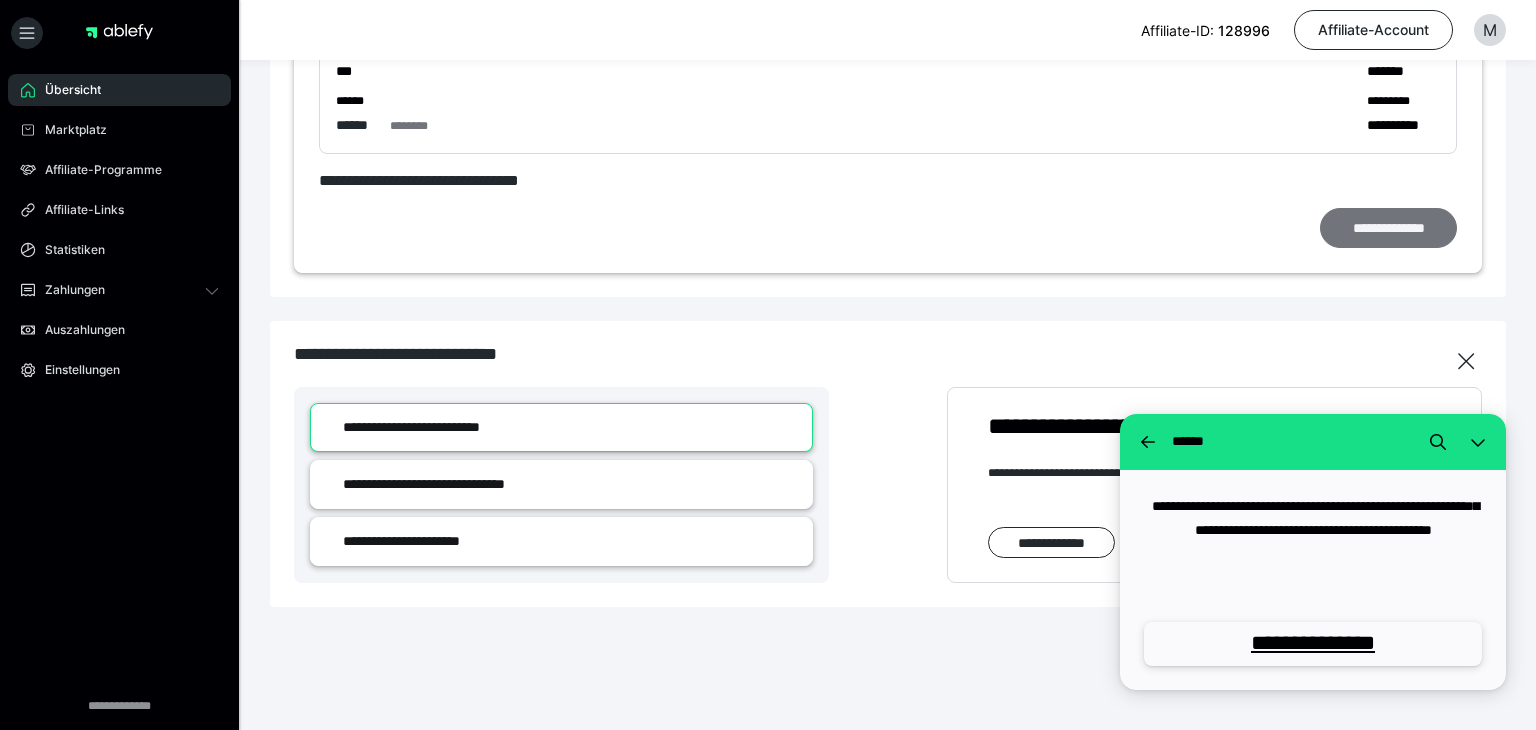click on "**********" at bounding box center (1388, 228) 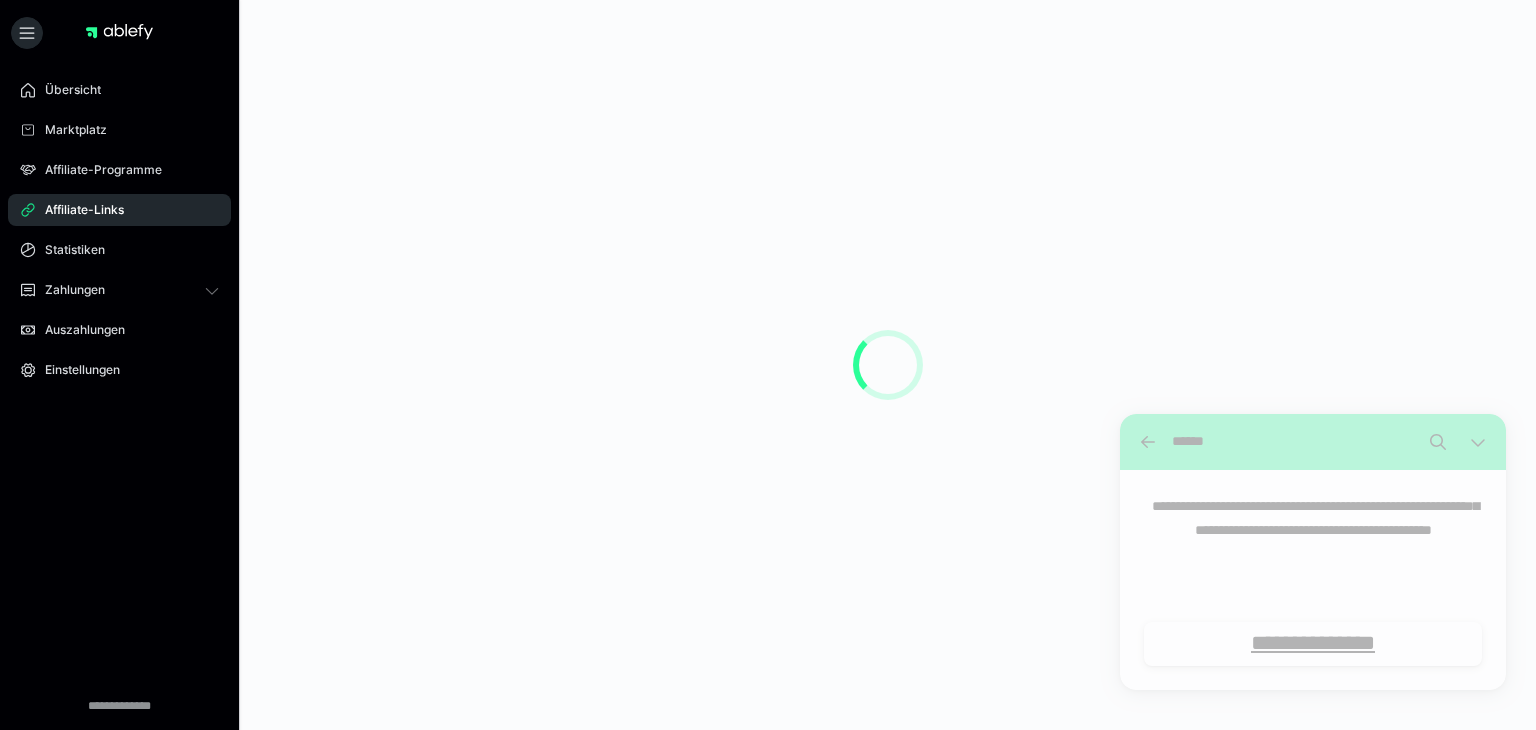 scroll, scrollTop: 0, scrollLeft: 0, axis: both 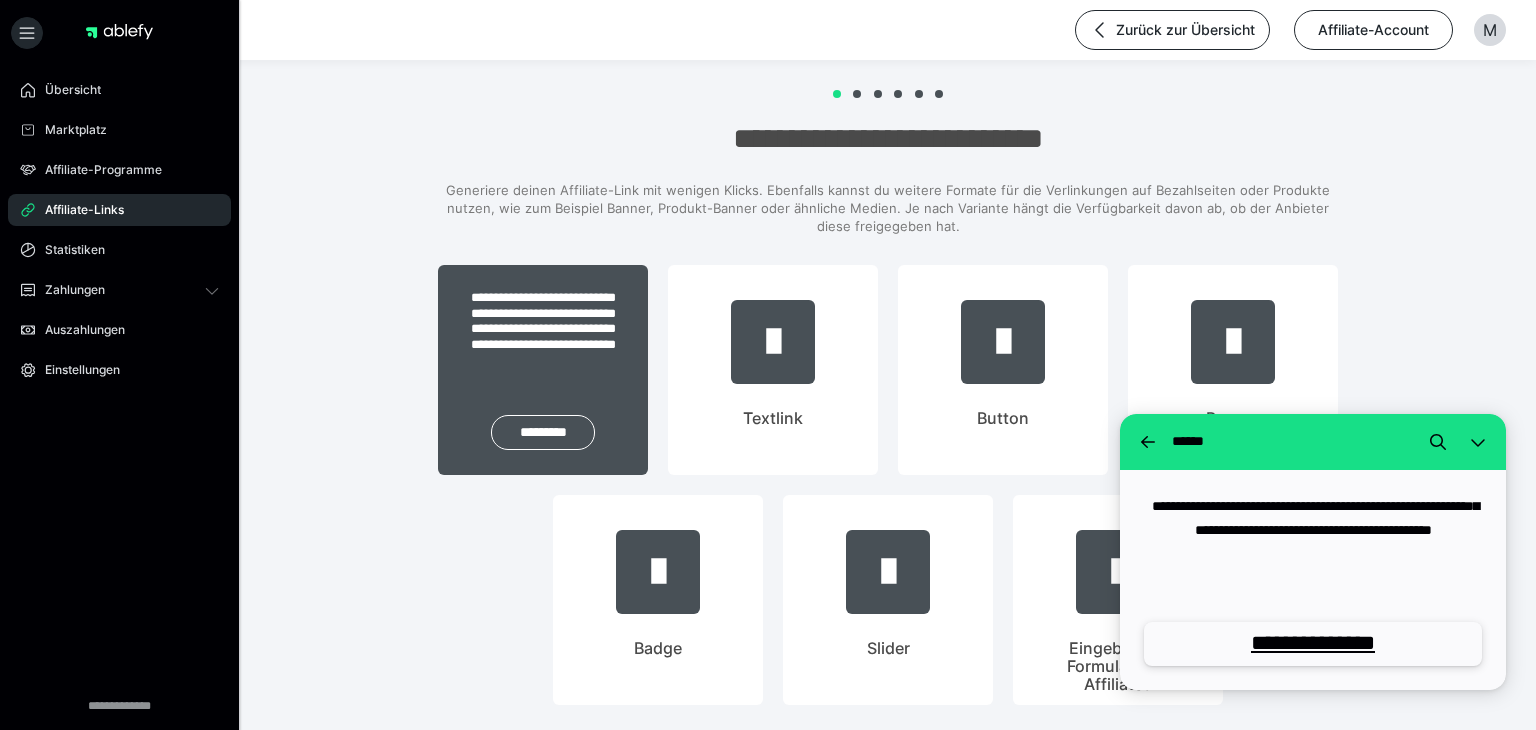 click on "**********" at bounding box center (543, 370) 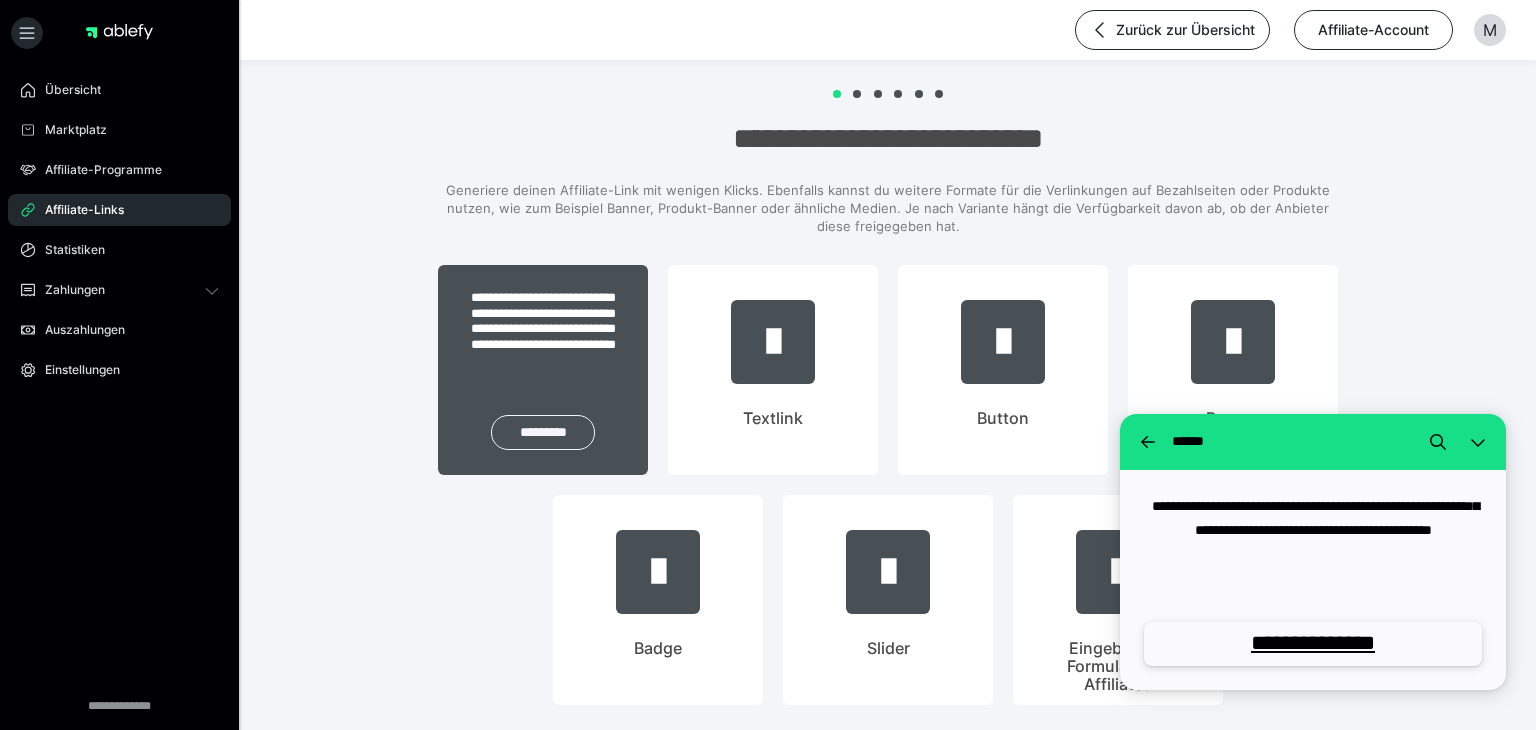 click on "*********" at bounding box center (543, 432) 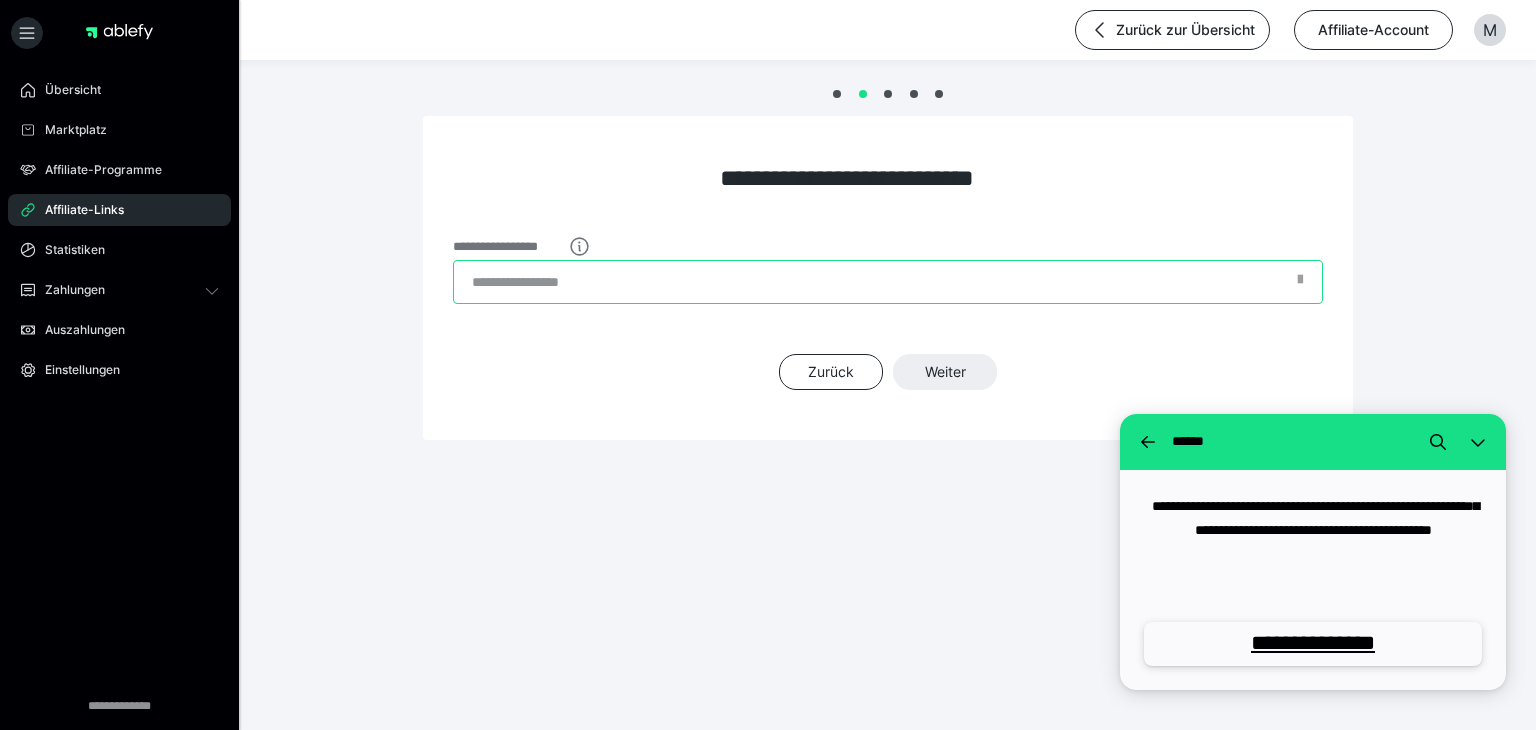 click on "**********" at bounding box center (888, 282) 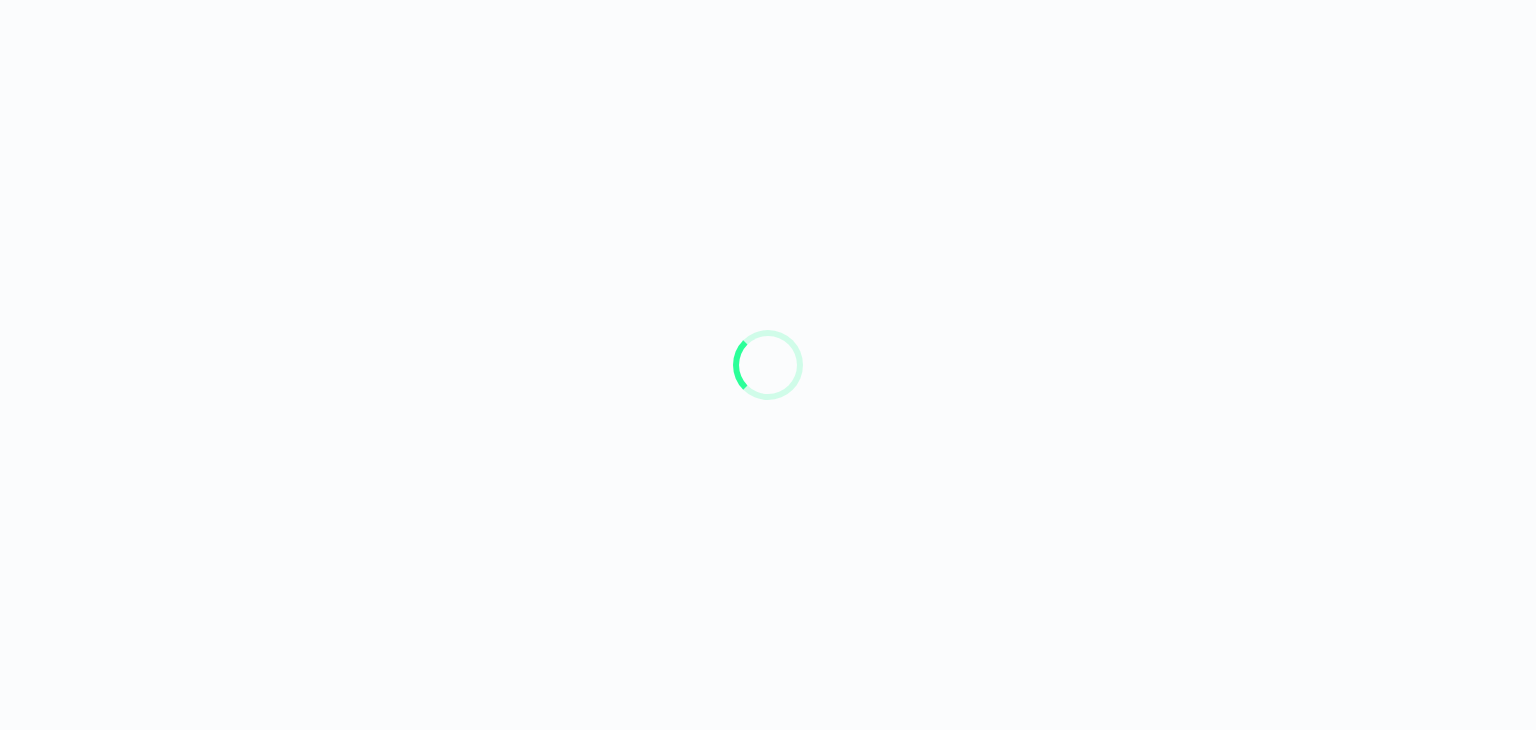 scroll, scrollTop: 0, scrollLeft: 0, axis: both 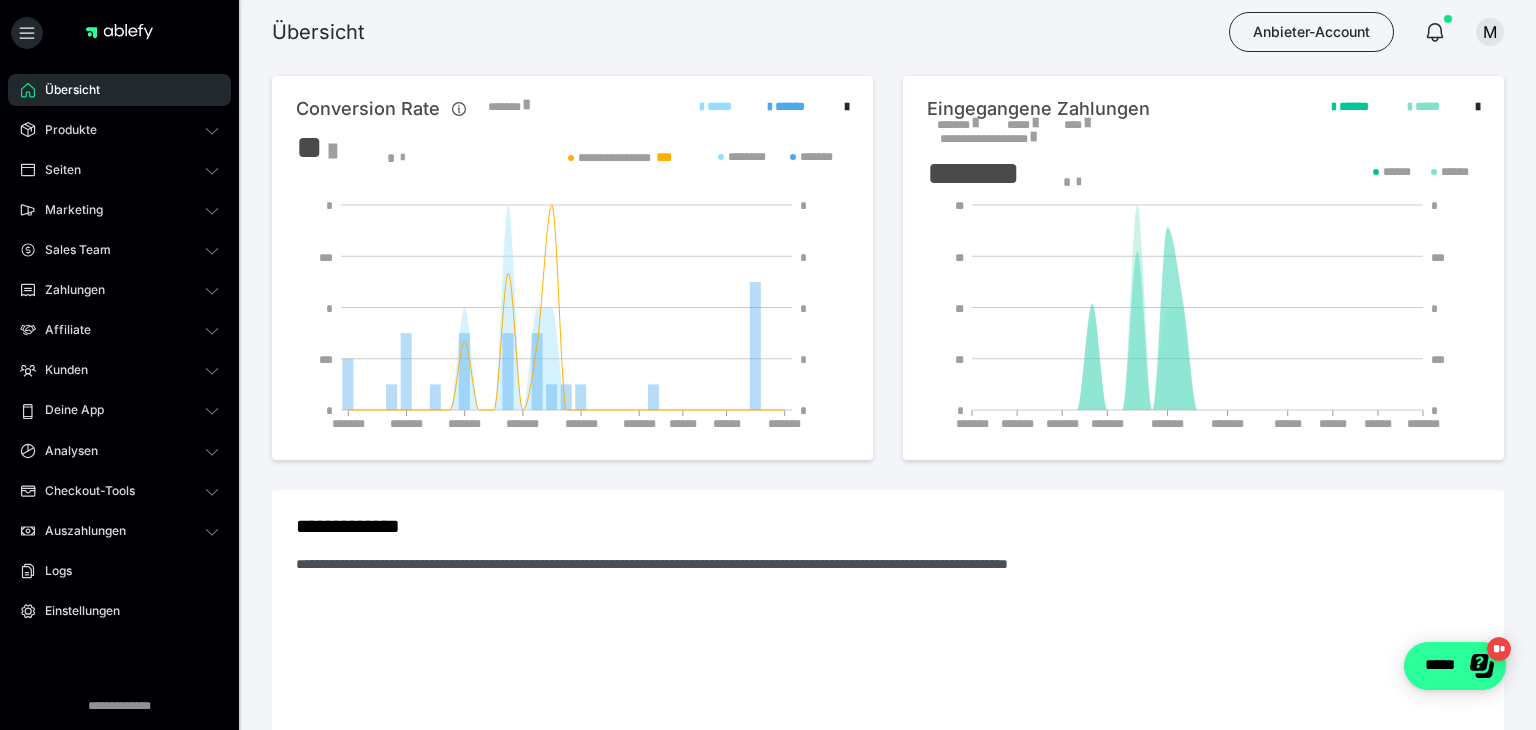 click on "*****" 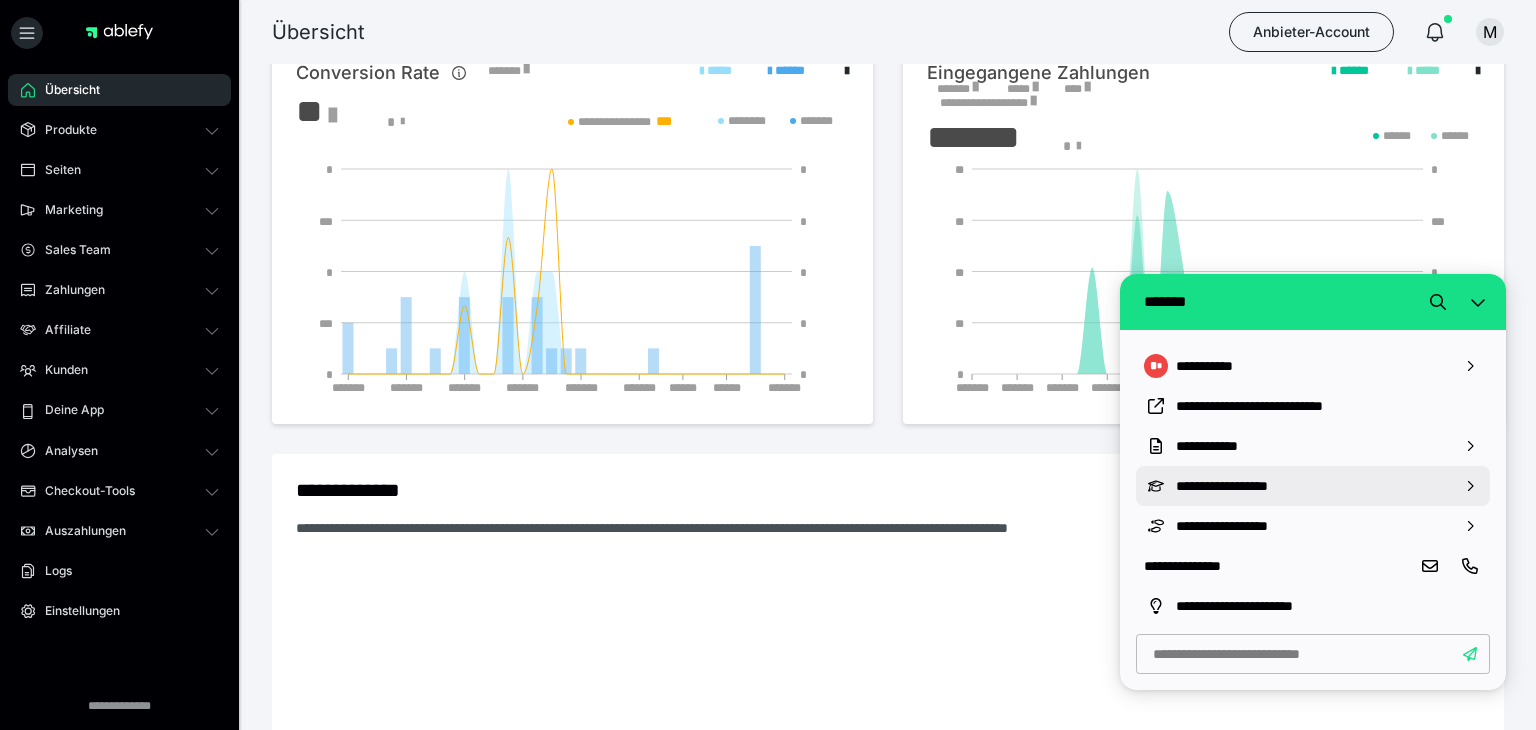 scroll, scrollTop: 0, scrollLeft: 0, axis: both 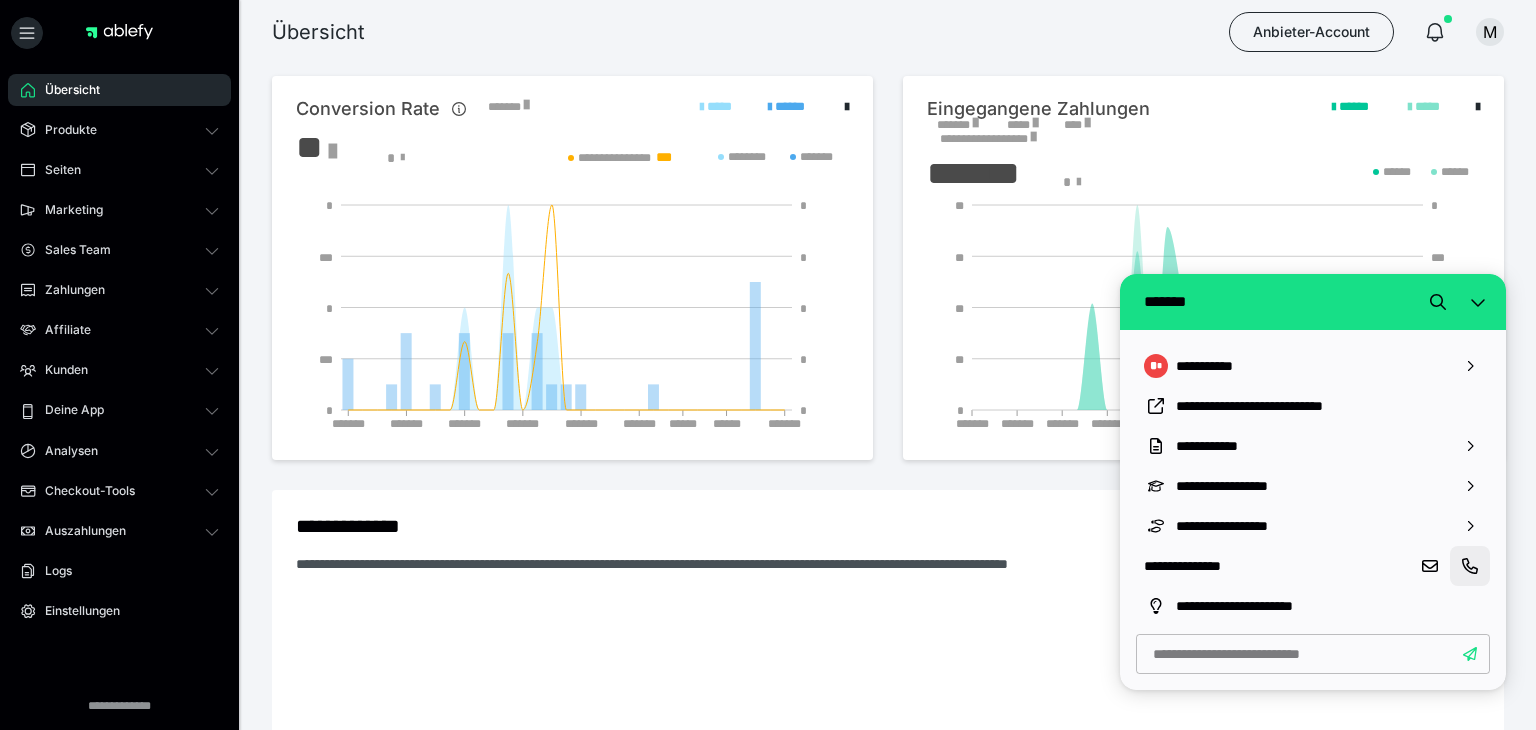 click at bounding box center (1470, 566) 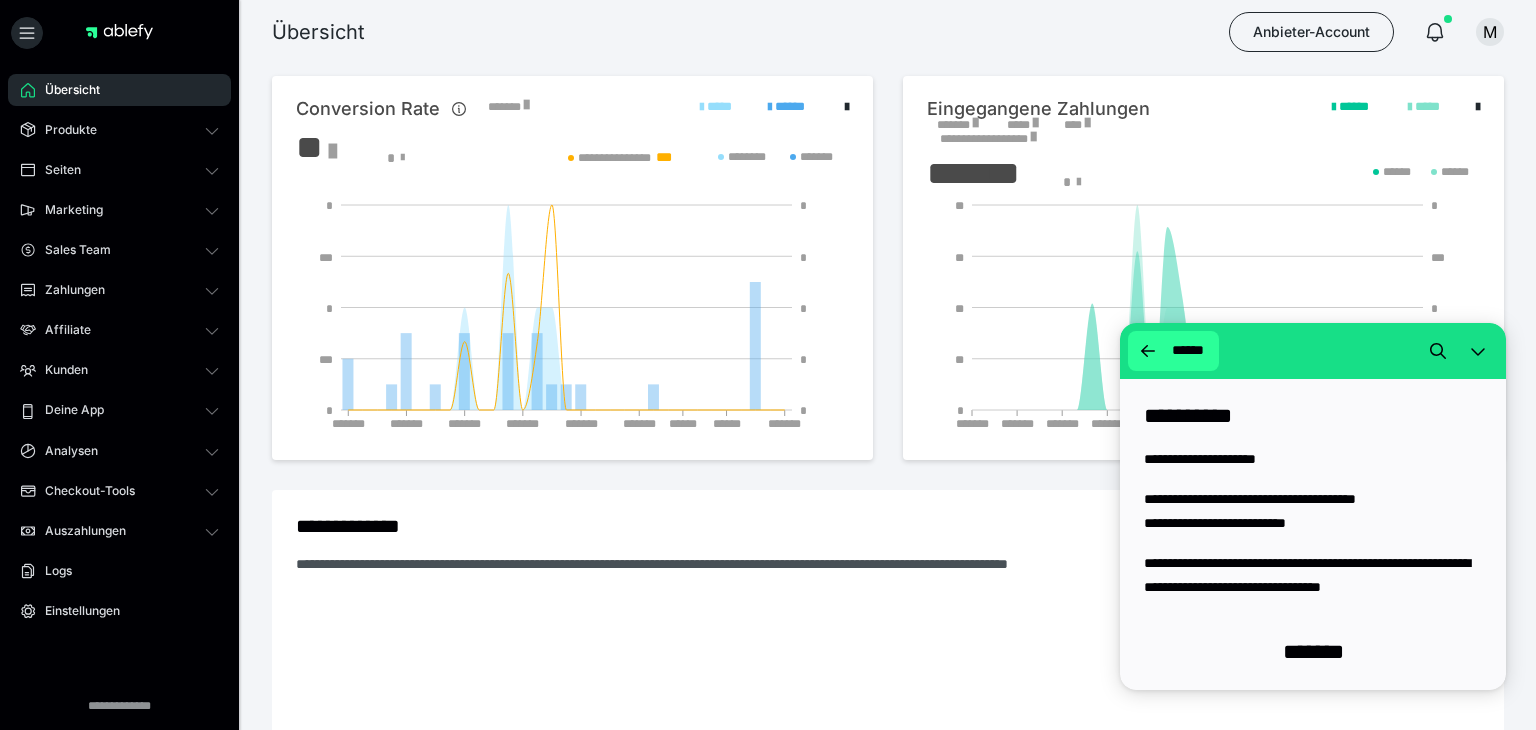 click on "******" at bounding box center (1187, 351) 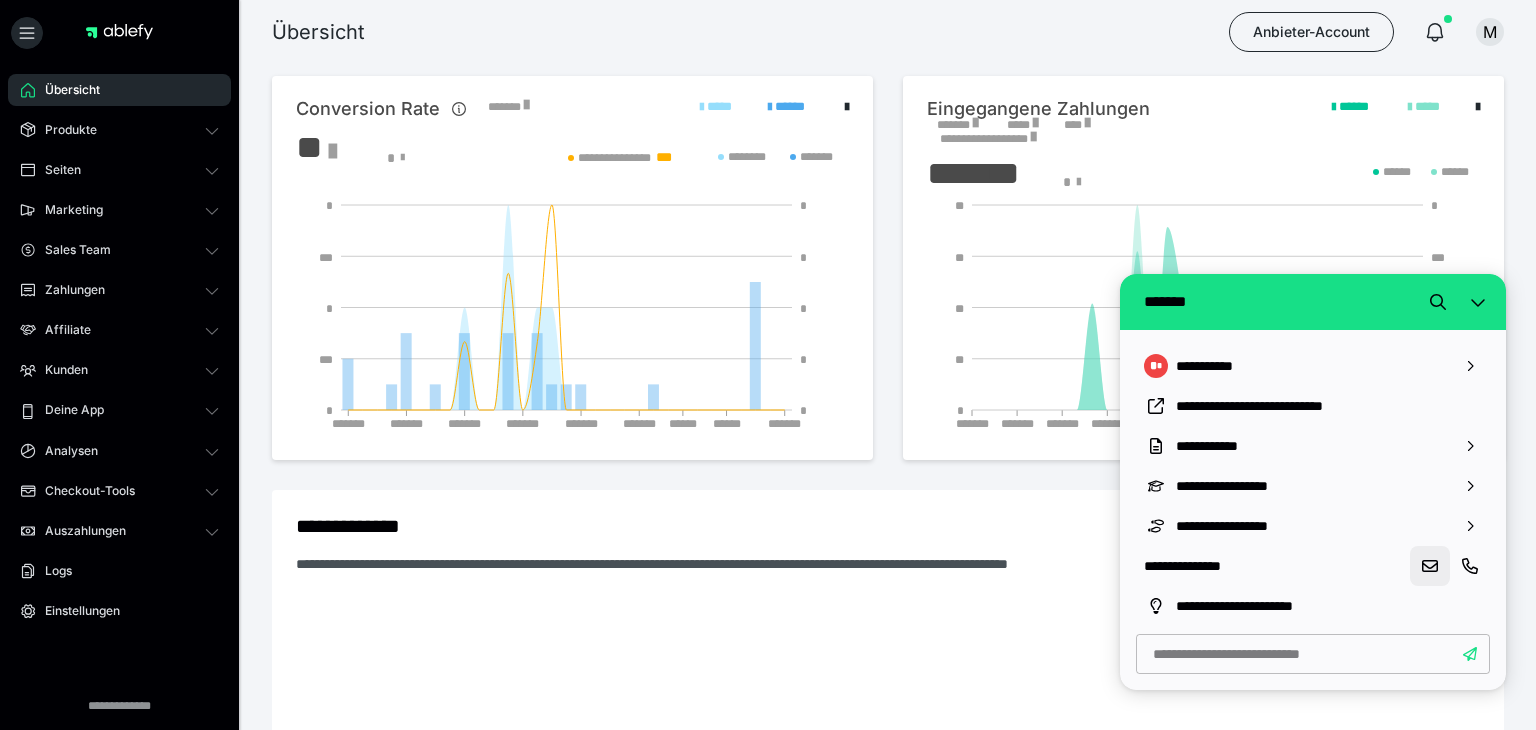 click 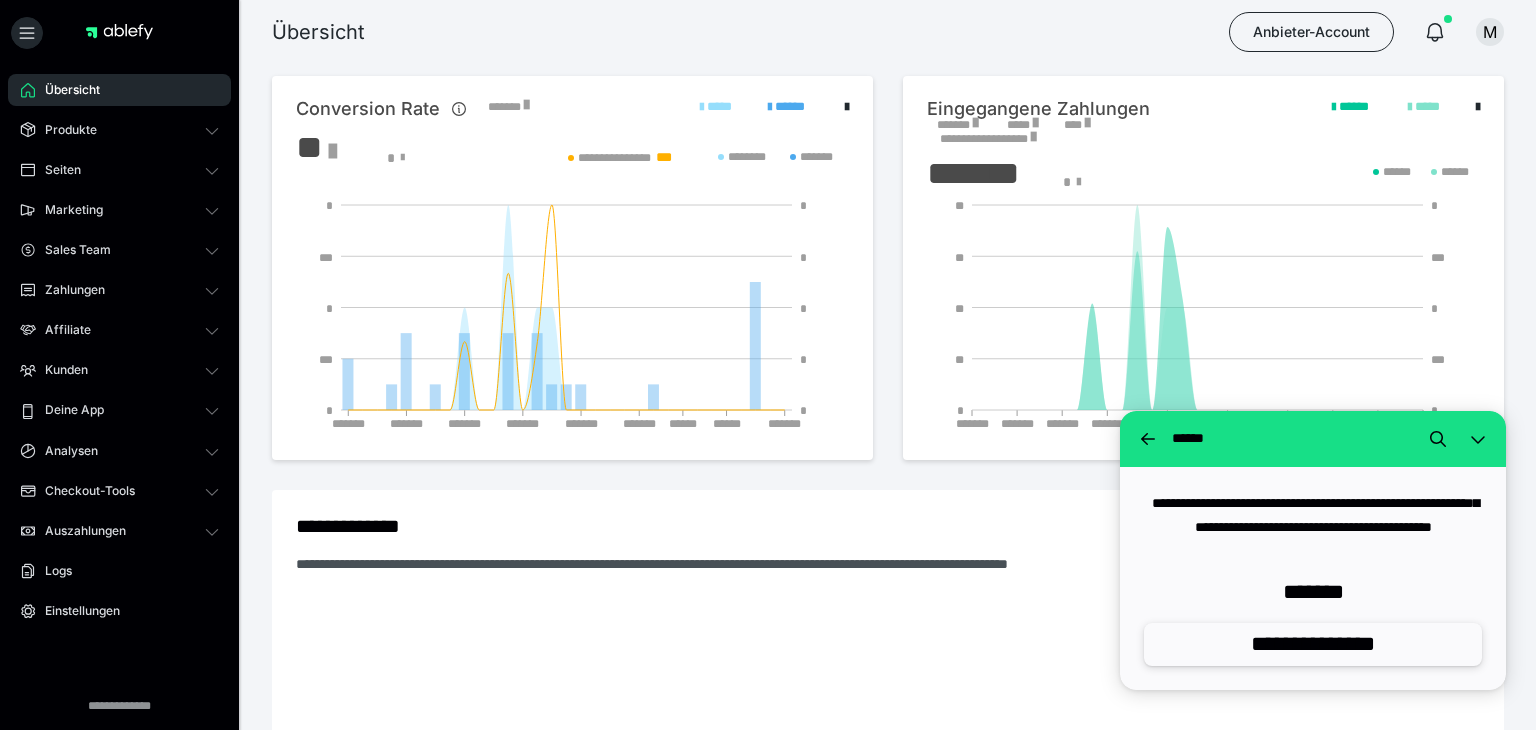 click on "**********" at bounding box center (1313, 644) 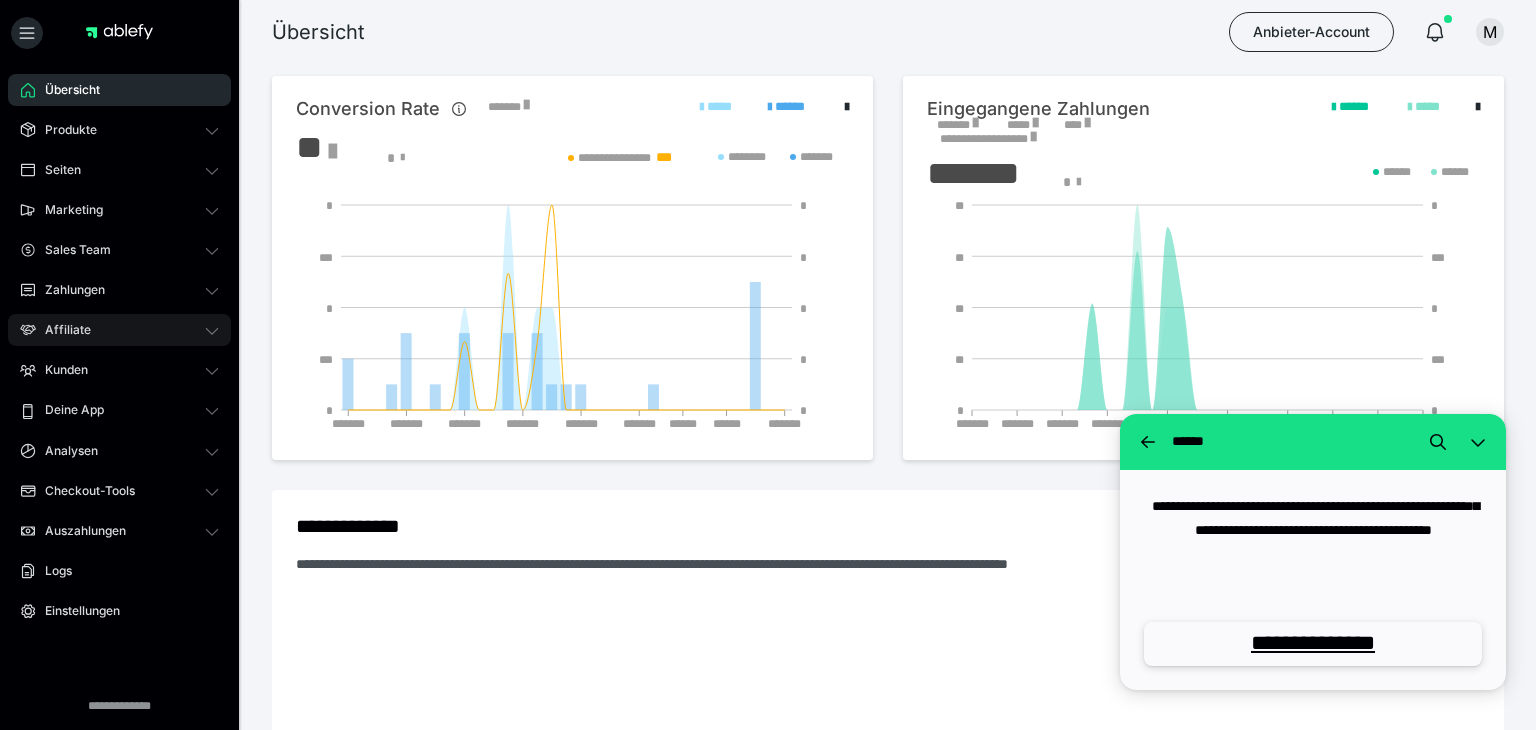 click on "Affiliate" at bounding box center [61, 330] 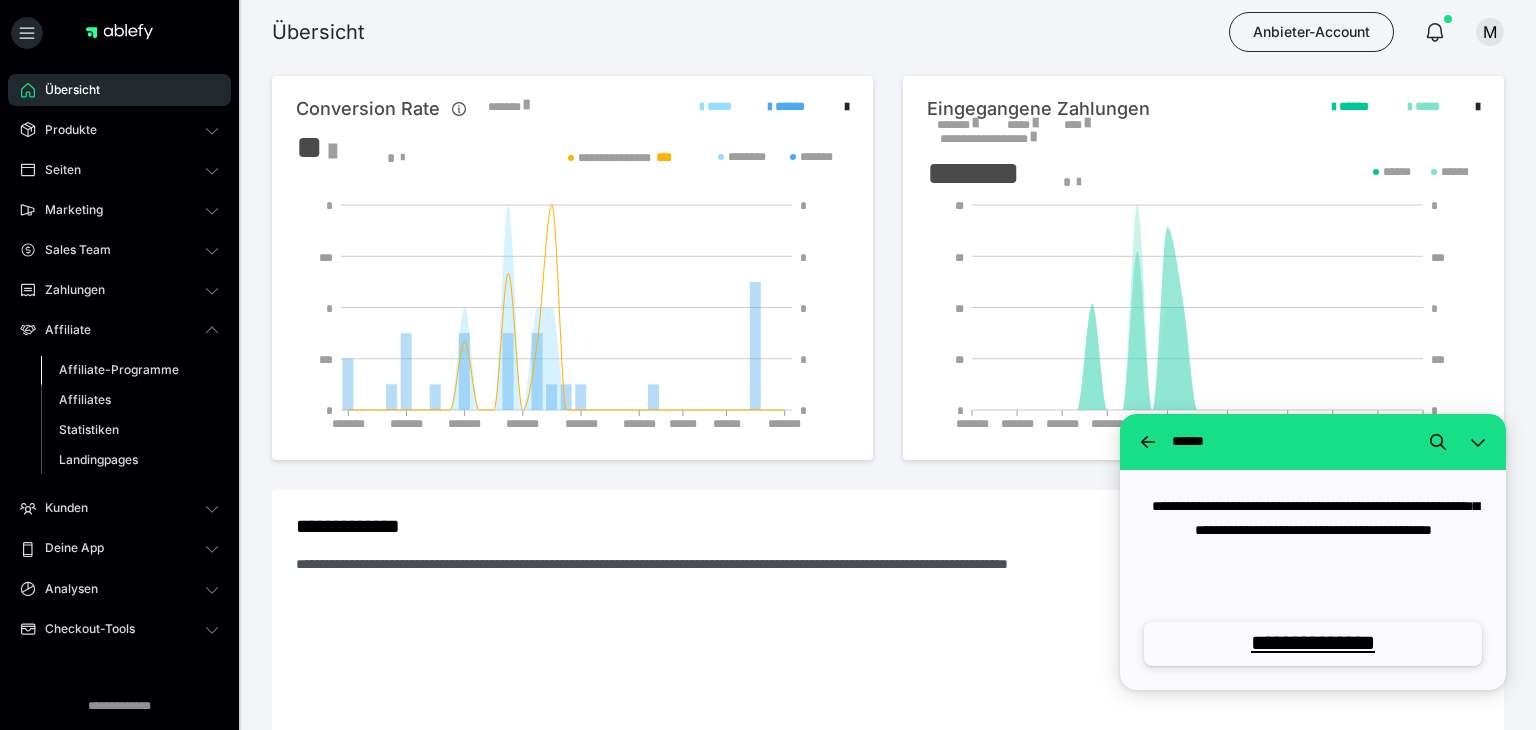 click on "Affiliate-Programme" at bounding box center (119, 369) 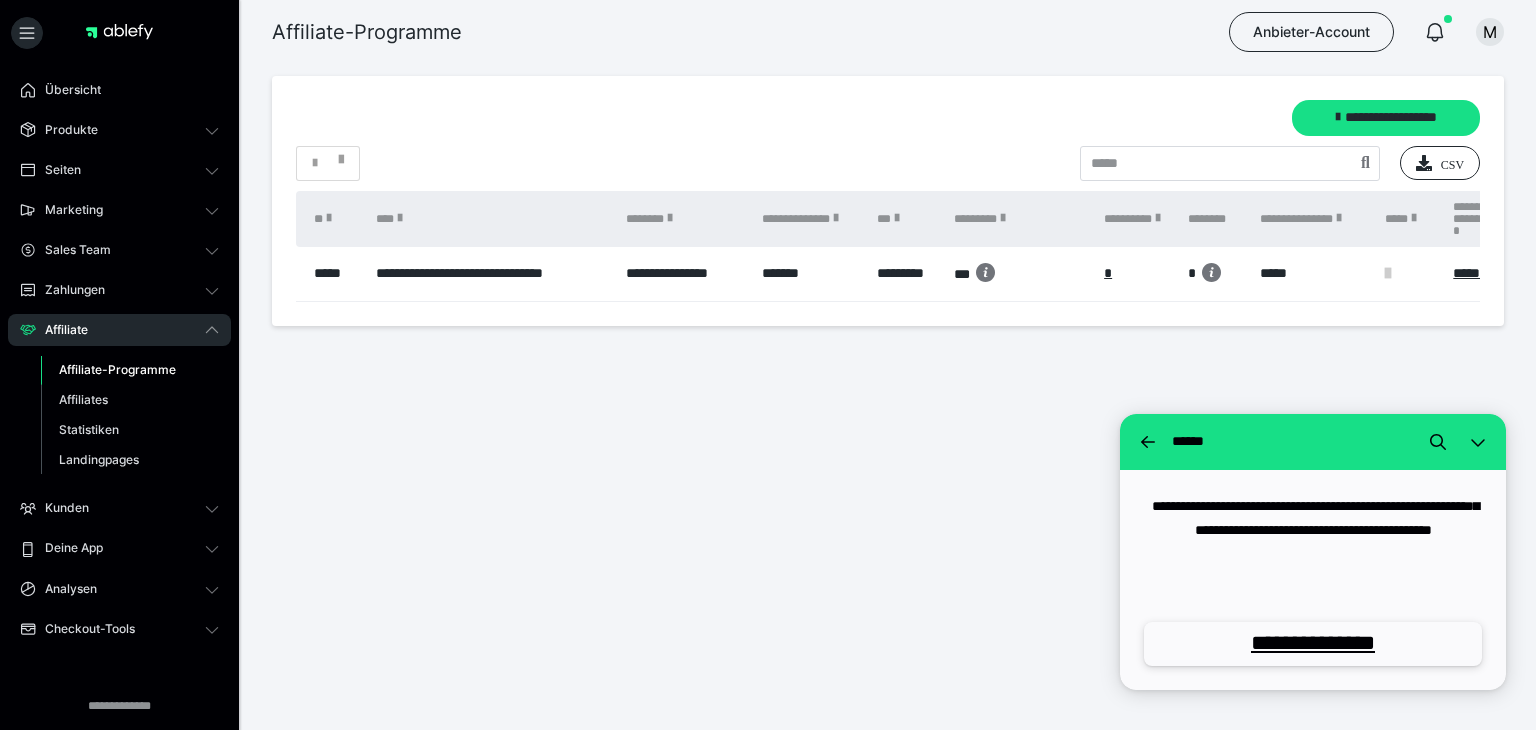 scroll, scrollTop: 0, scrollLeft: 125, axis: horizontal 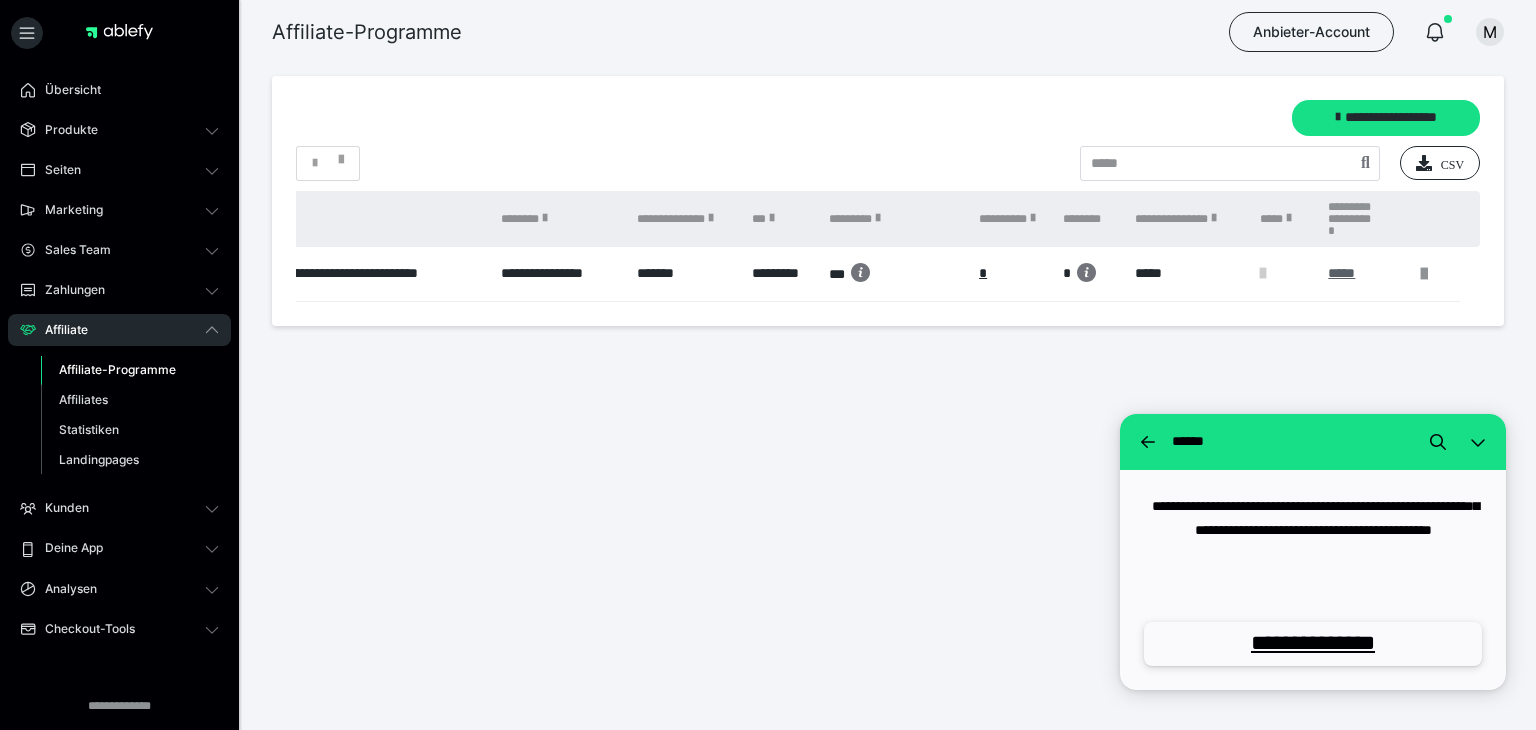 click on "*****" at bounding box center [1353, 273] 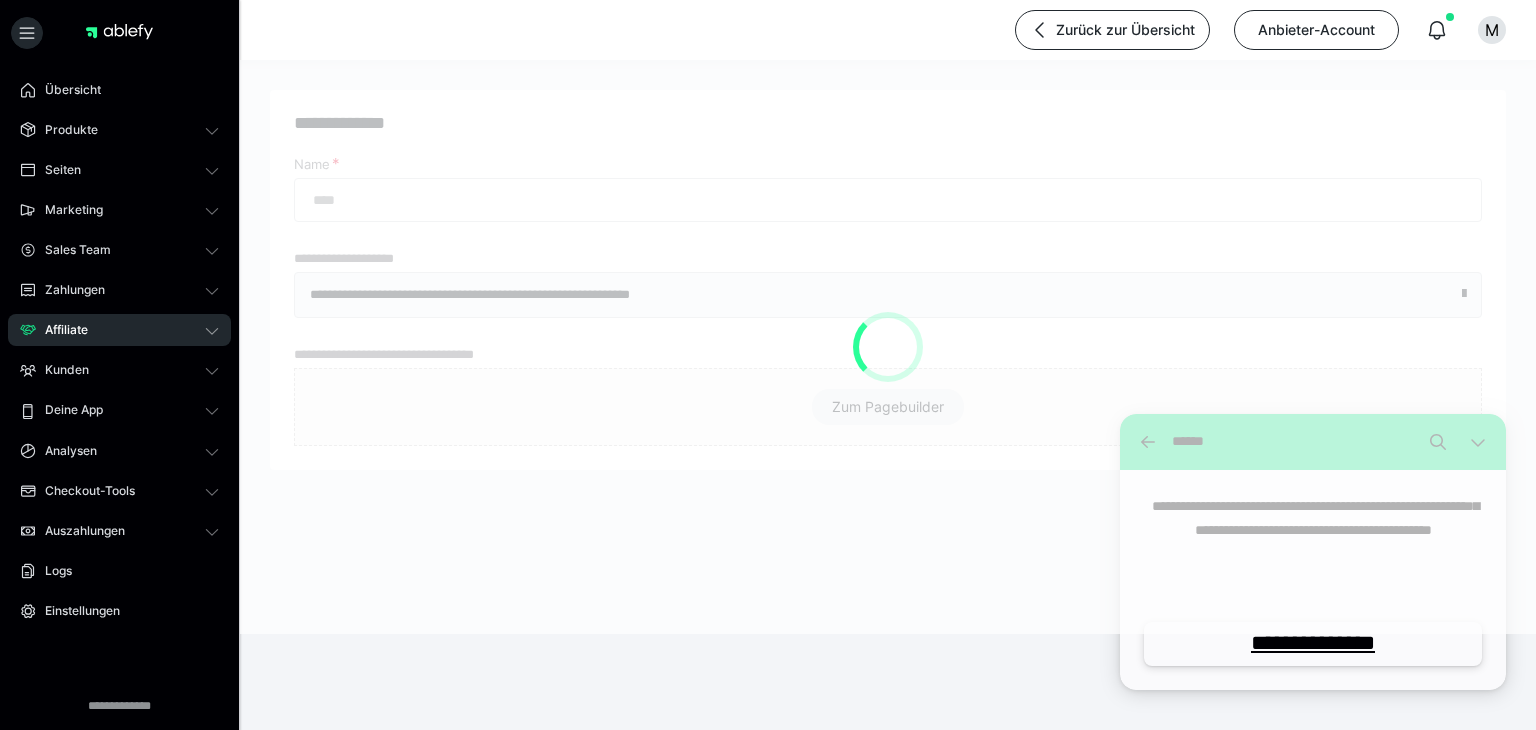 type on "**********" 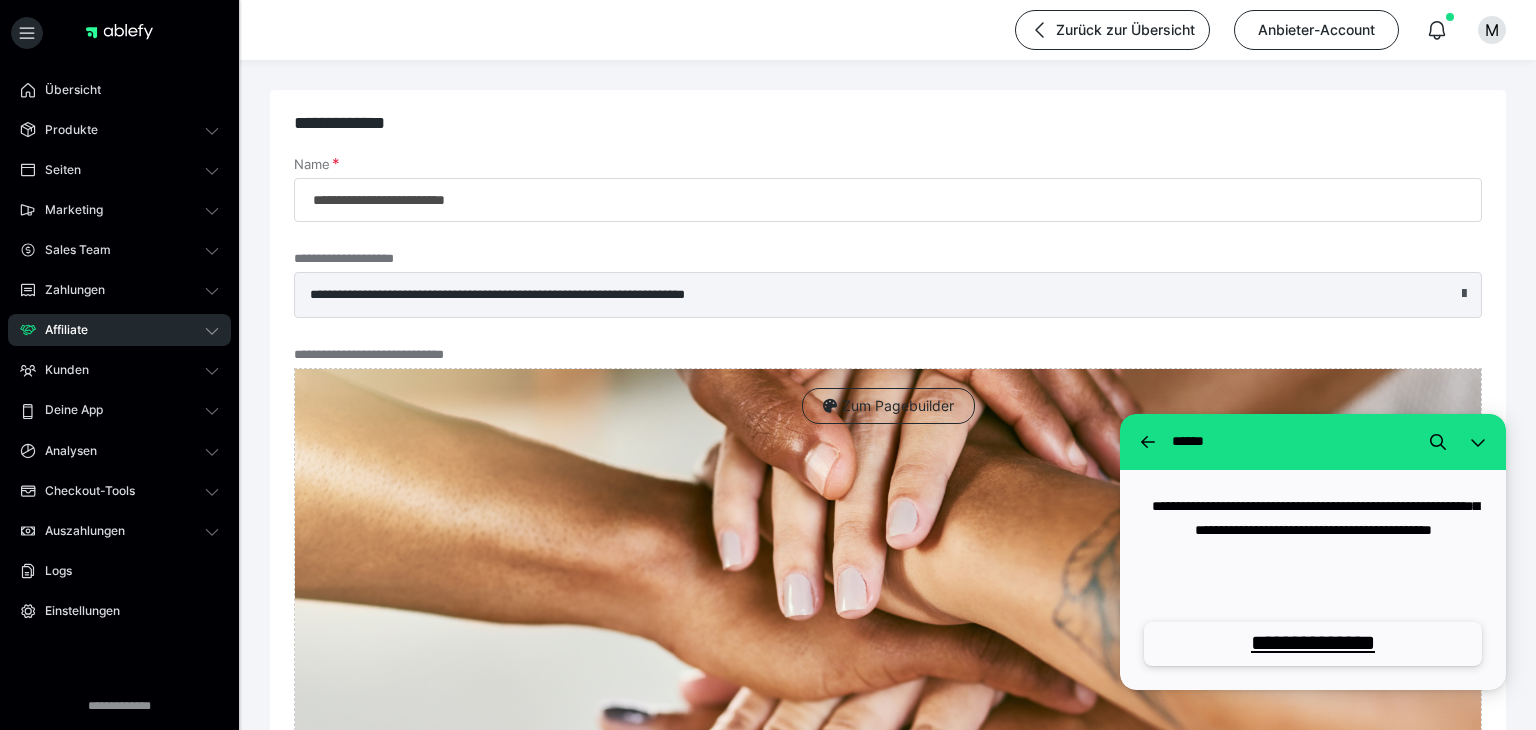 click at bounding box center (1464, 294) 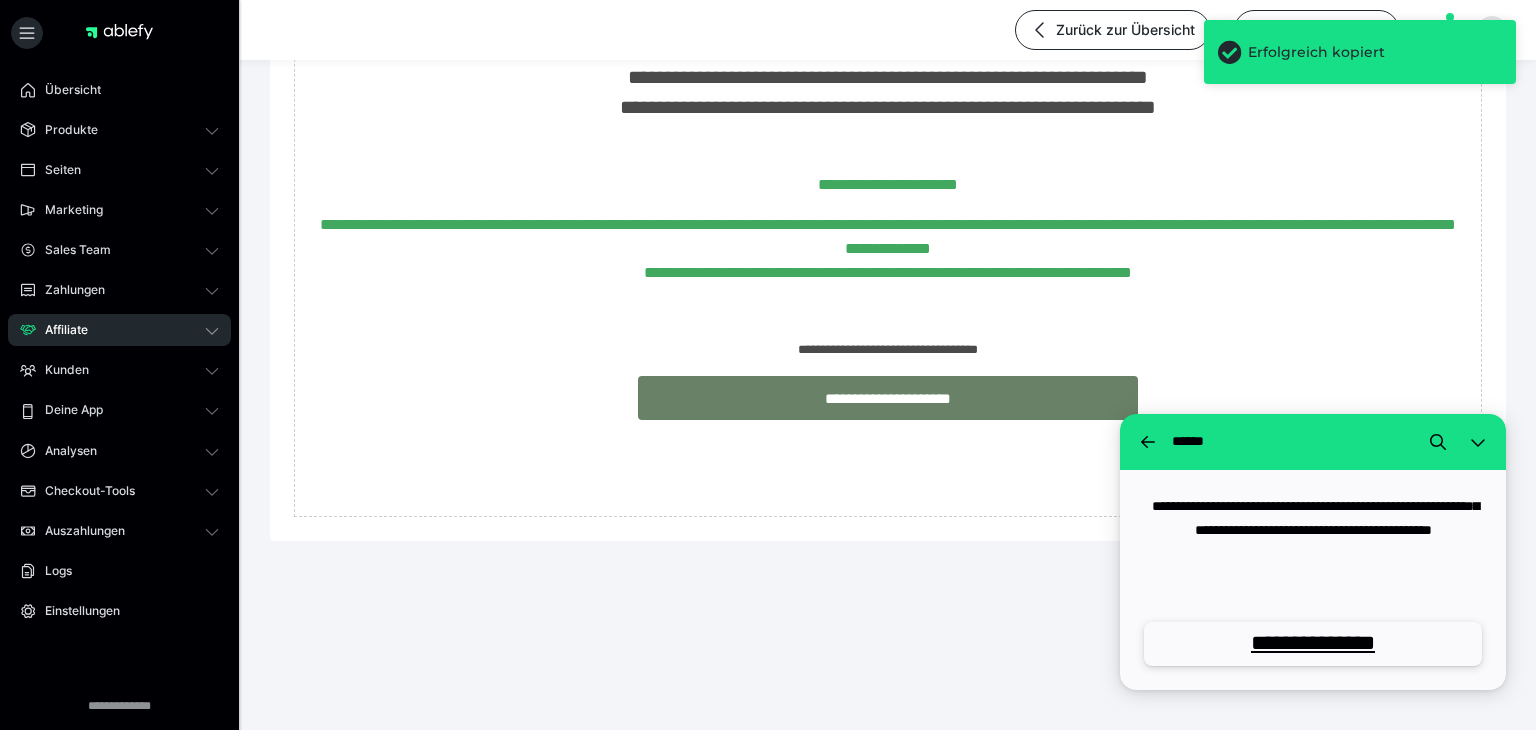 scroll, scrollTop: 1767, scrollLeft: 0, axis: vertical 